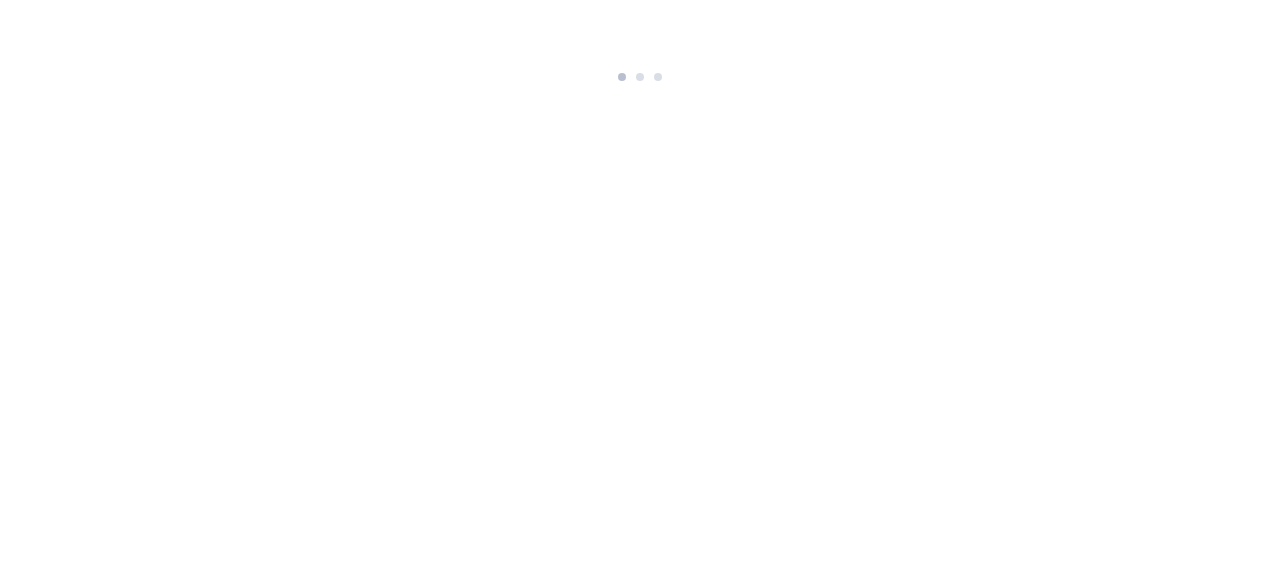scroll, scrollTop: 0, scrollLeft: 0, axis: both 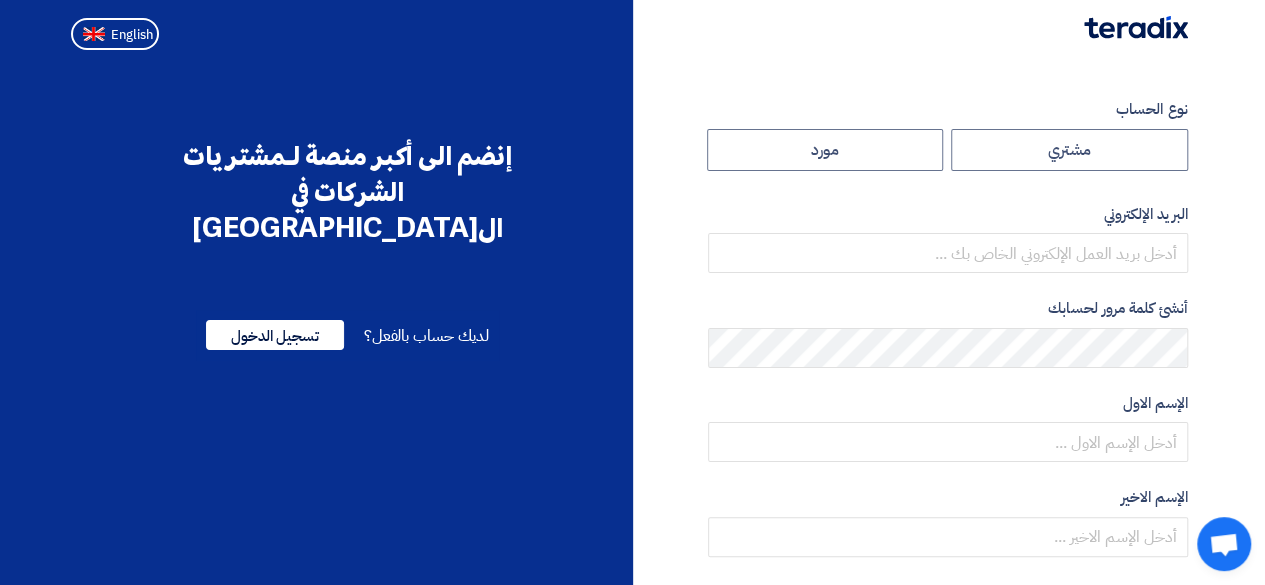 radio on "true" 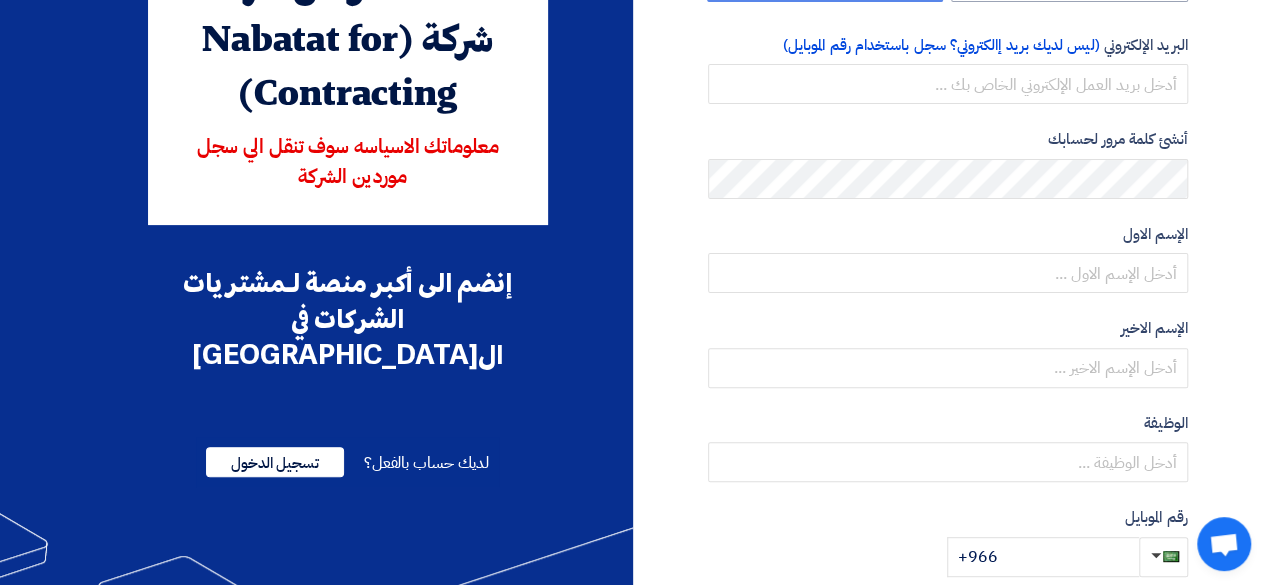 scroll, scrollTop: 0, scrollLeft: 0, axis: both 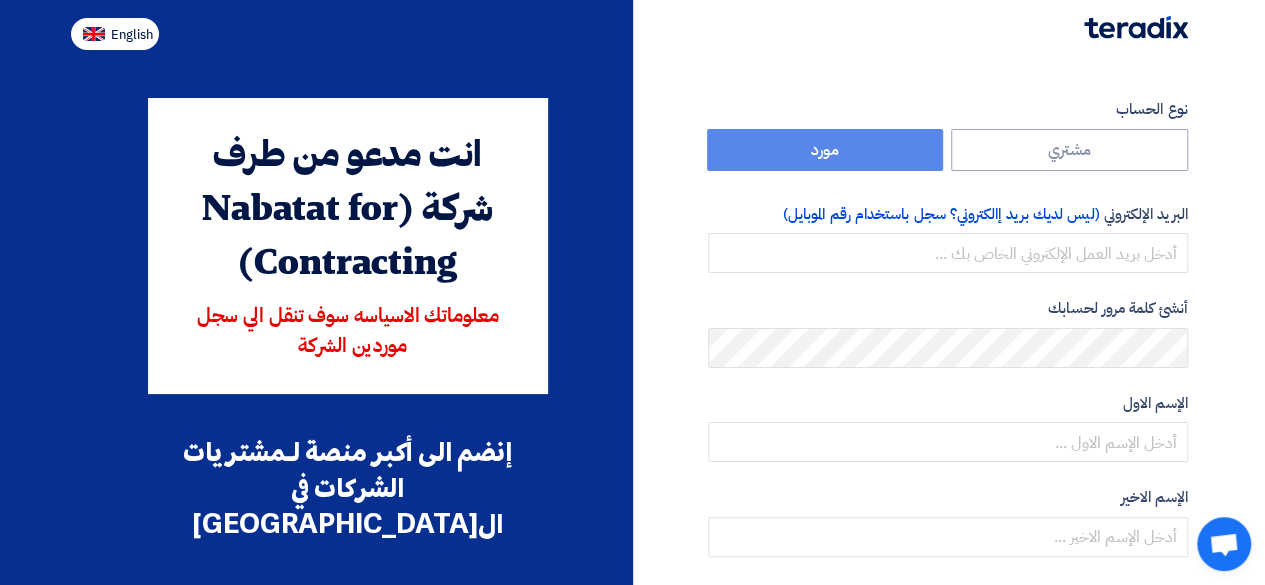 click on "English" 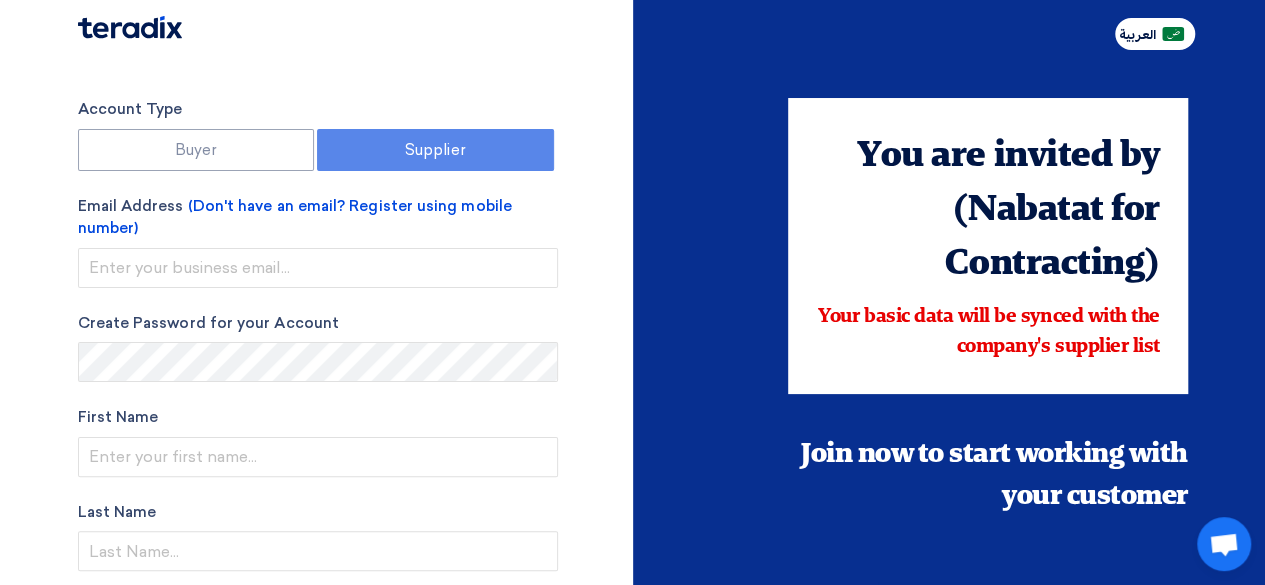 click on "العربية" 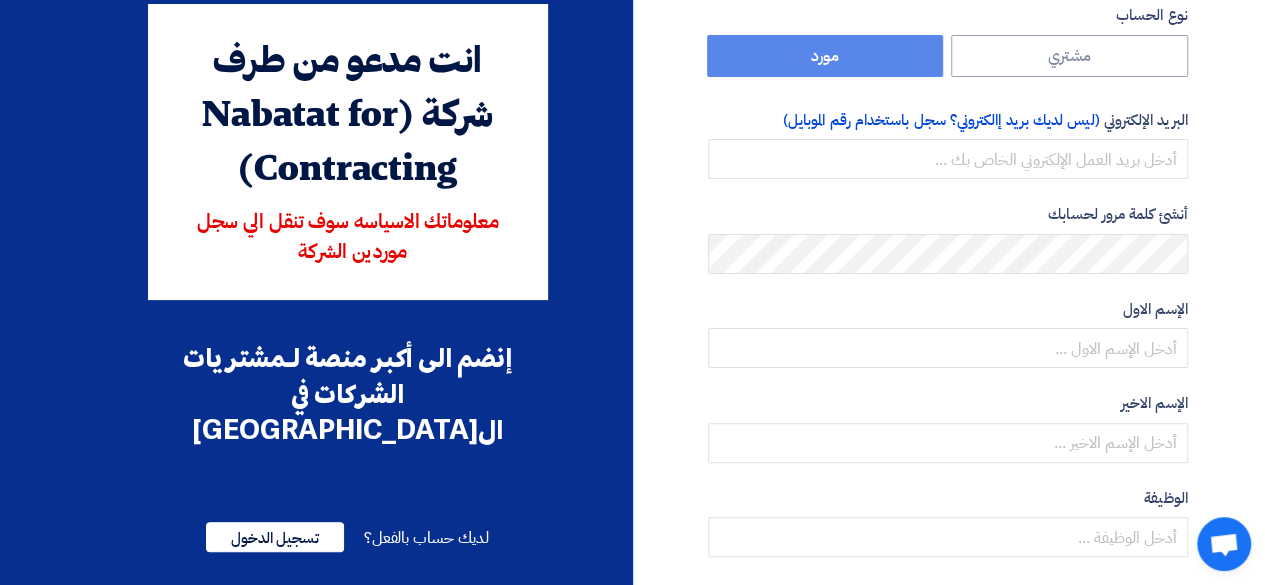 scroll, scrollTop: 94, scrollLeft: 0, axis: vertical 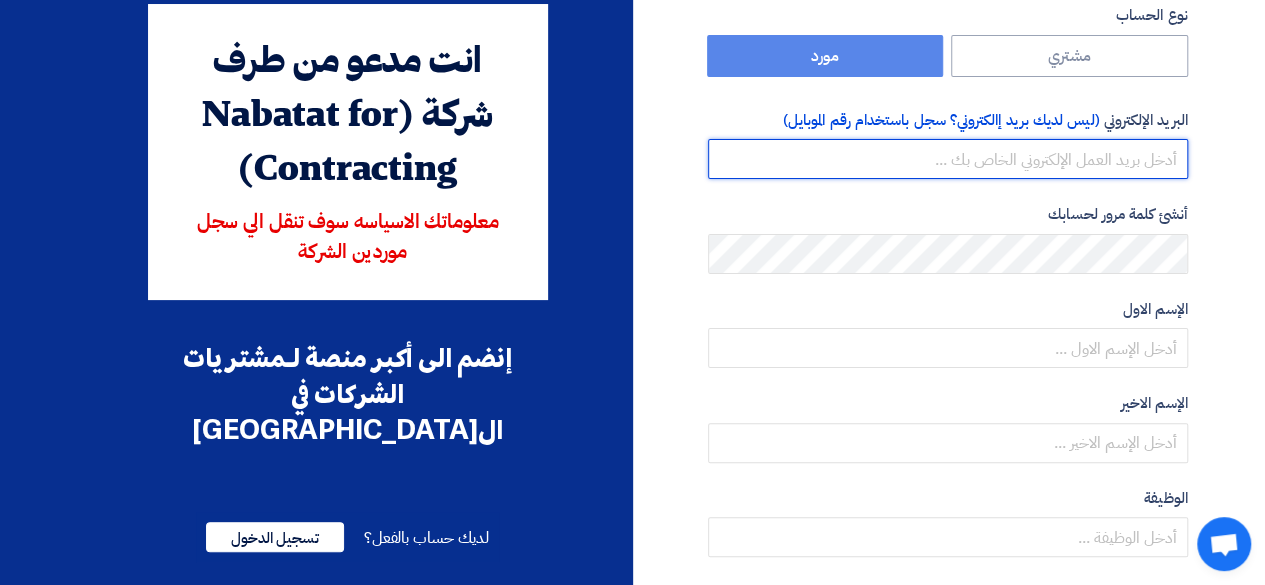 click at bounding box center (948, 159) 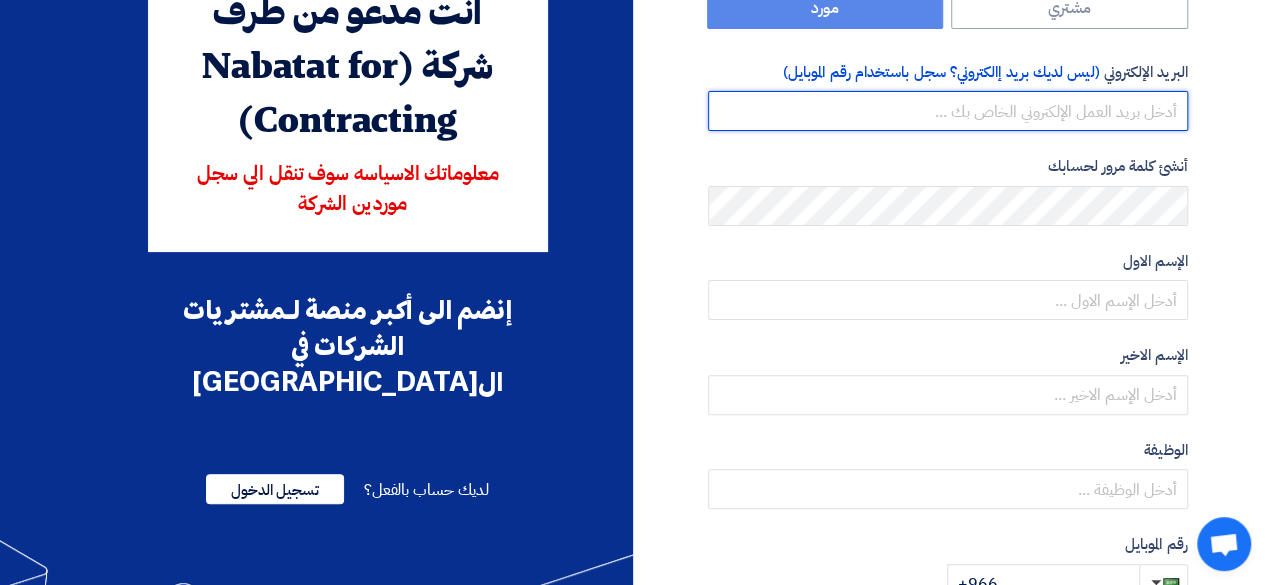 scroll, scrollTop: 0, scrollLeft: 0, axis: both 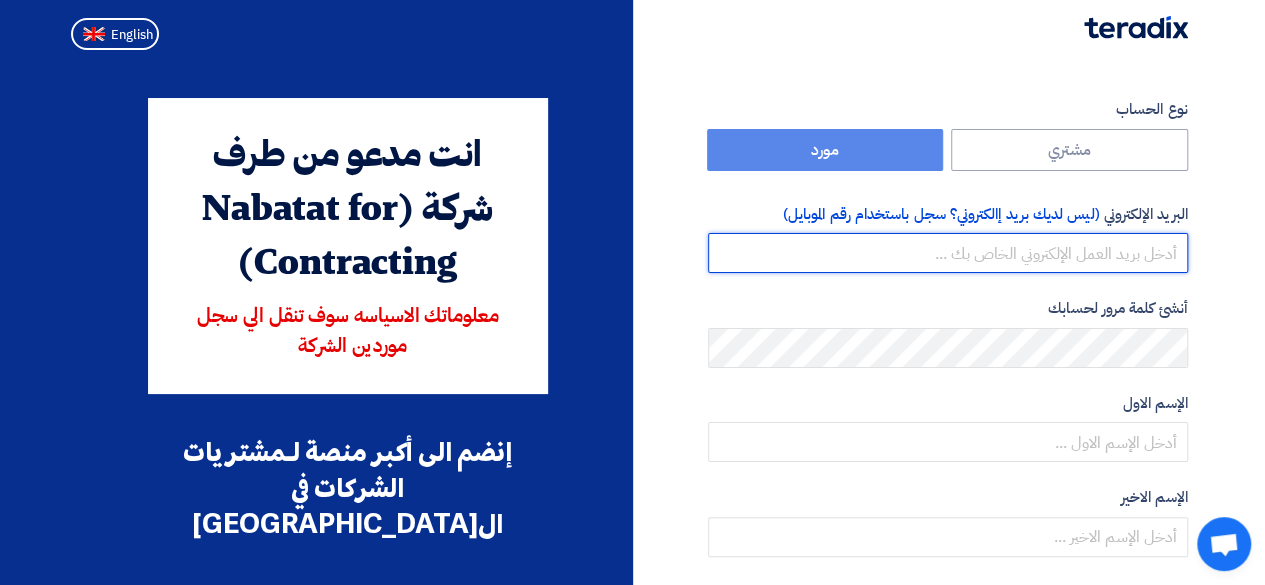 click at bounding box center [948, 253] 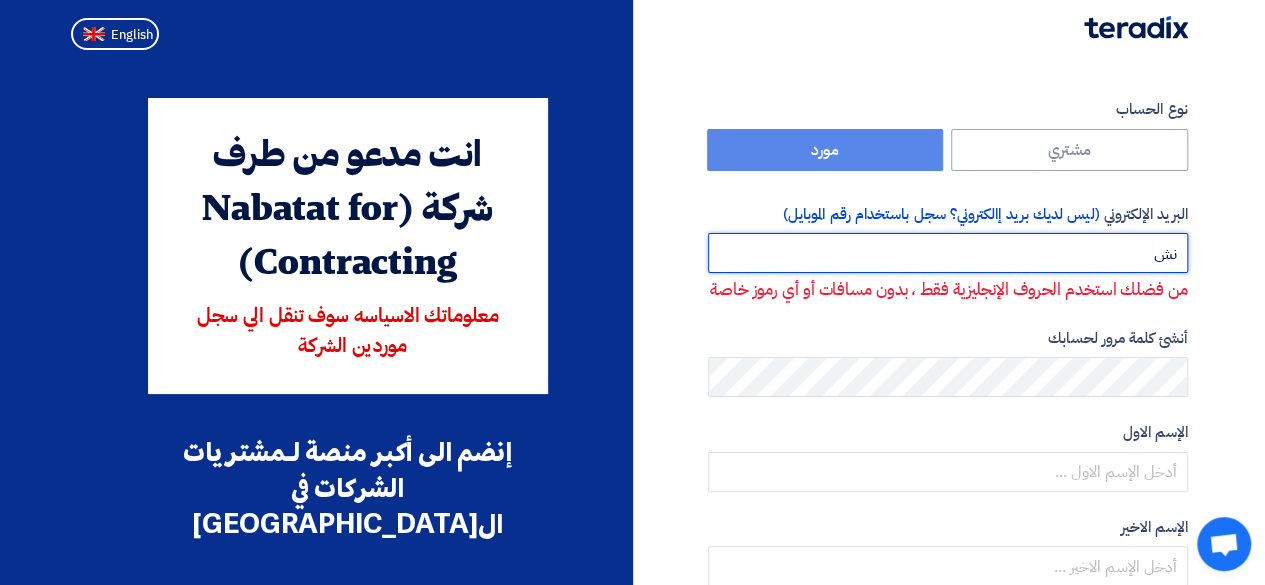 type on "ن" 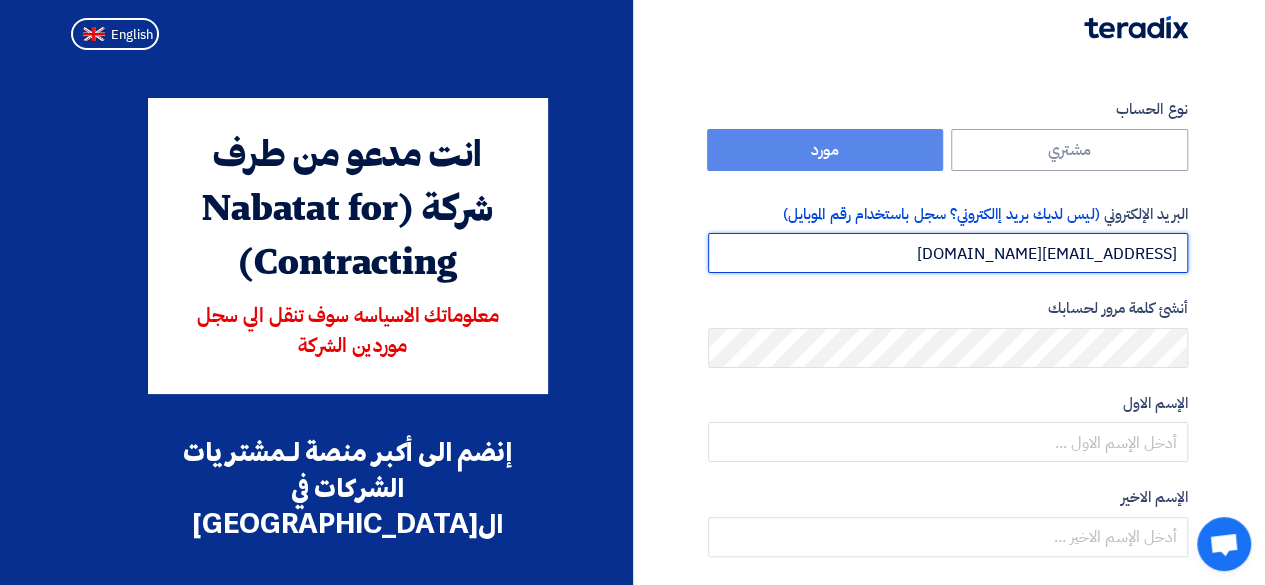 type on "[EMAIL_ADDRESS][DOMAIN_NAME]" 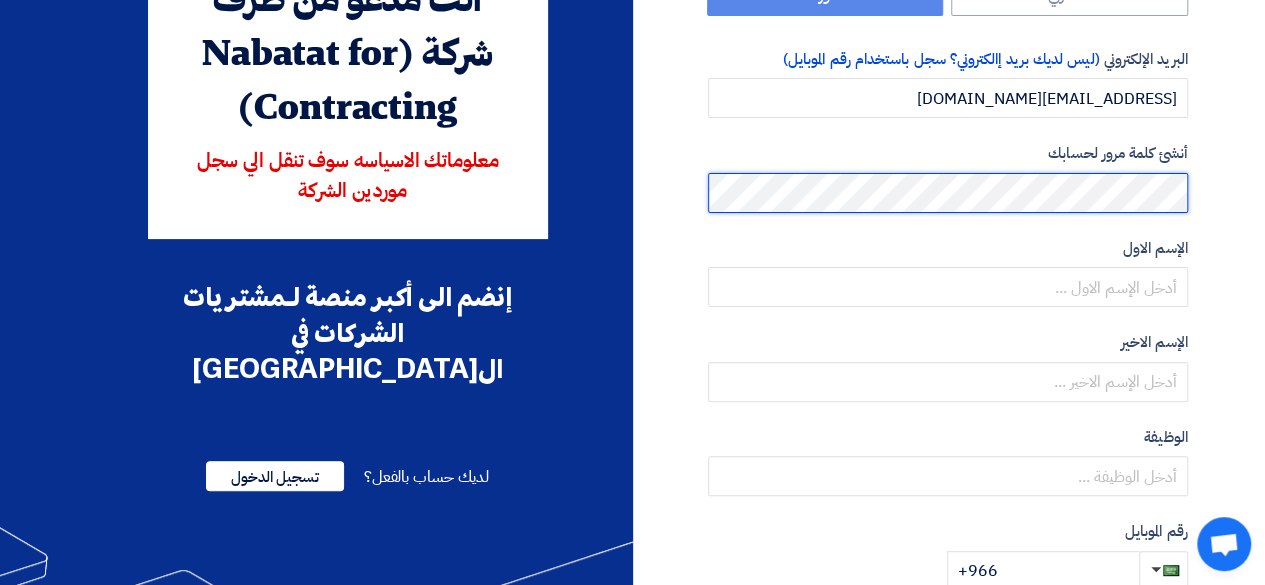 scroll, scrollTop: 154, scrollLeft: 0, axis: vertical 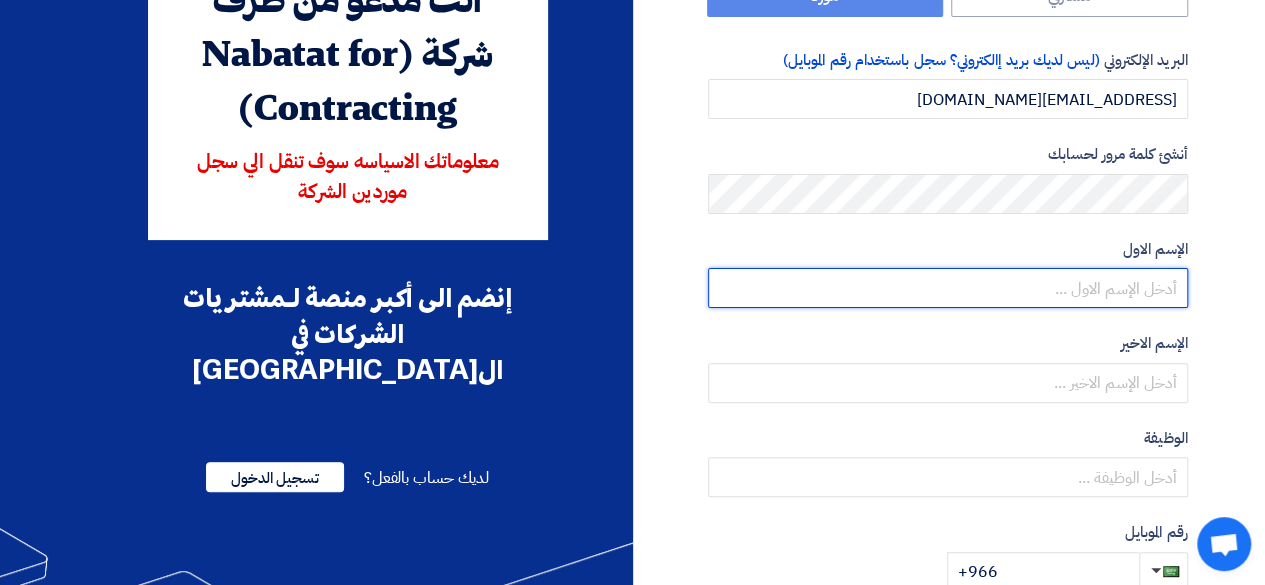 click at bounding box center [948, 288] 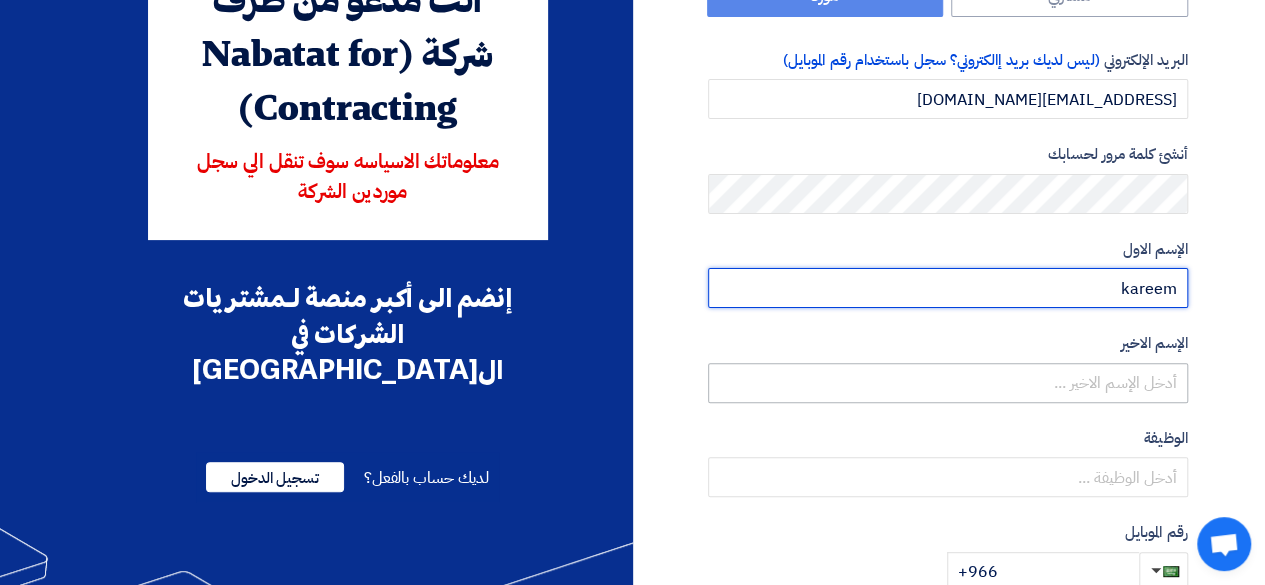 type on "kareem" 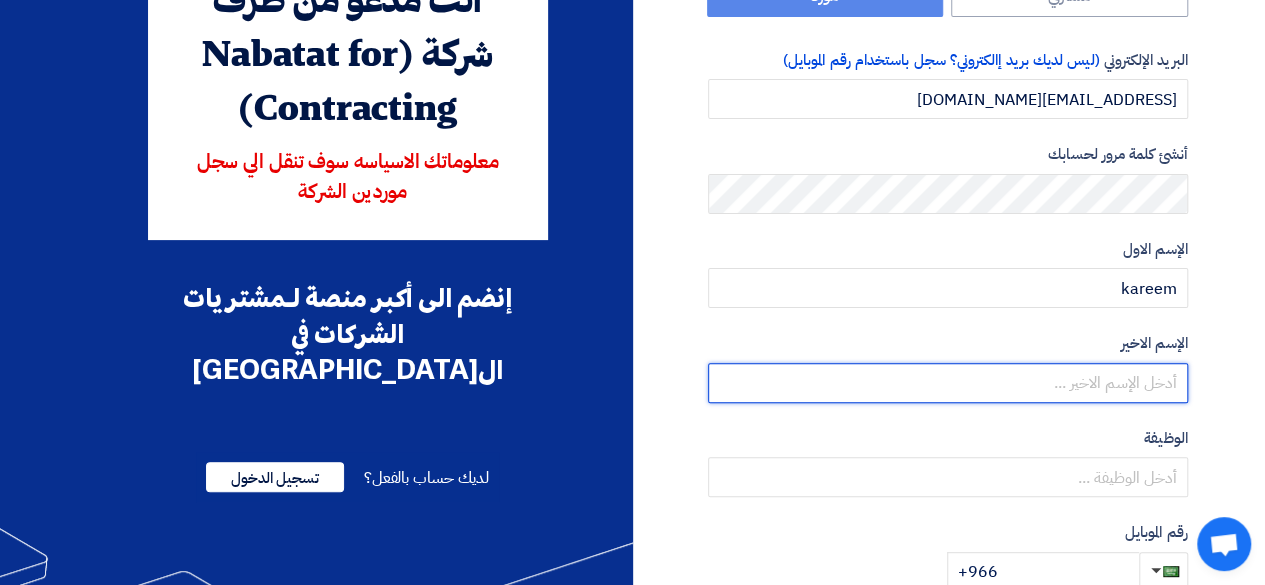 click at bounding box center [948, 383] 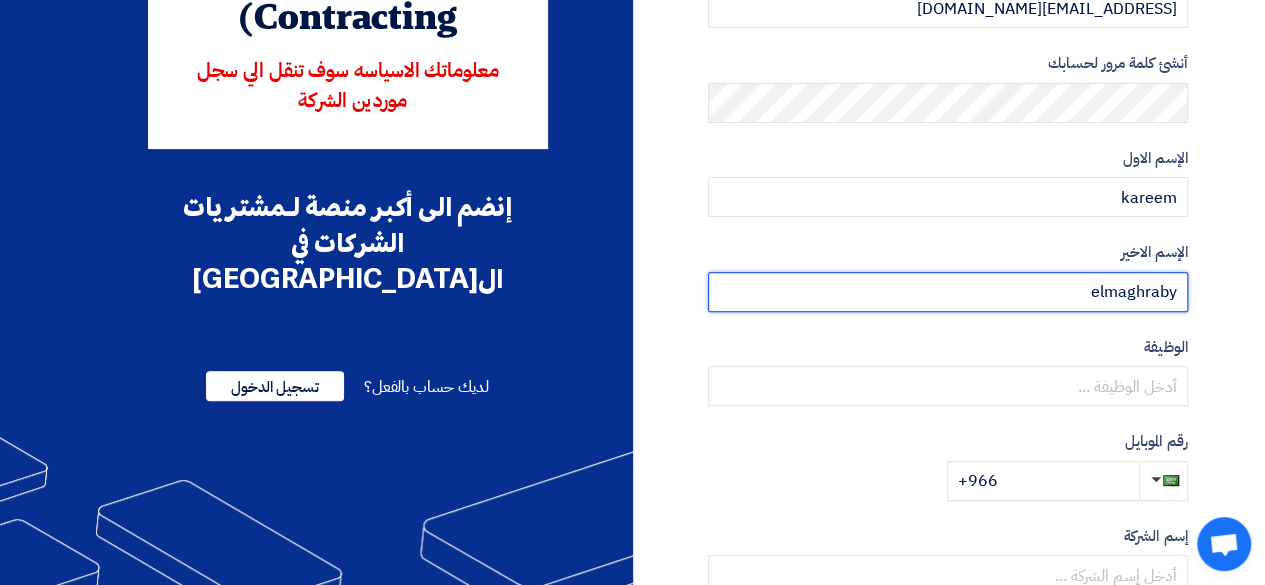 scroll, scrollTop: 244, scrollLeft: 0, axis: vertical 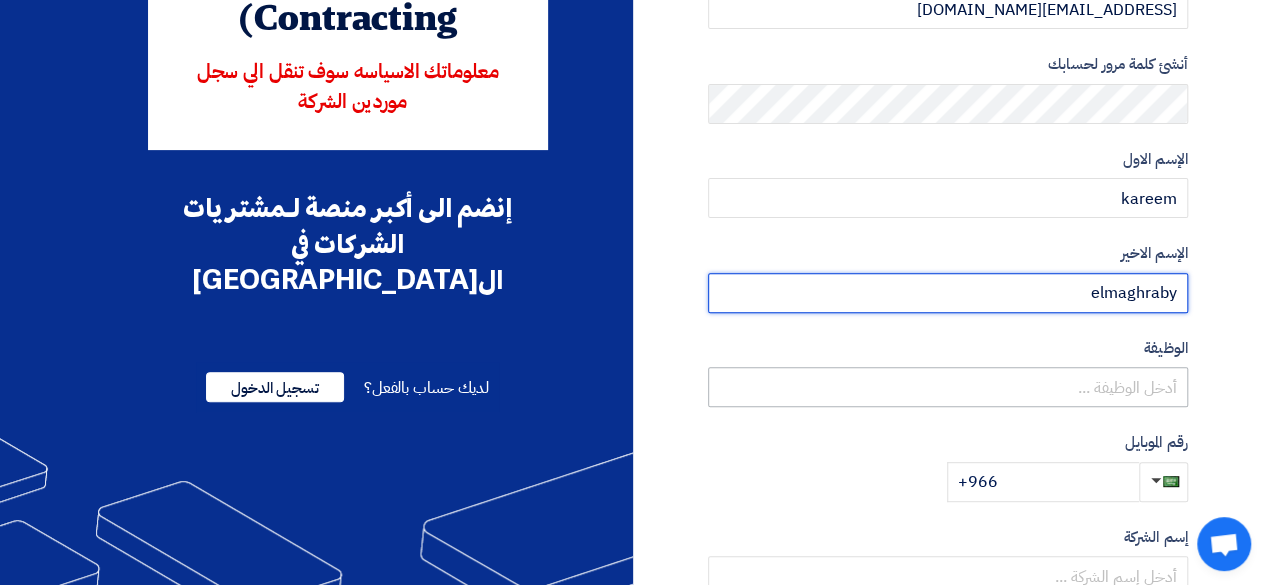 type on "elmaghraby" 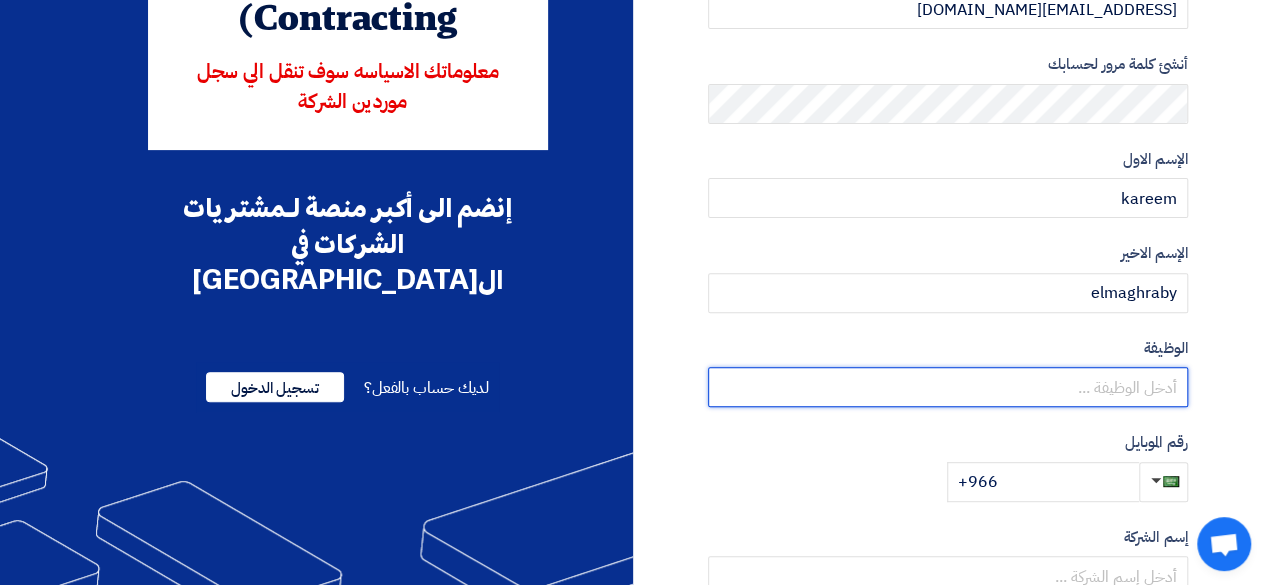 click at bounding box center (948, 387) 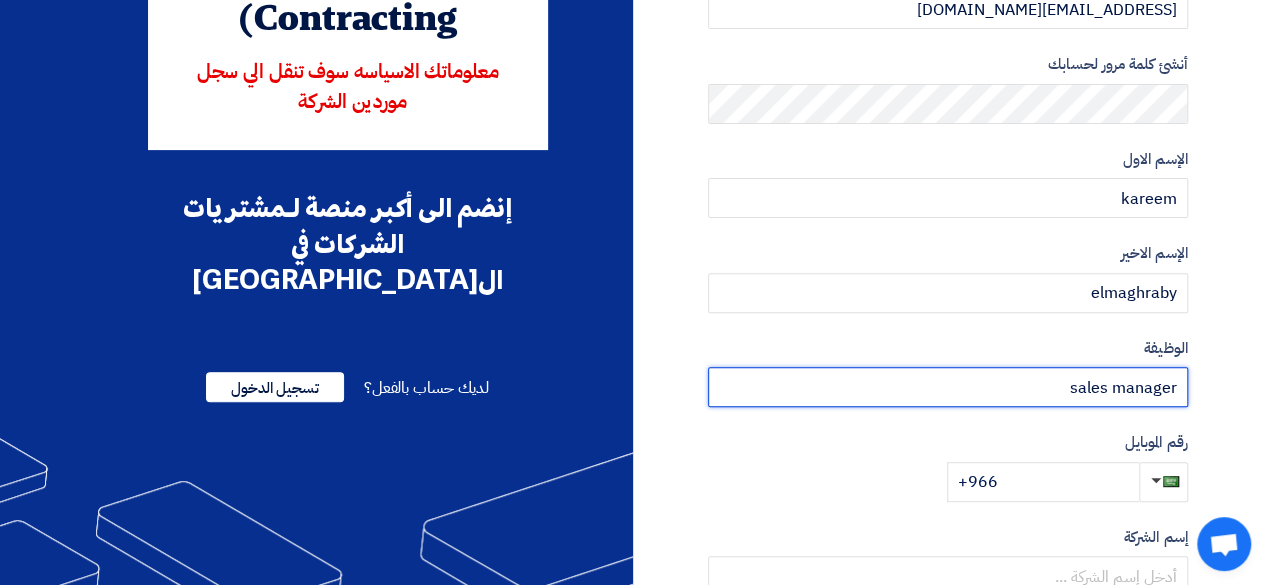 scroll, scrollTop: 383, scrollLeft: 0, axis: vertical 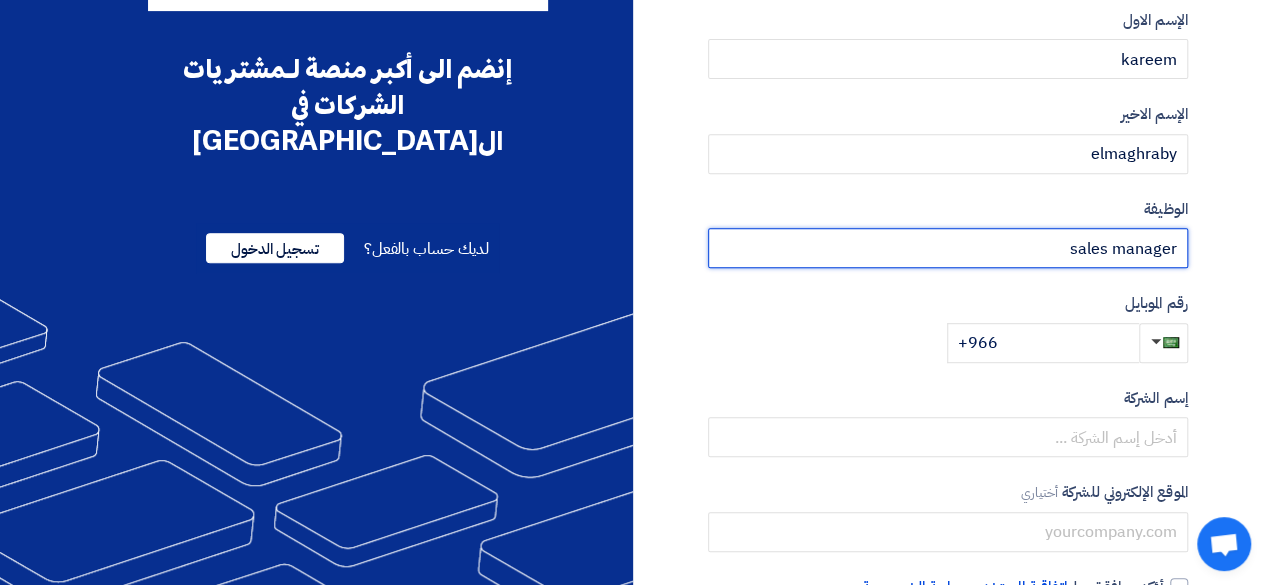 type on "sales manager" 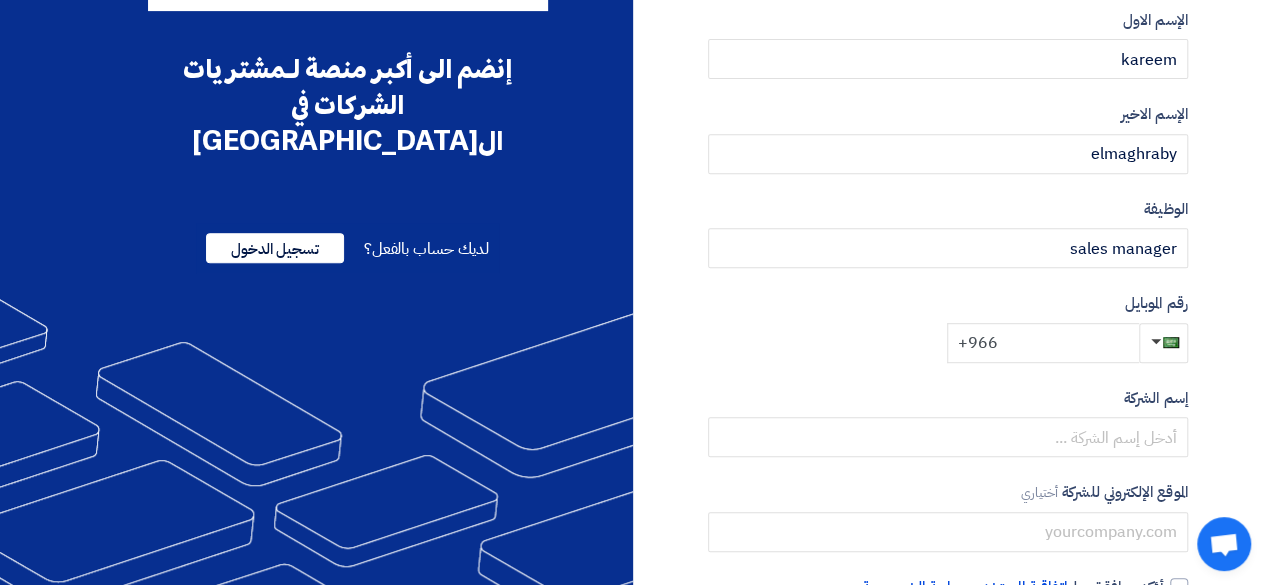 click on "+966" 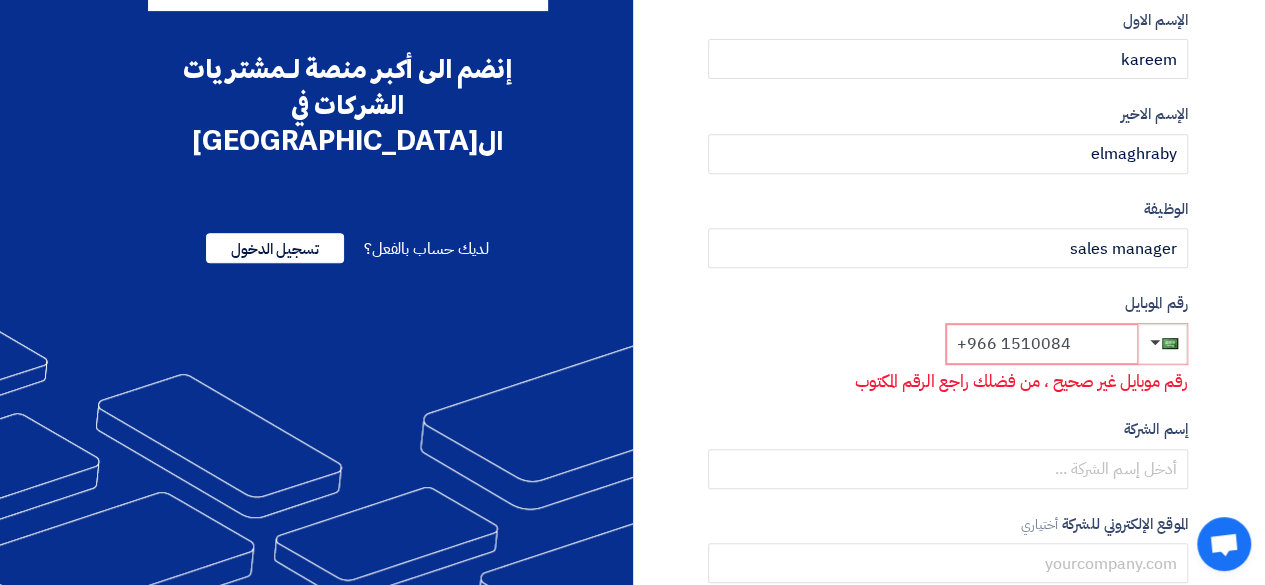 click on "+966 1510084" 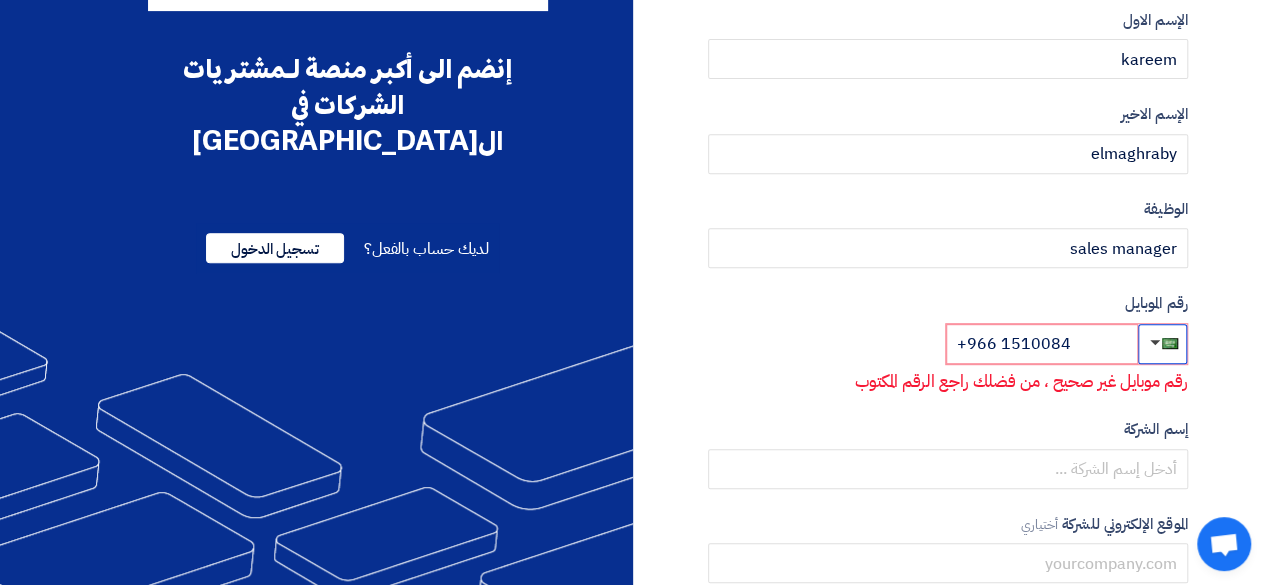 click 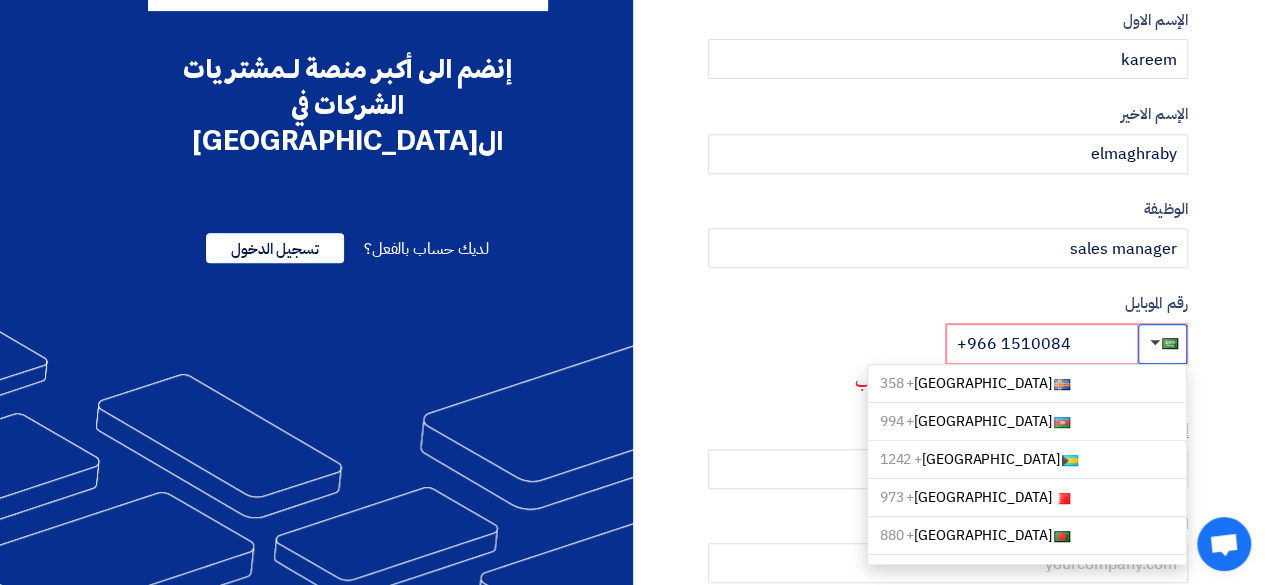 type 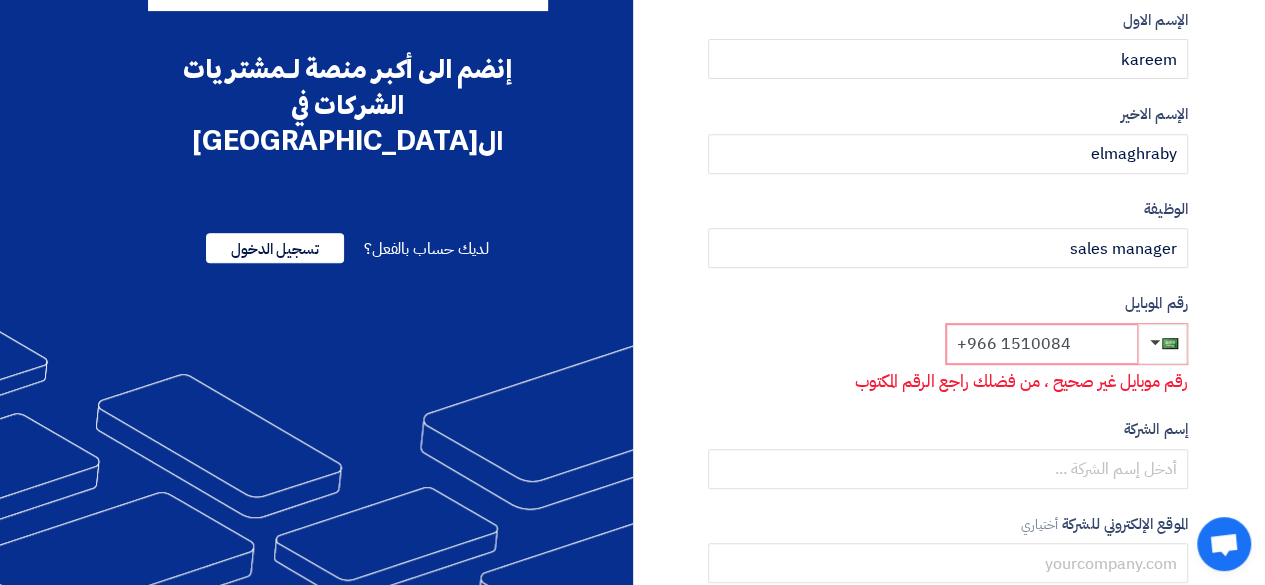 click on "+966 1510084" 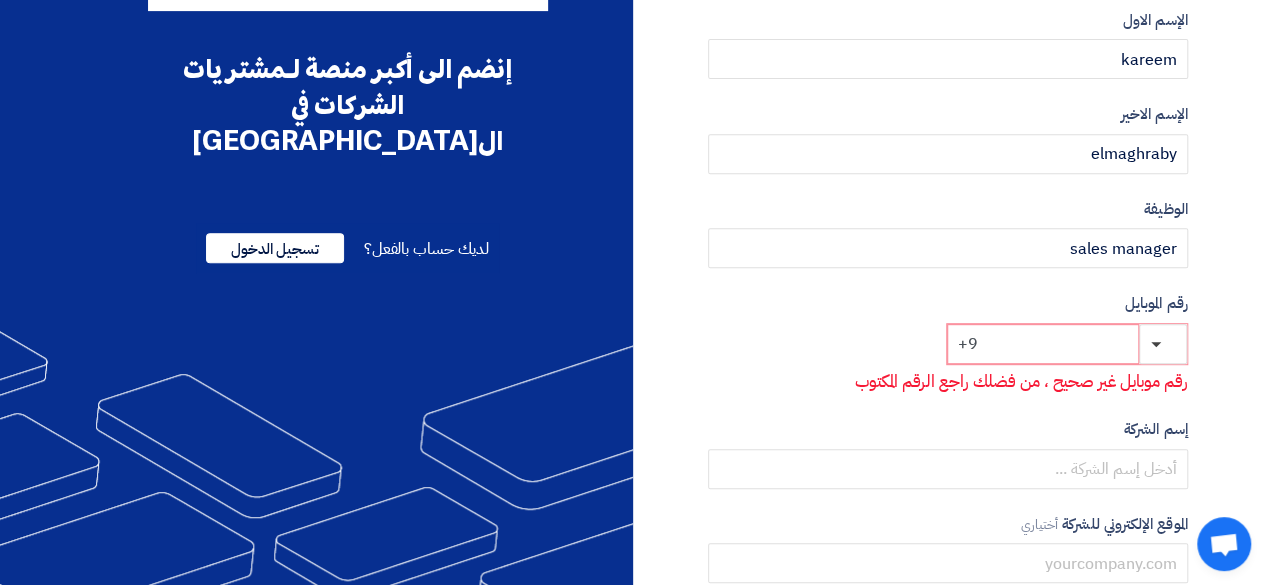 type on "+" 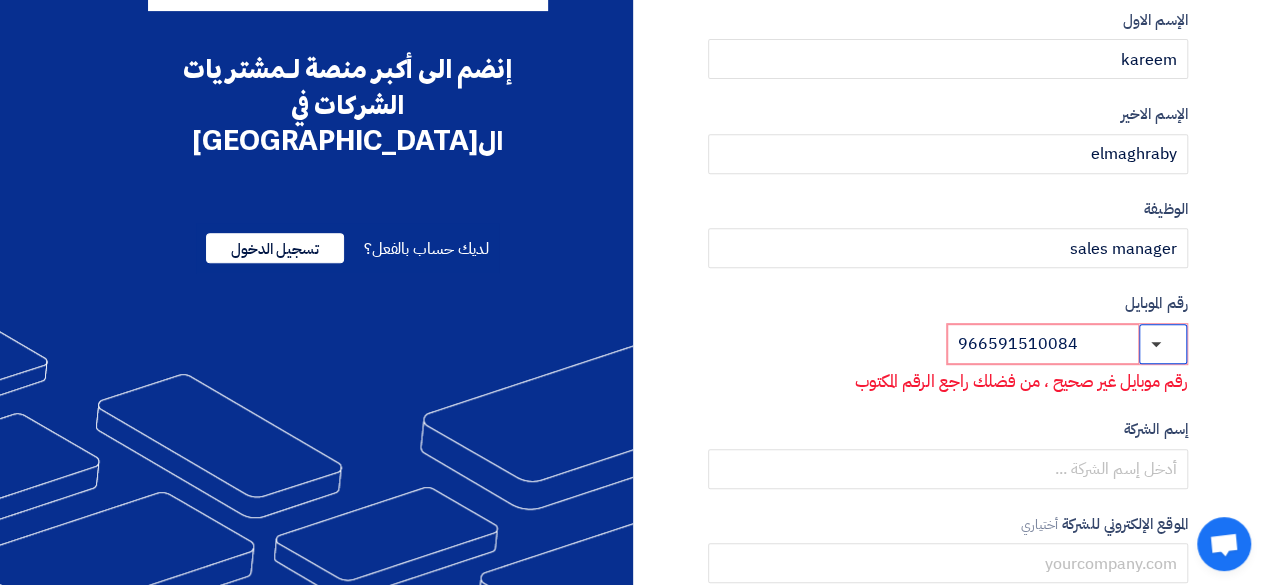 click 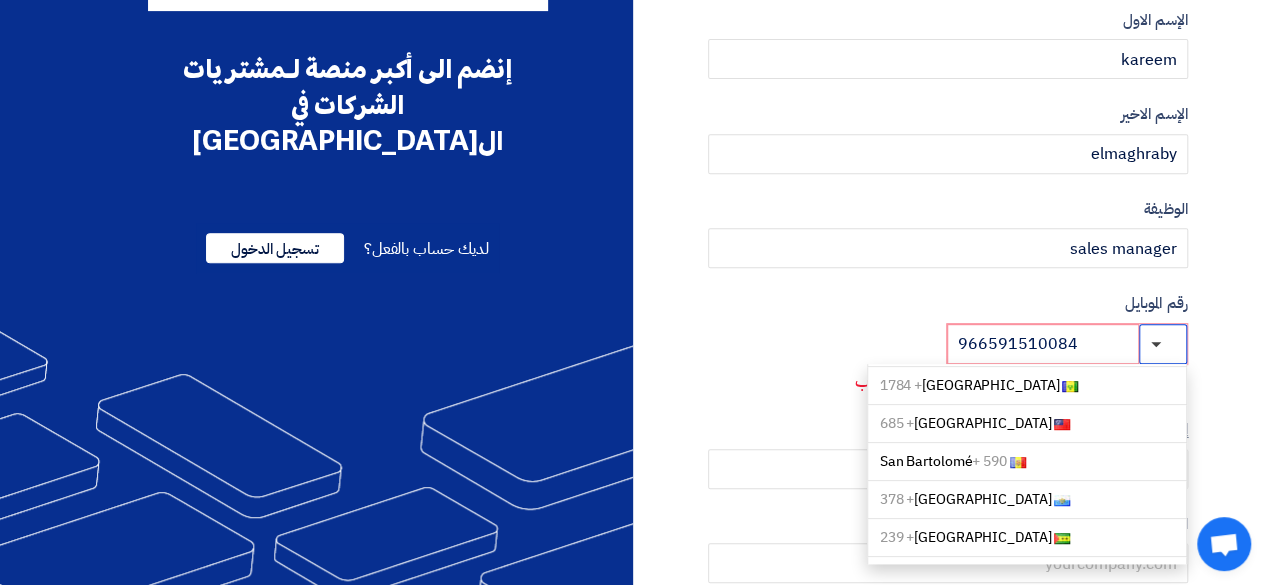 scroll, scrollTop: 6467, scrollLeft: 0, axis: vertical 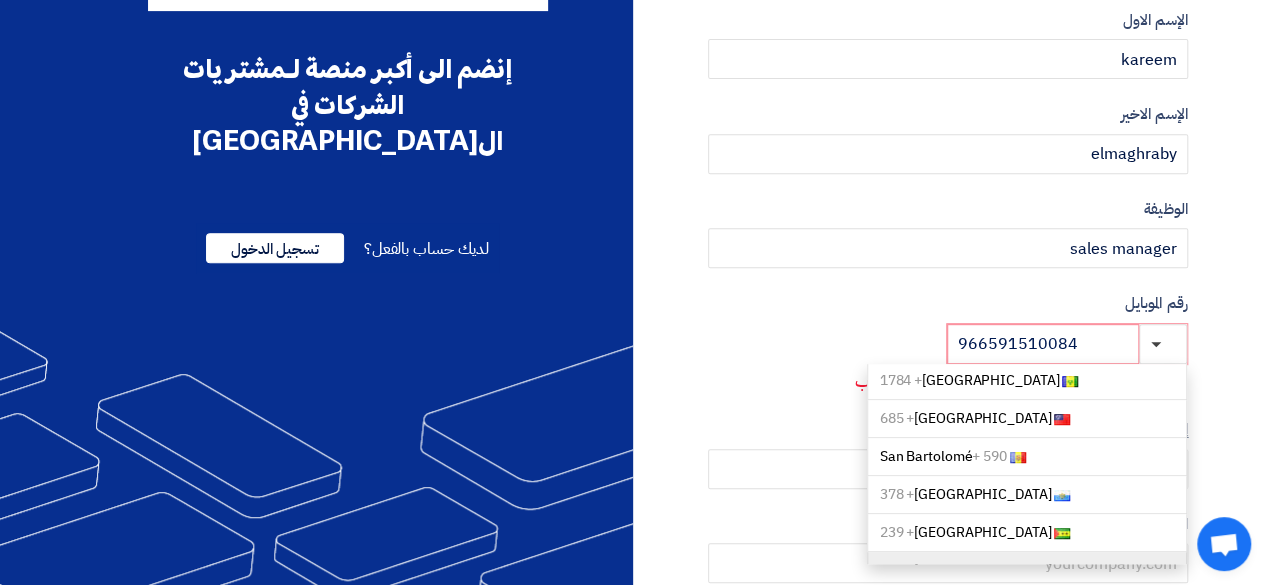 click on "+ 966" 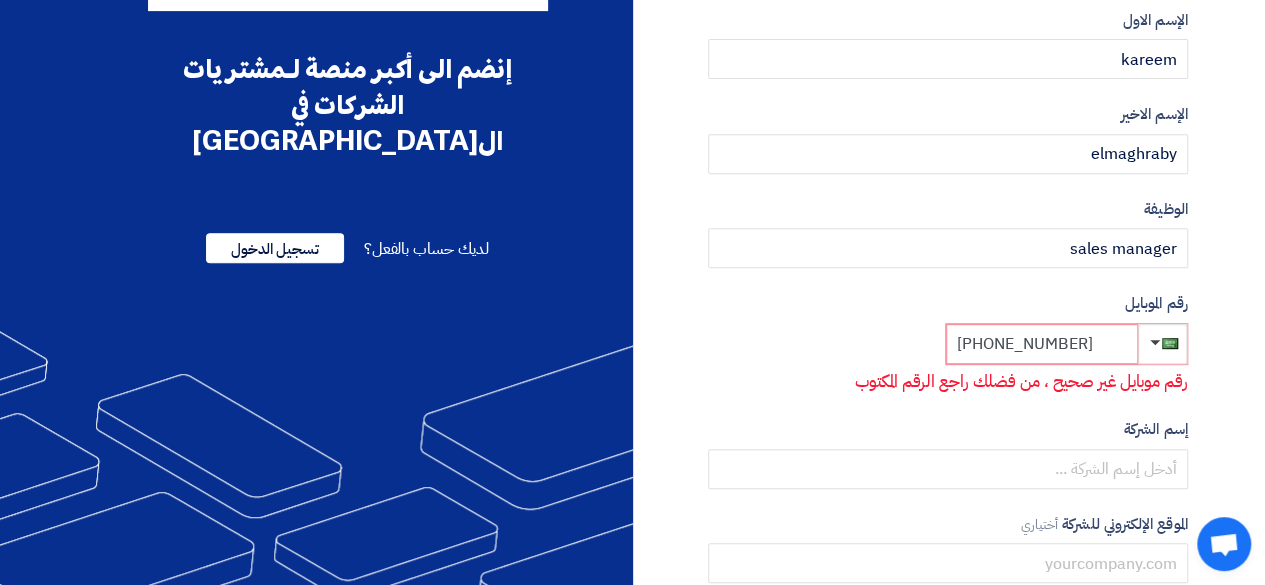 click on "[PHONE_NUMBER]" 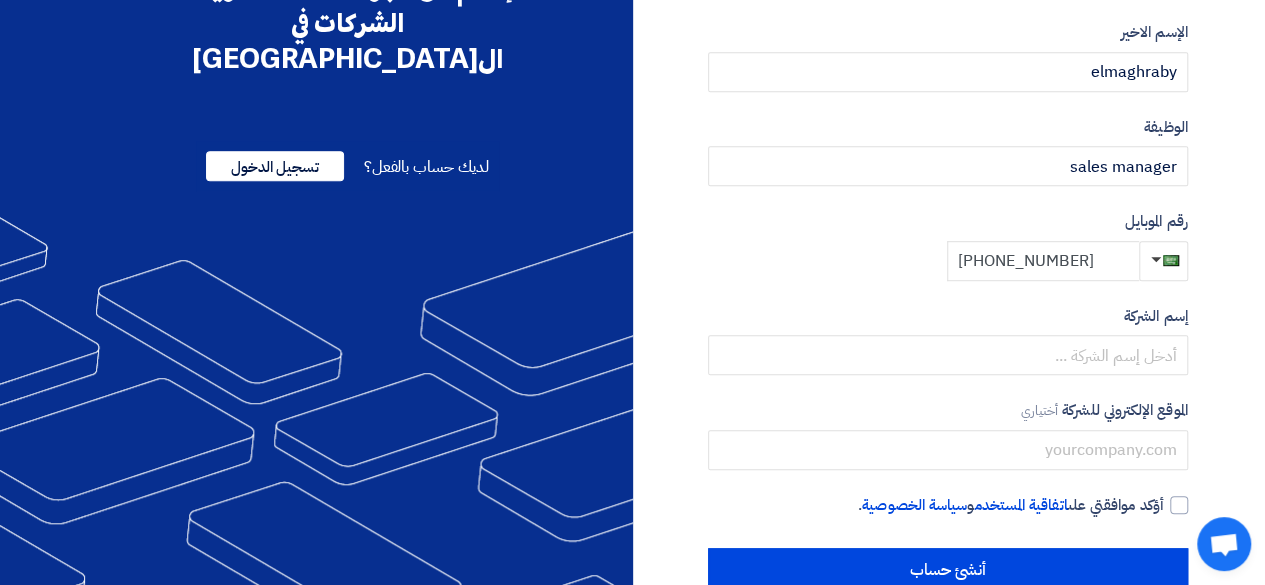 scroll, scrollTop: 473, scrollLeft: 0, axis: vertical 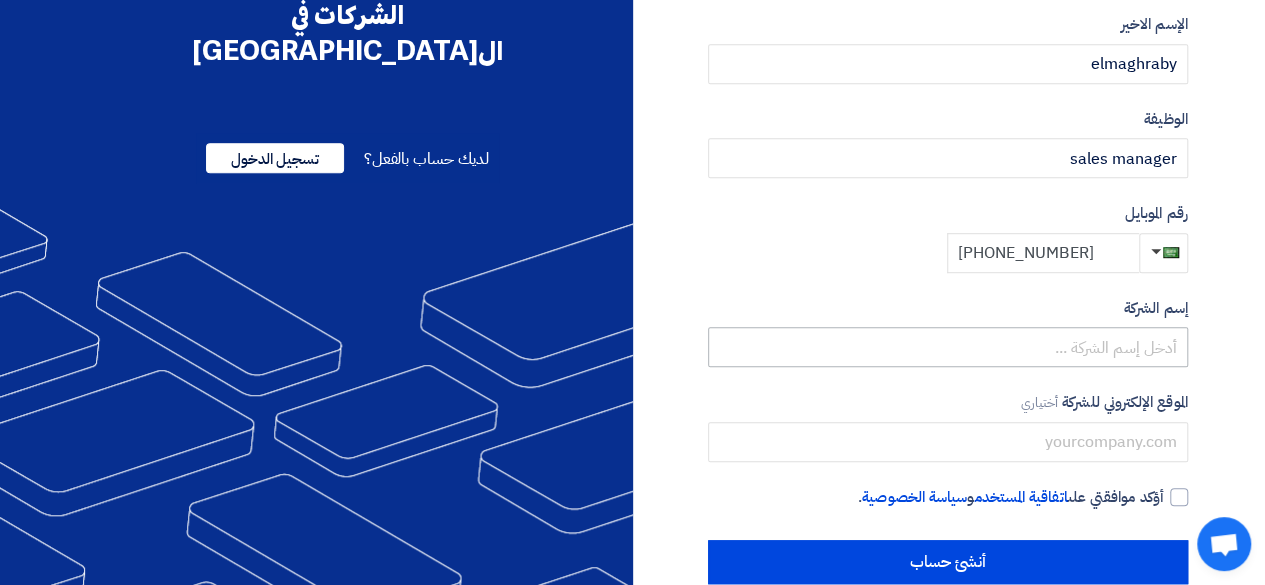 type on "[PHONE_NUMBER]" 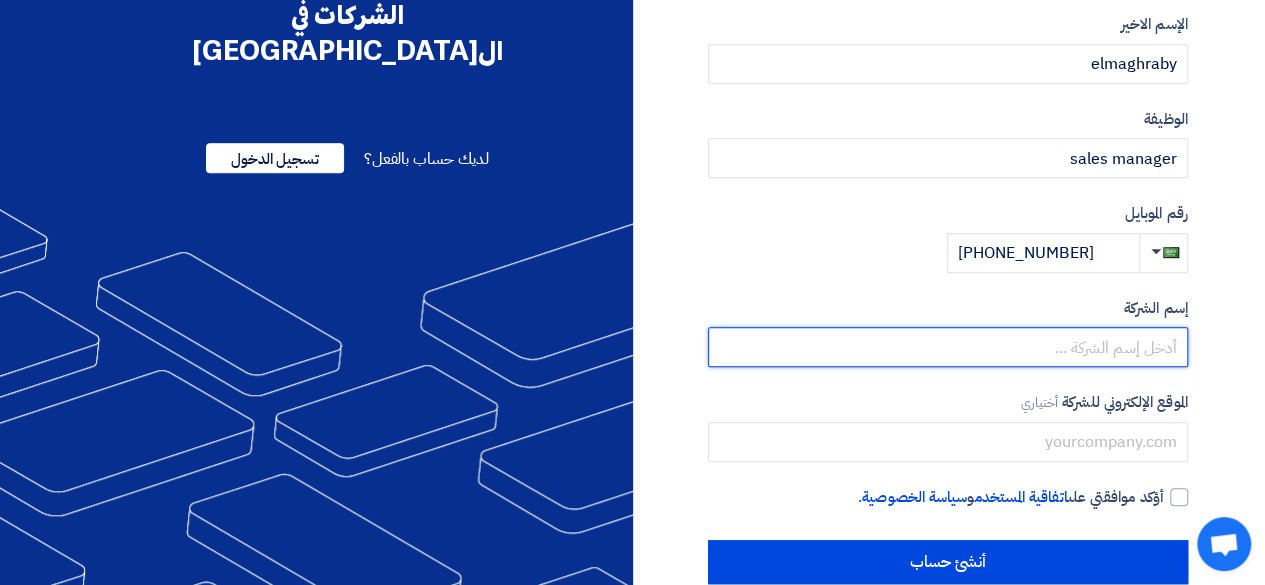 click at bounding box center [948, 347] 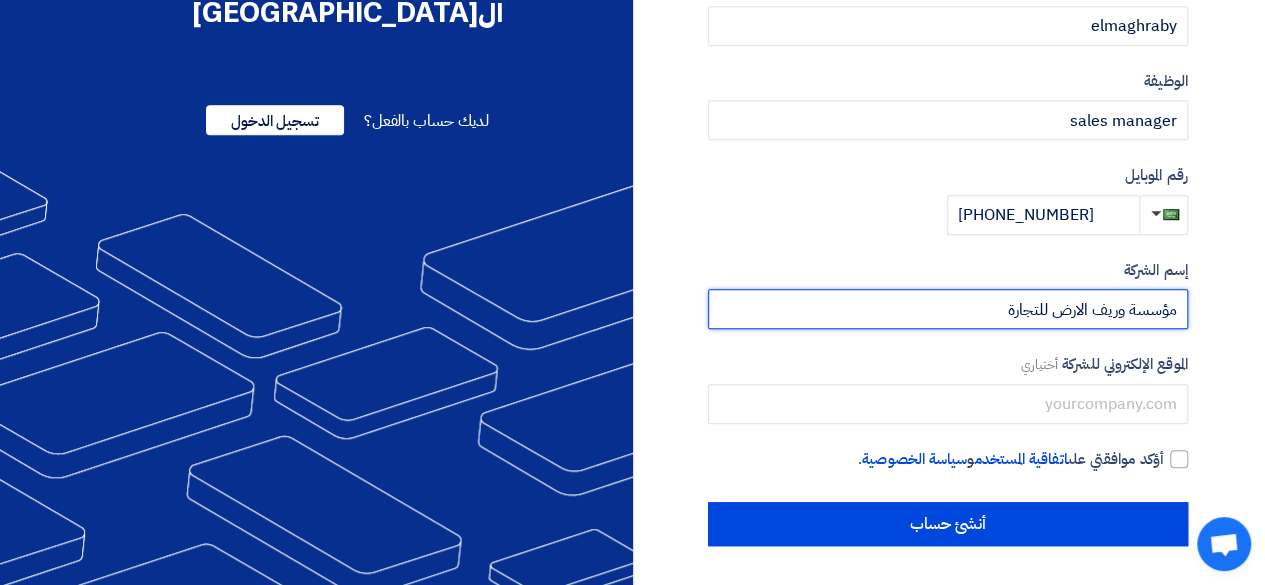 scroll, scrollTop: 510, scrollLeft: 0, axis: vertical 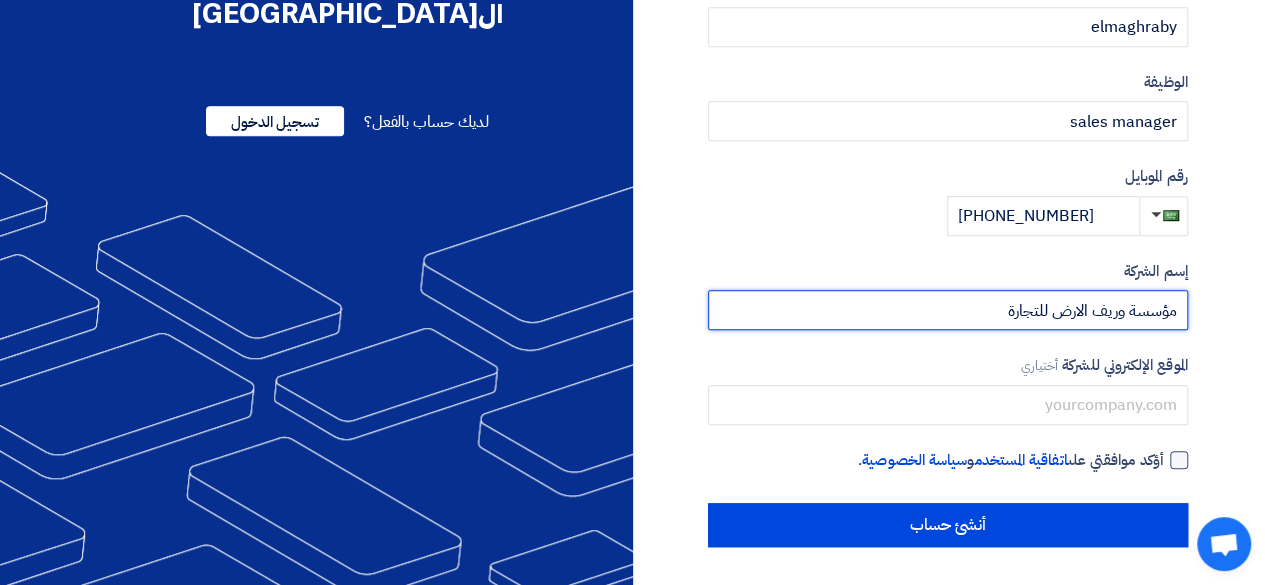 type on "مؤسسة وريف الارض للتجارة" 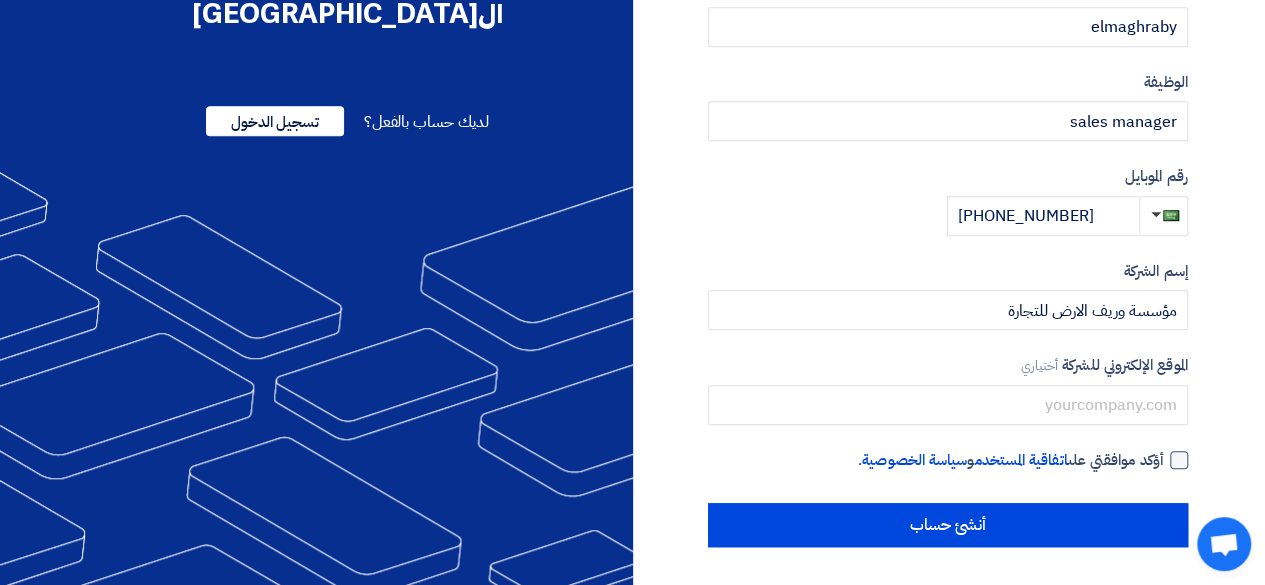 click 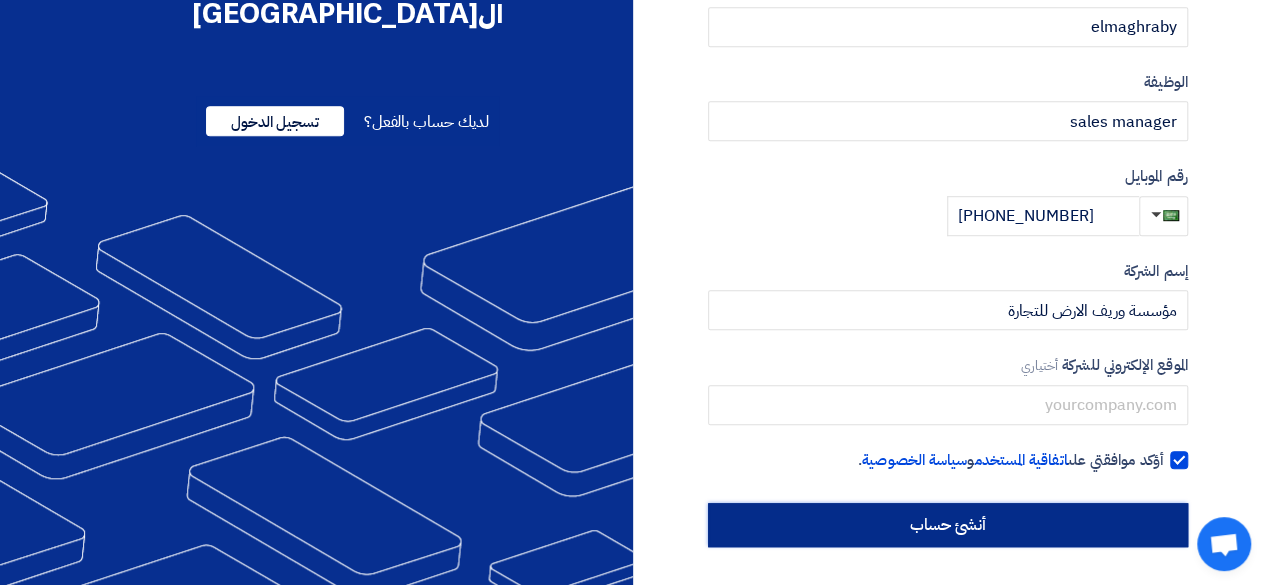 click on "أنشئ حساب" 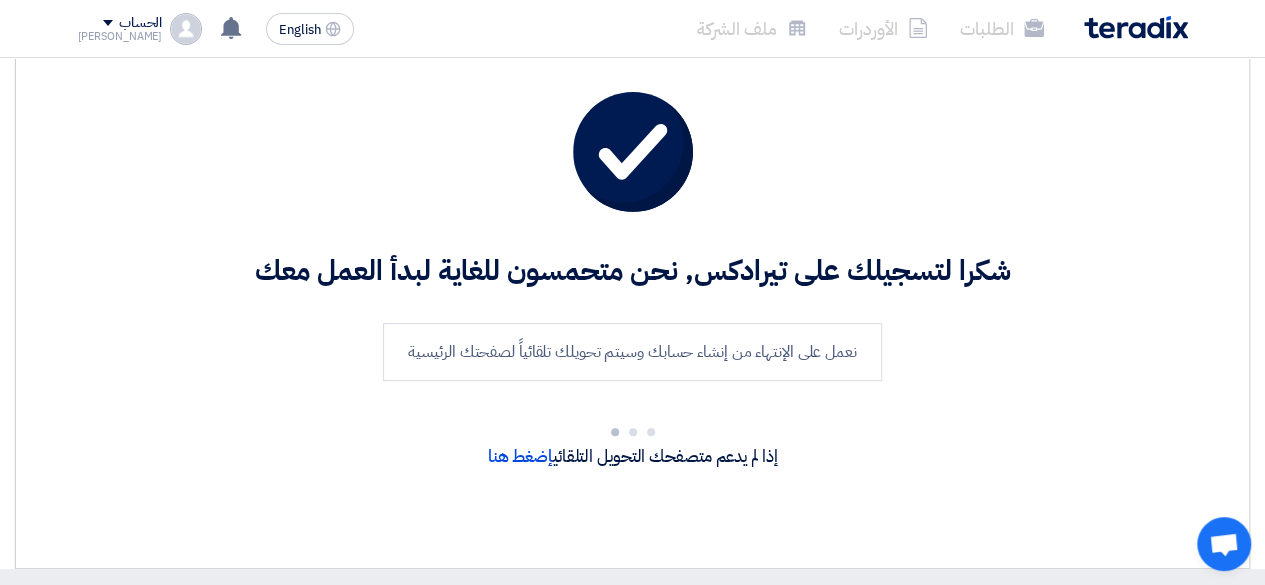scroll, scrollTop: 0, scrollLeft: 0, axis: both 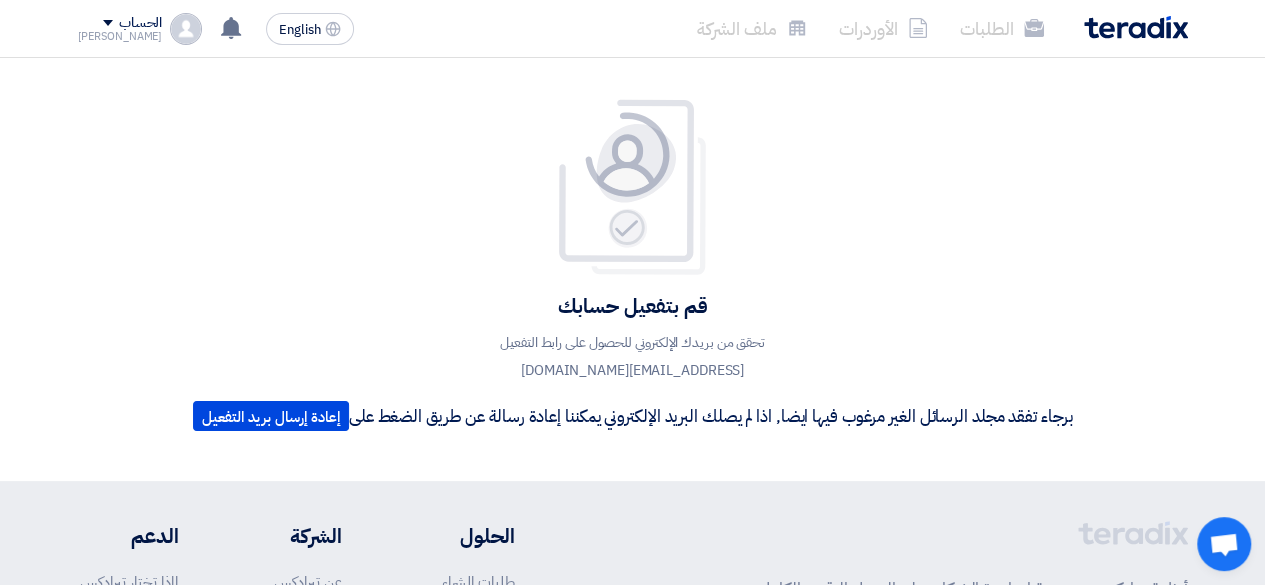 click on "ملف الشركة" 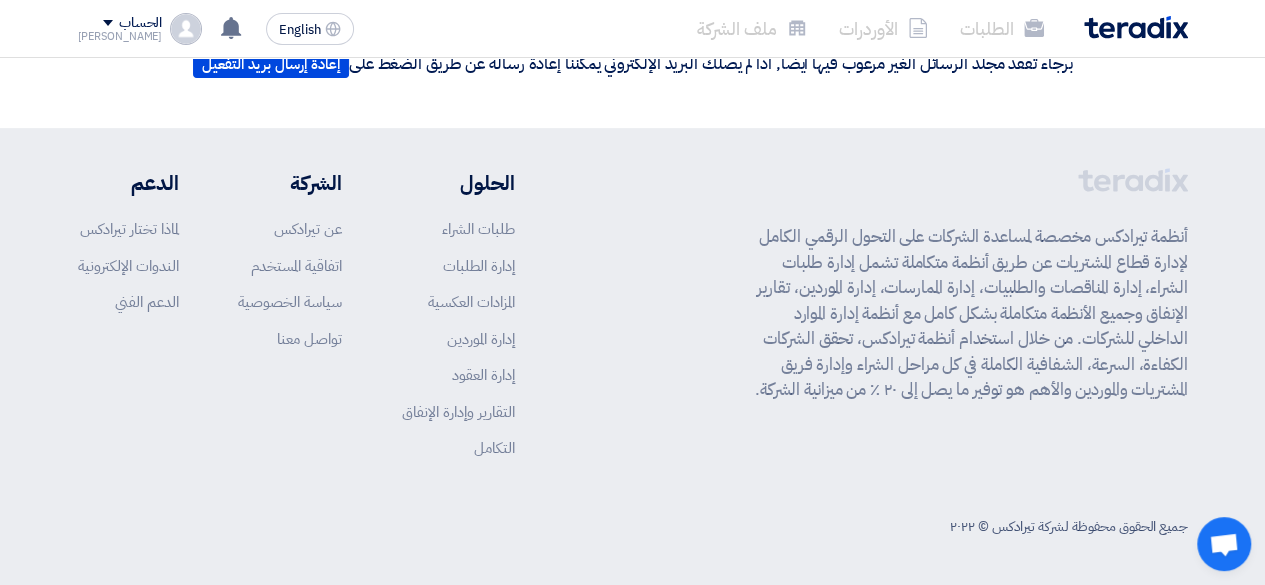 scroll, scrollTop: 0, scrollLeft: 0, axis: both 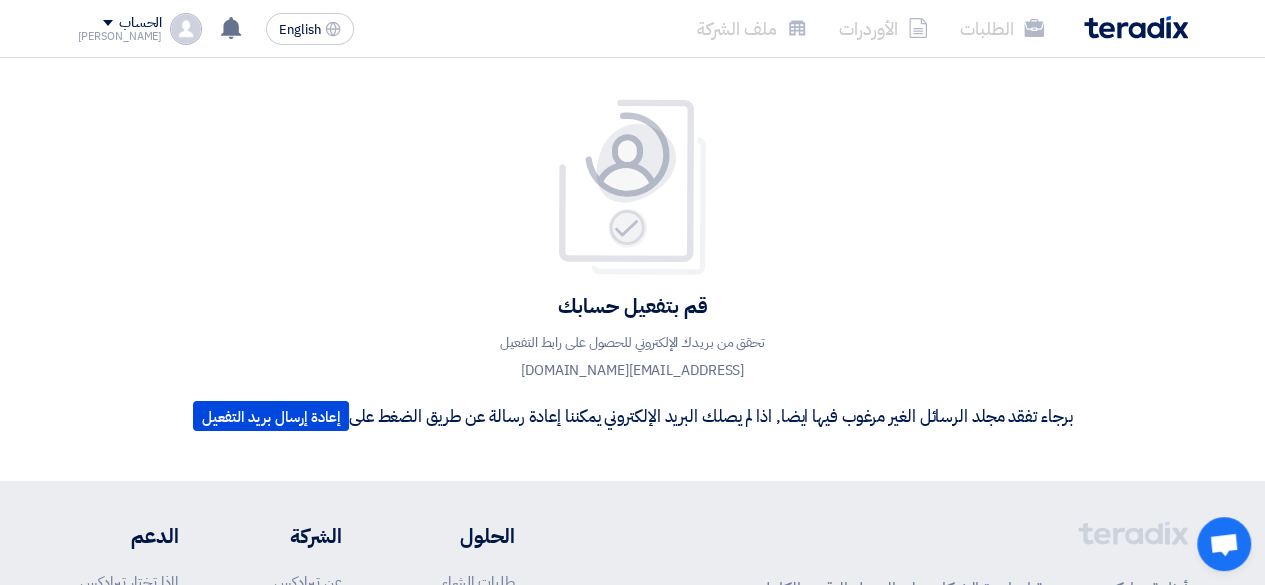 click on "[PERSON_NAME]" 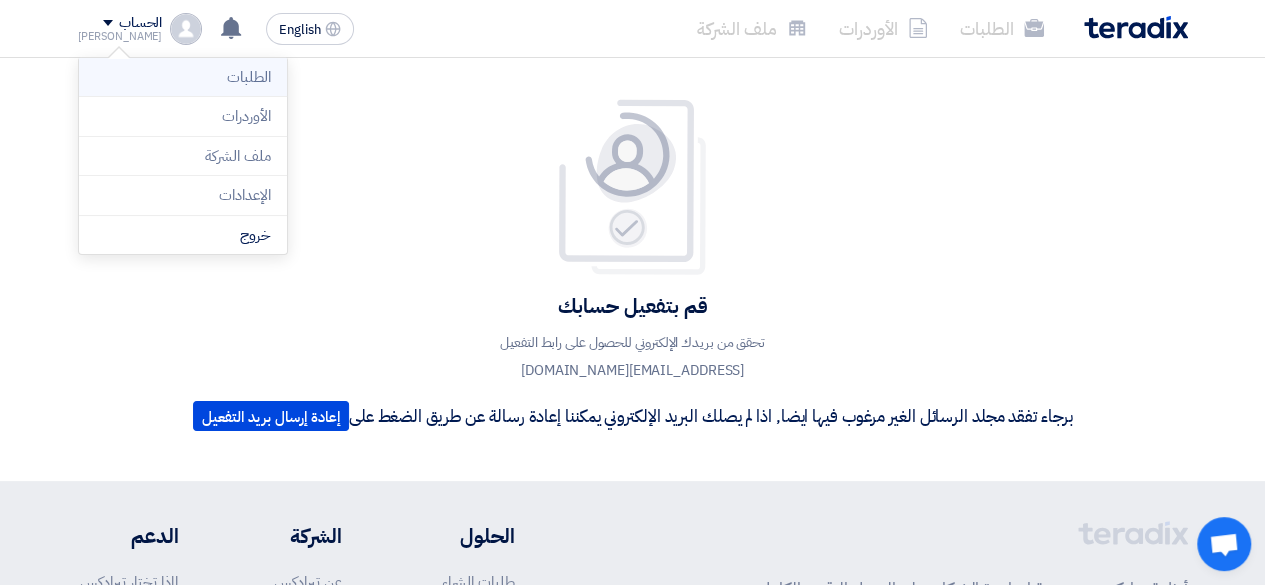 click on "الطلبات" 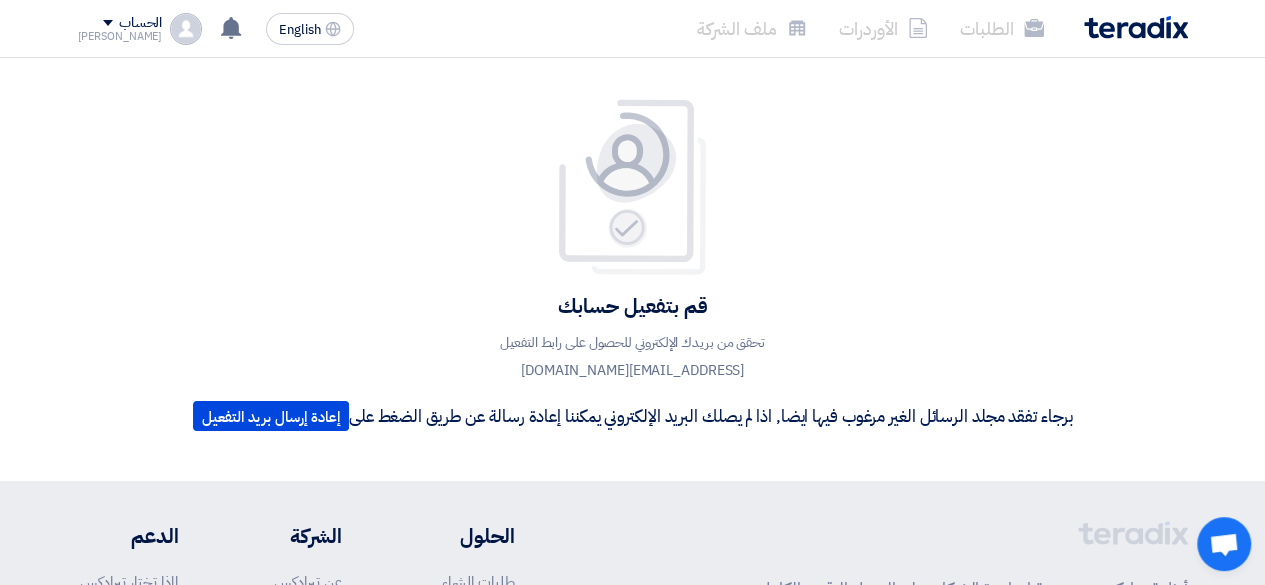 click on "[PERSON_NAME]" 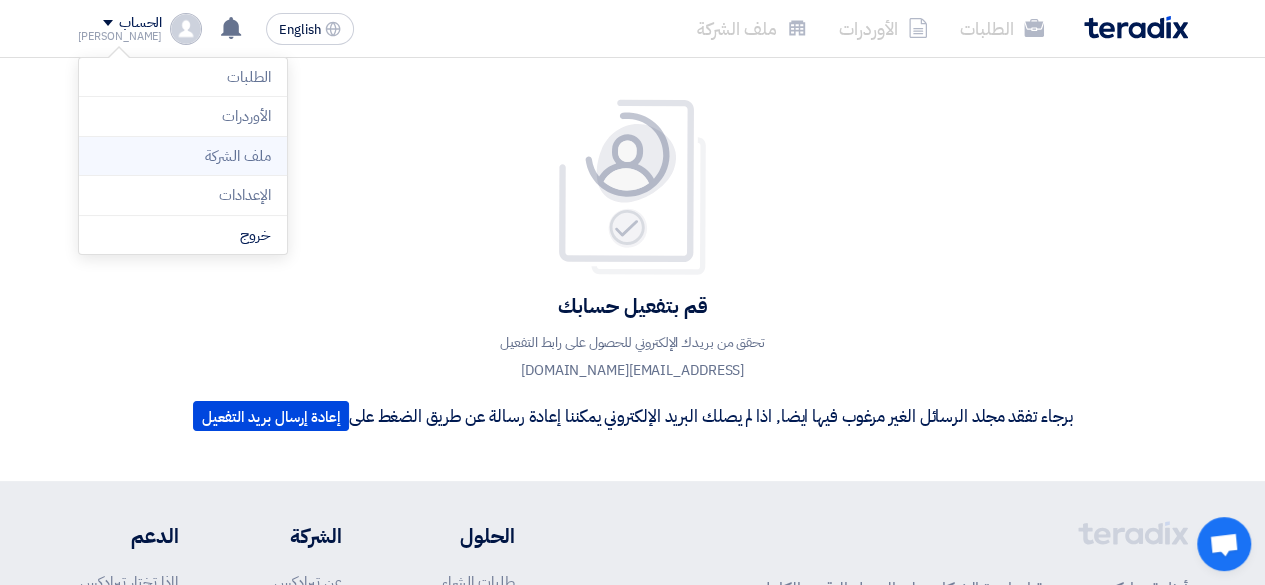 click on "ملف الشركة" 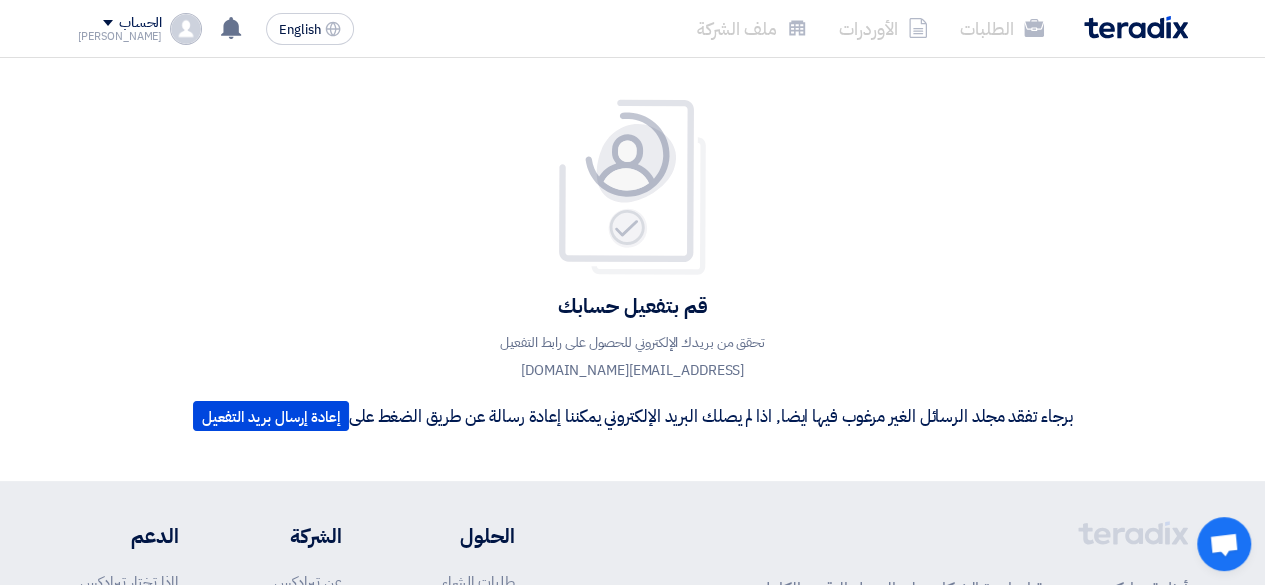 click on "الحساب" 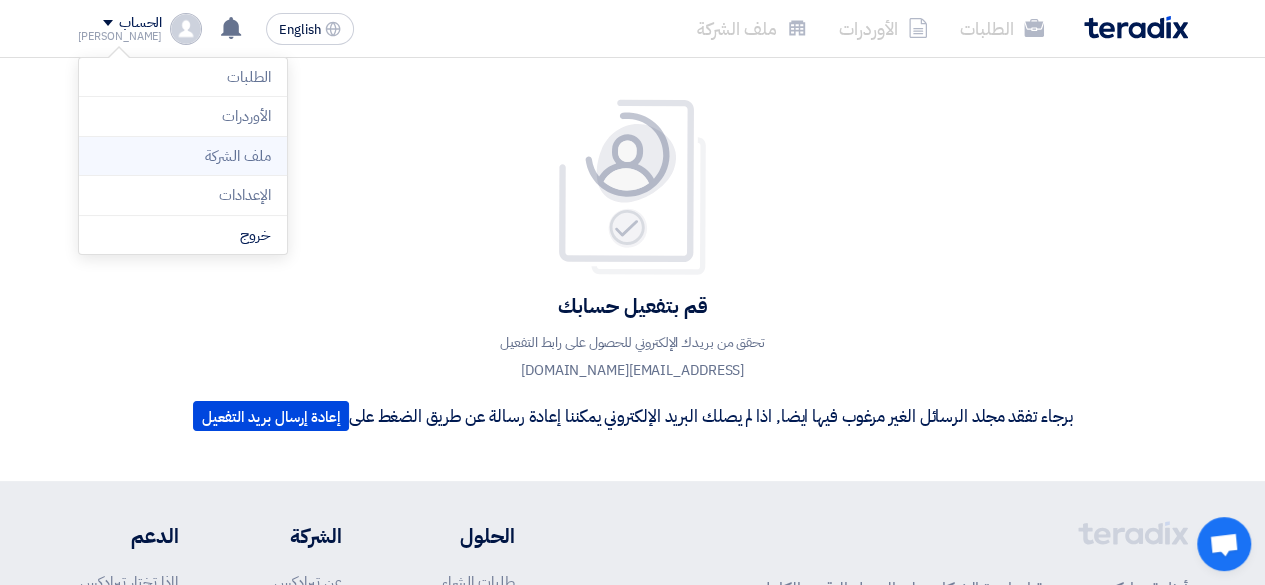 click on "ملف الشركة" 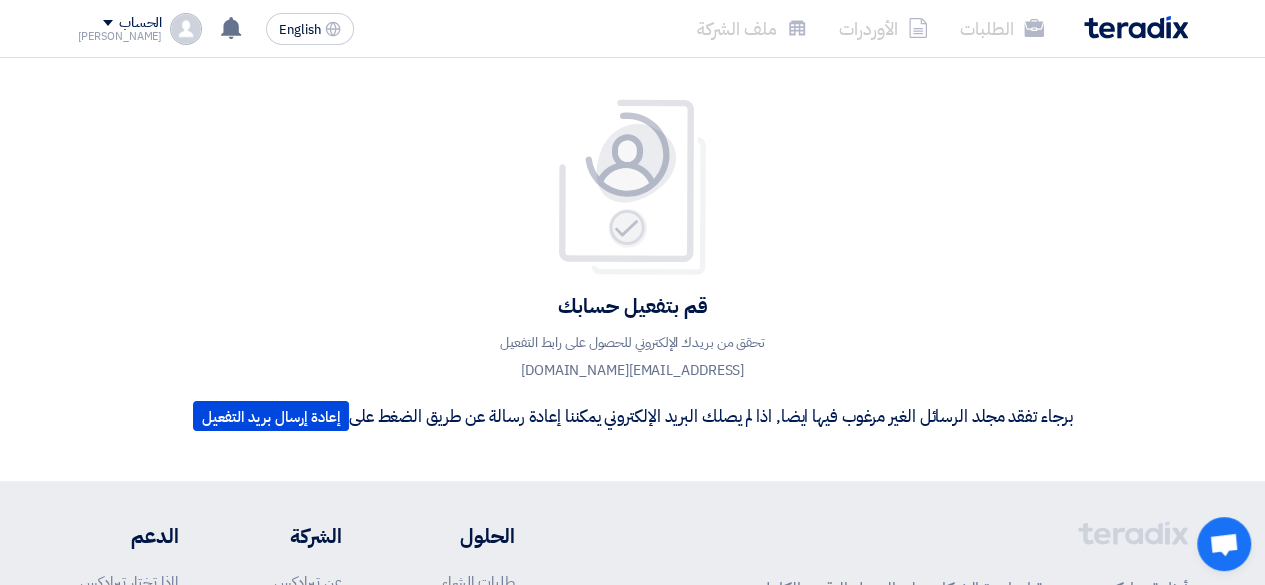 click on "الحساب" 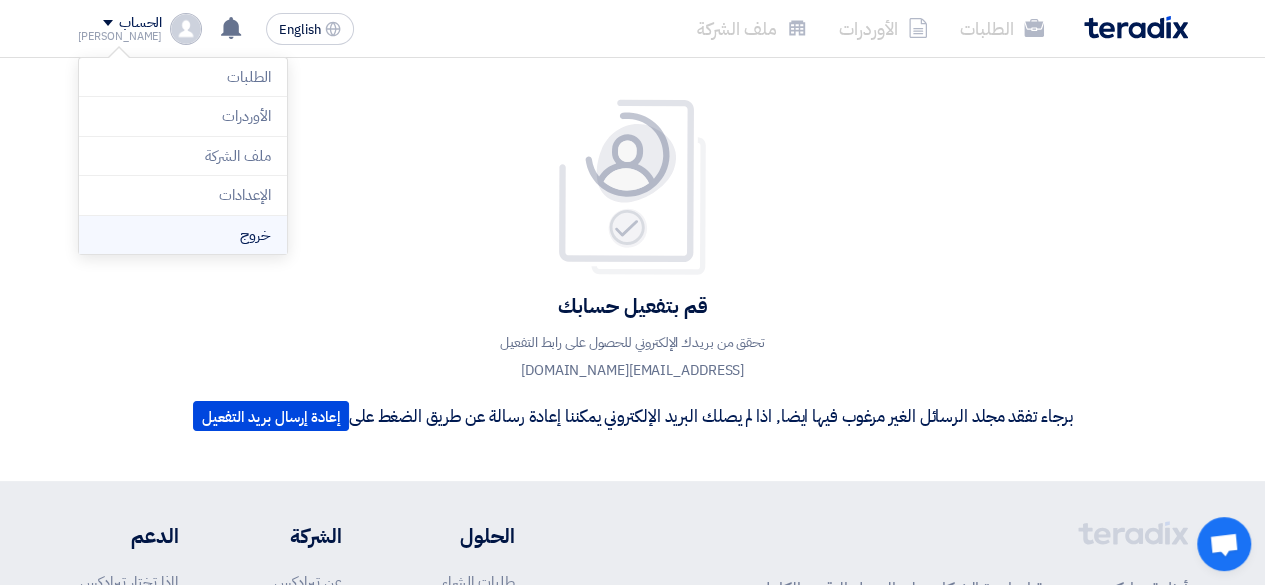 click on "خروج" 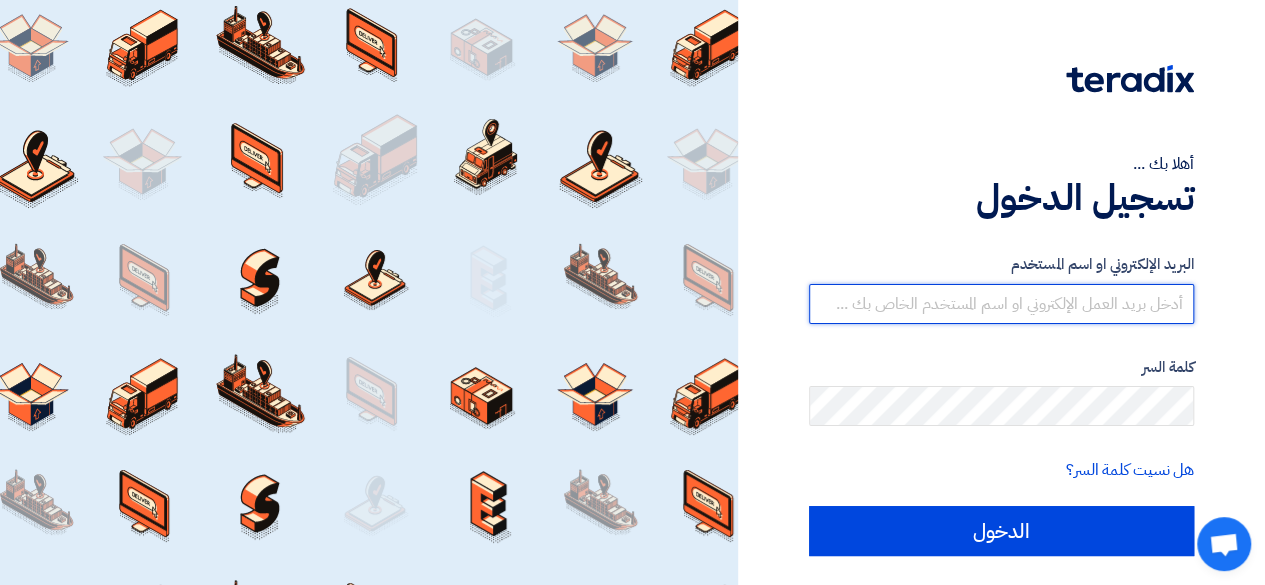 type on "[EMAIL_ADDRESS][DOMAIN_NAME]" 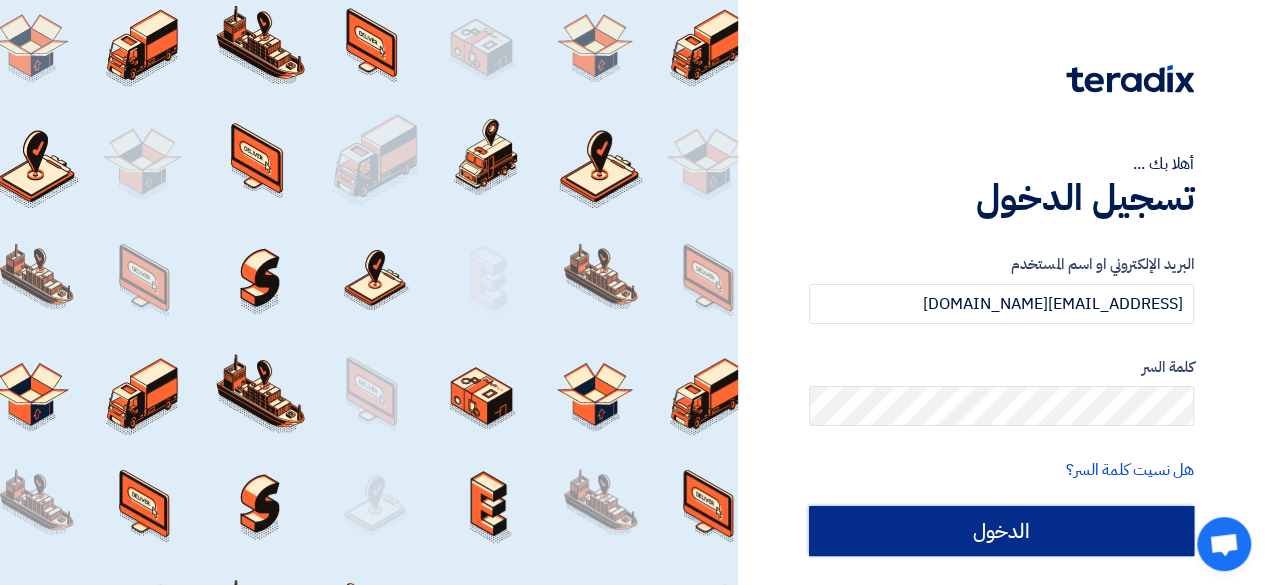 click on "الدخول" 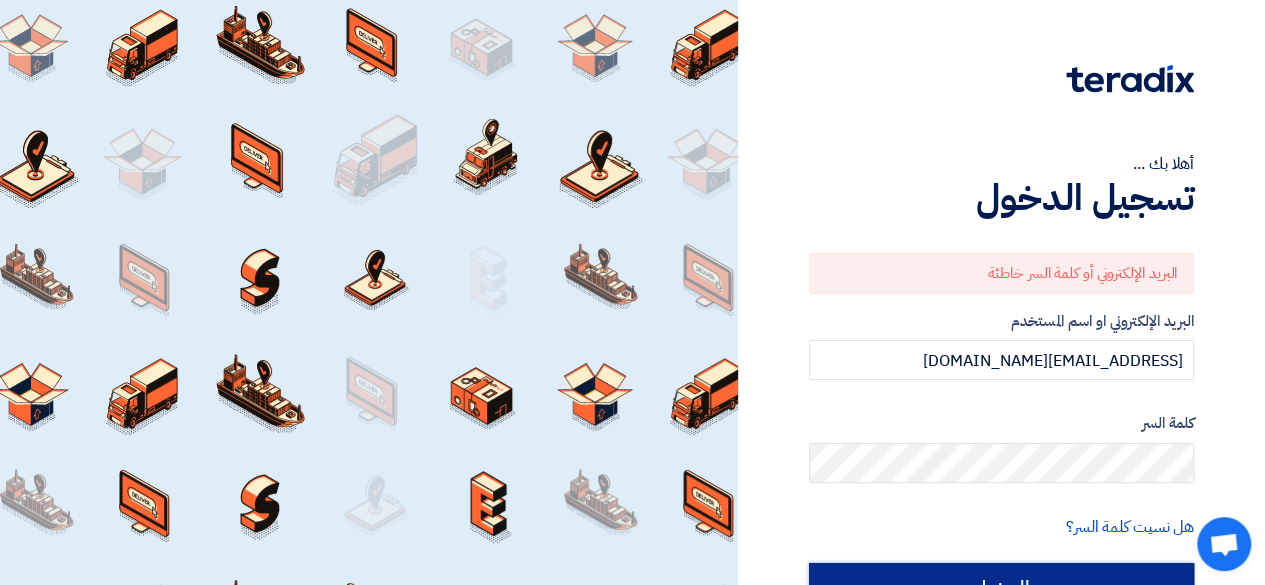click on "الدخول" 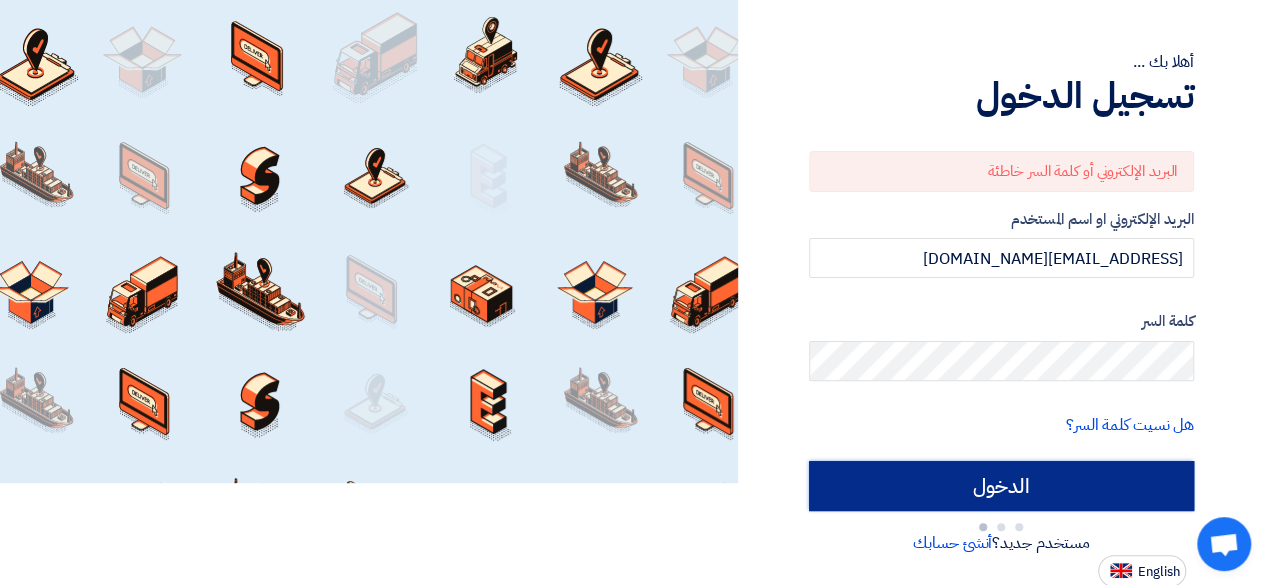 scroll, scrollTop: 102, scrollLeft: 0, axis: vertical 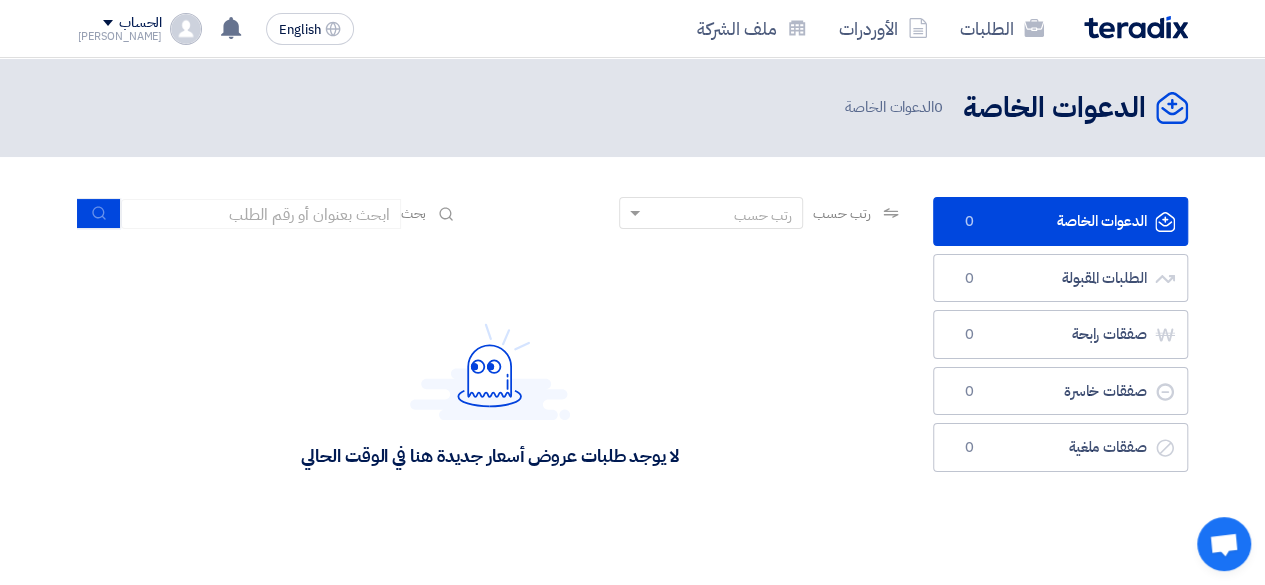 click on "الحساب" 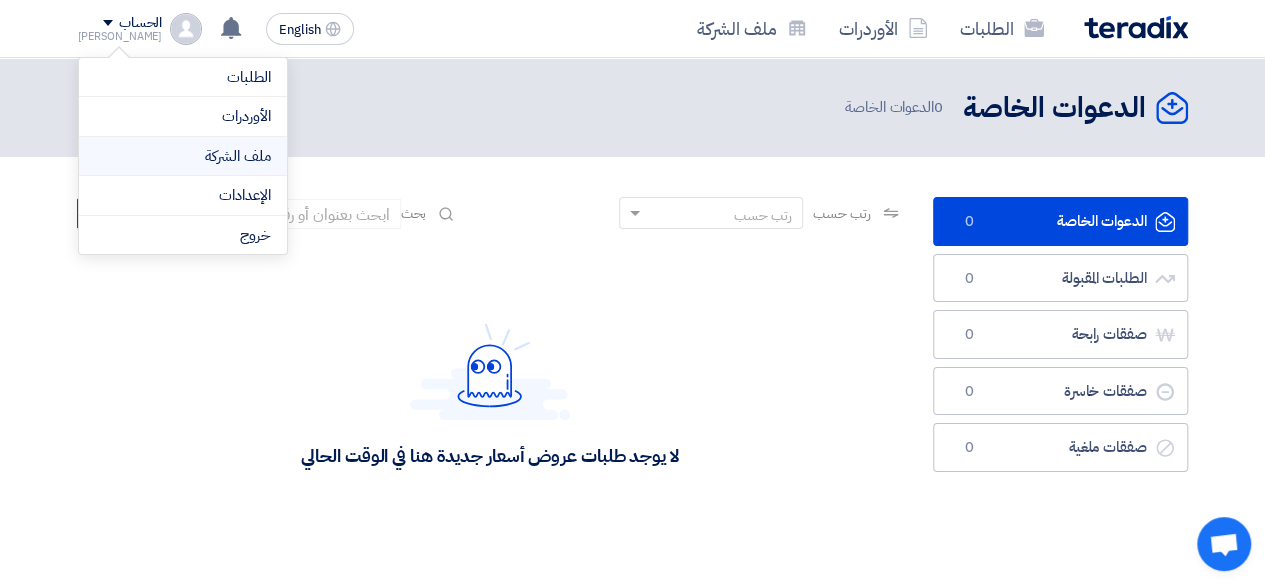 click on "ملف الشركة" 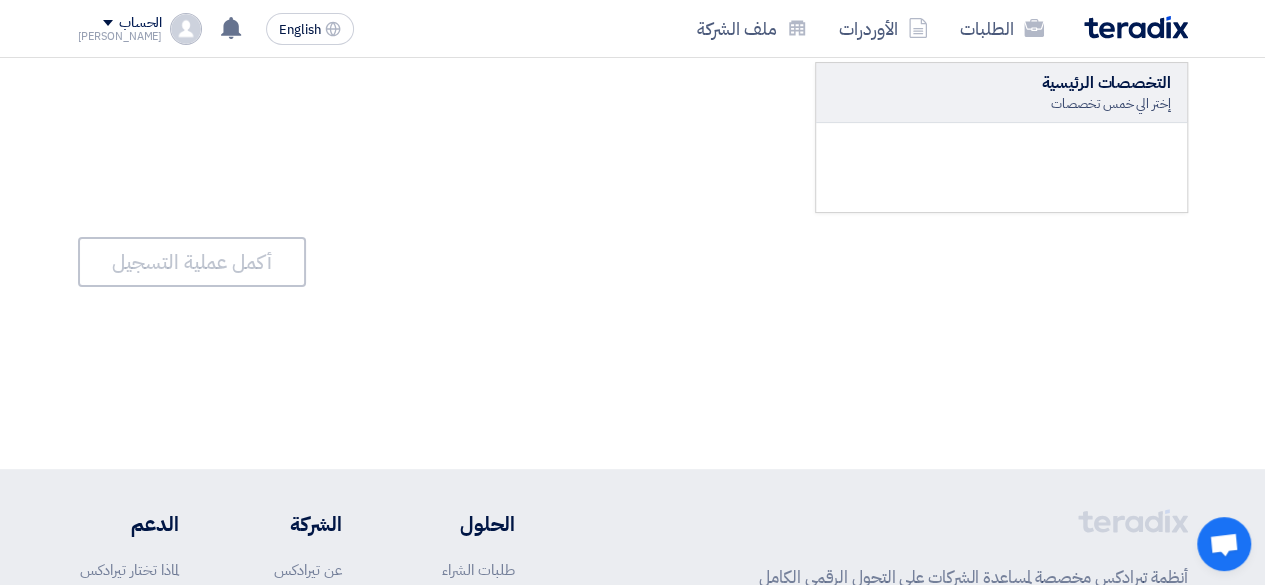scroll, scrollTop: 175, scrollLeft: 0, axis: vertical 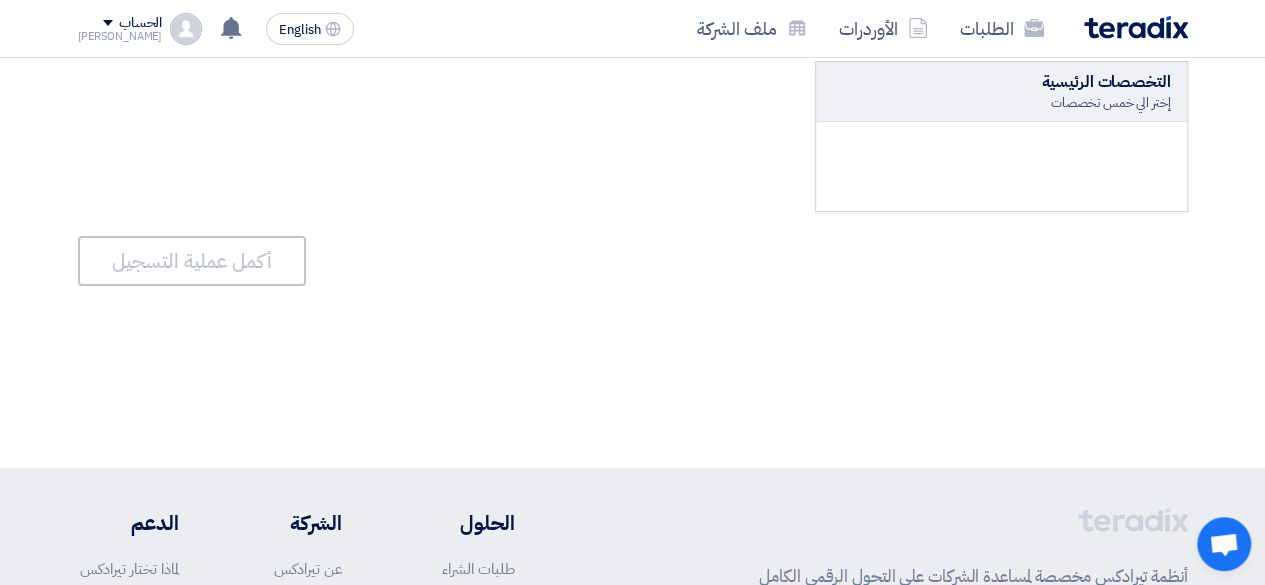 click on "إختر الي خمس تخصصات" 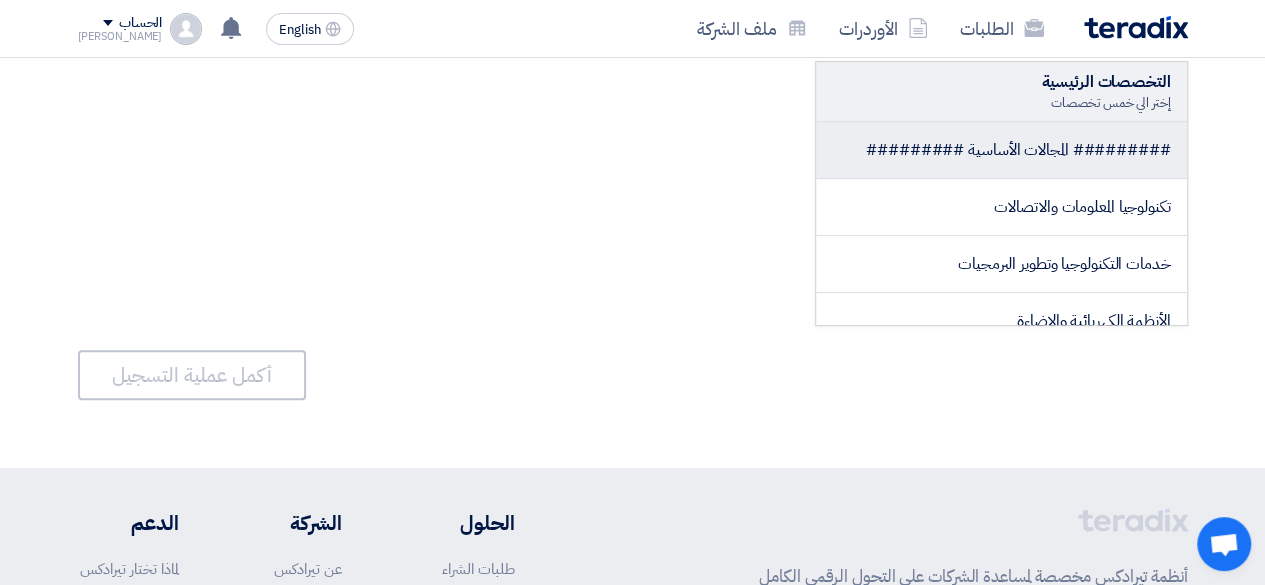 scroll, scrollTop: 215, scrollLeft: 0, axis: vertical 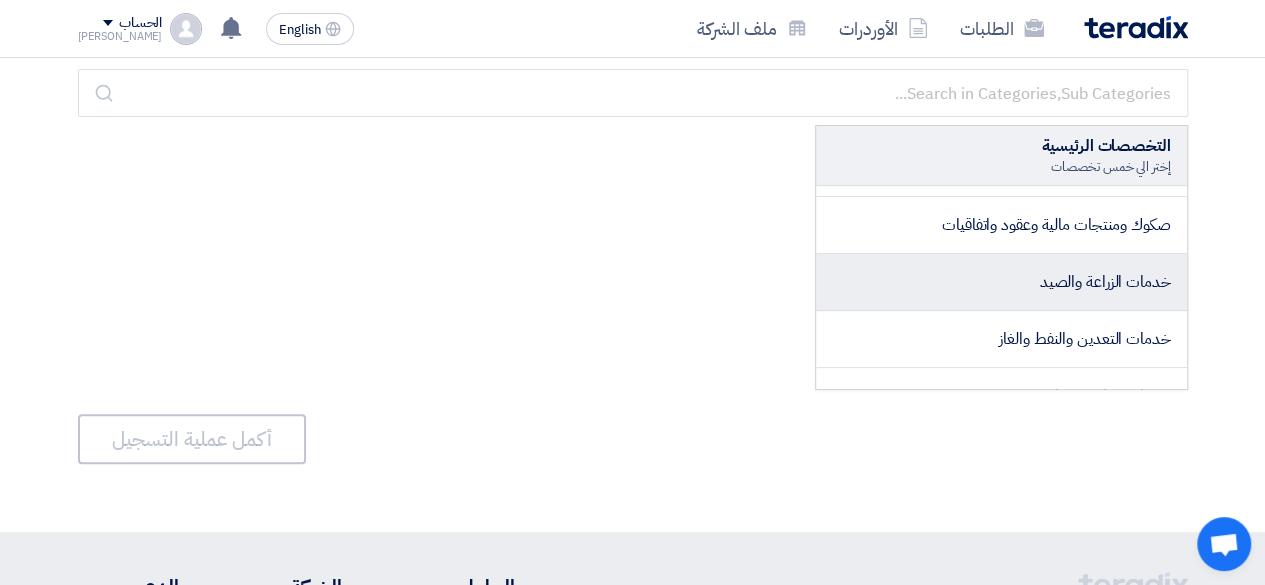 click on "خدمات الزراعة والصيد" 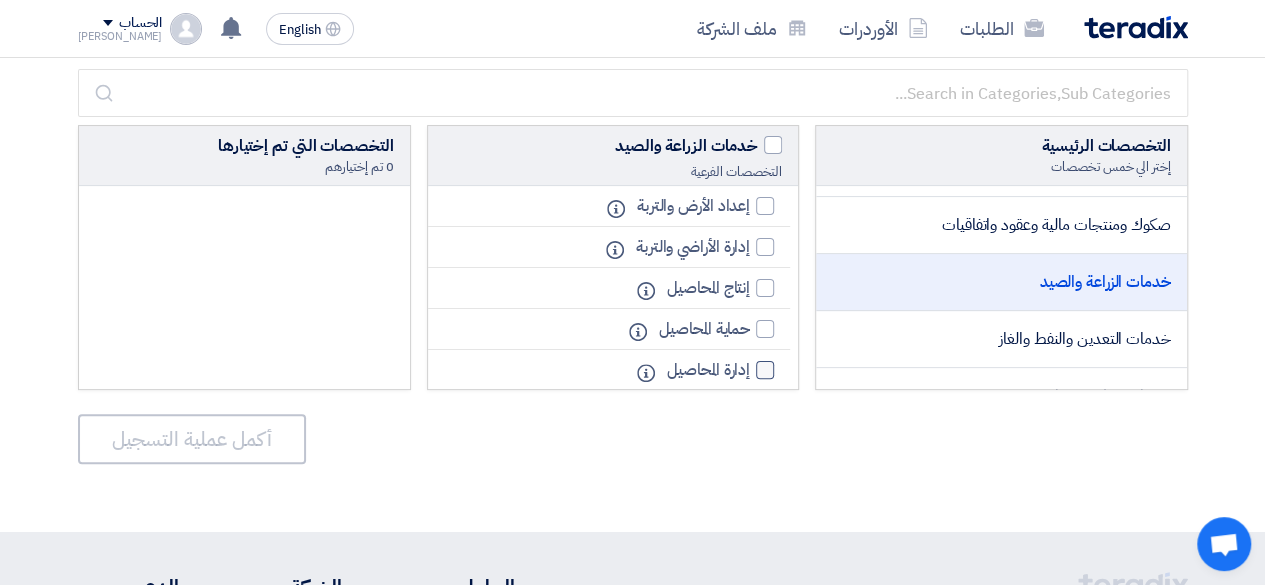 scroll, scrollTop: 316, scrollLeft: 0, axis: vertical 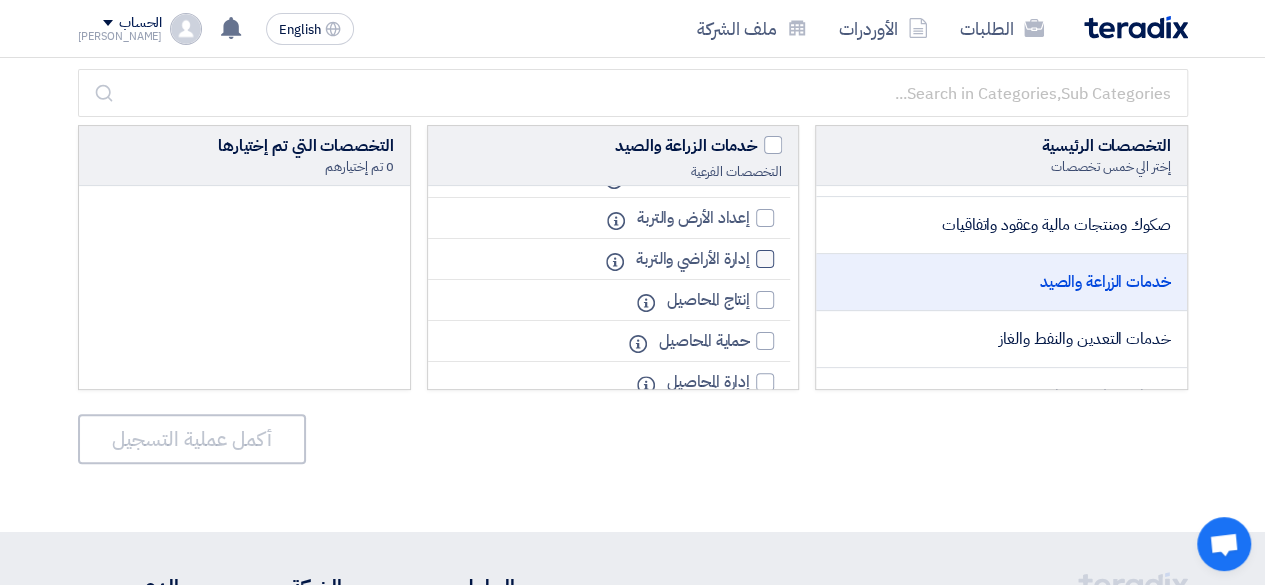 click 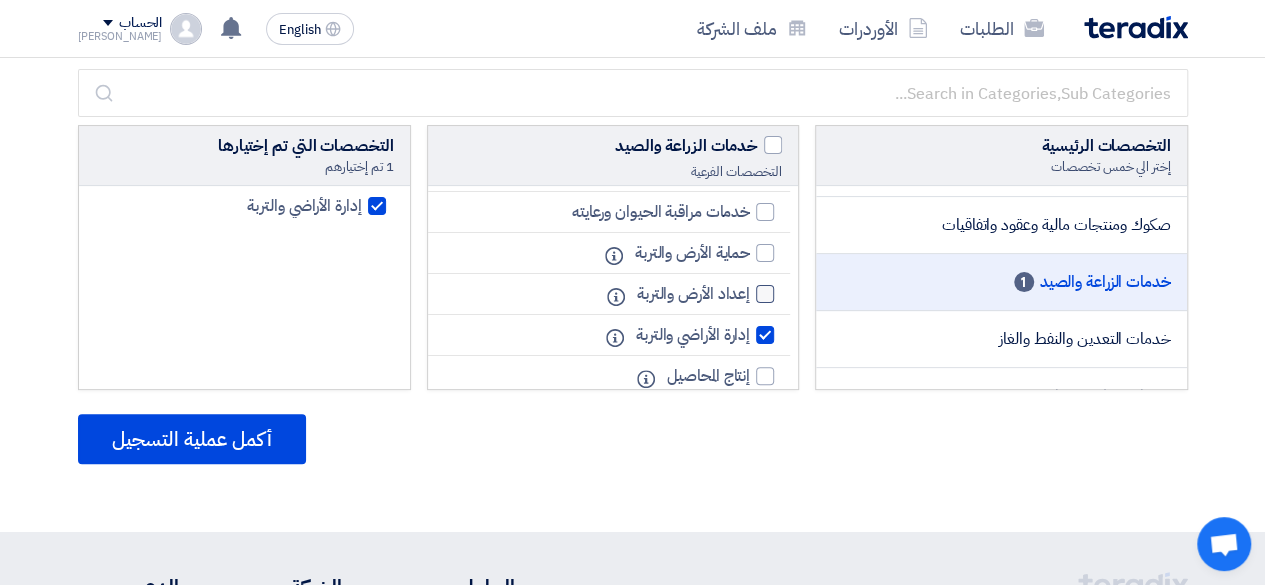 scroll, scrollTop: 238, scrollLeft: 0, axis: vertical 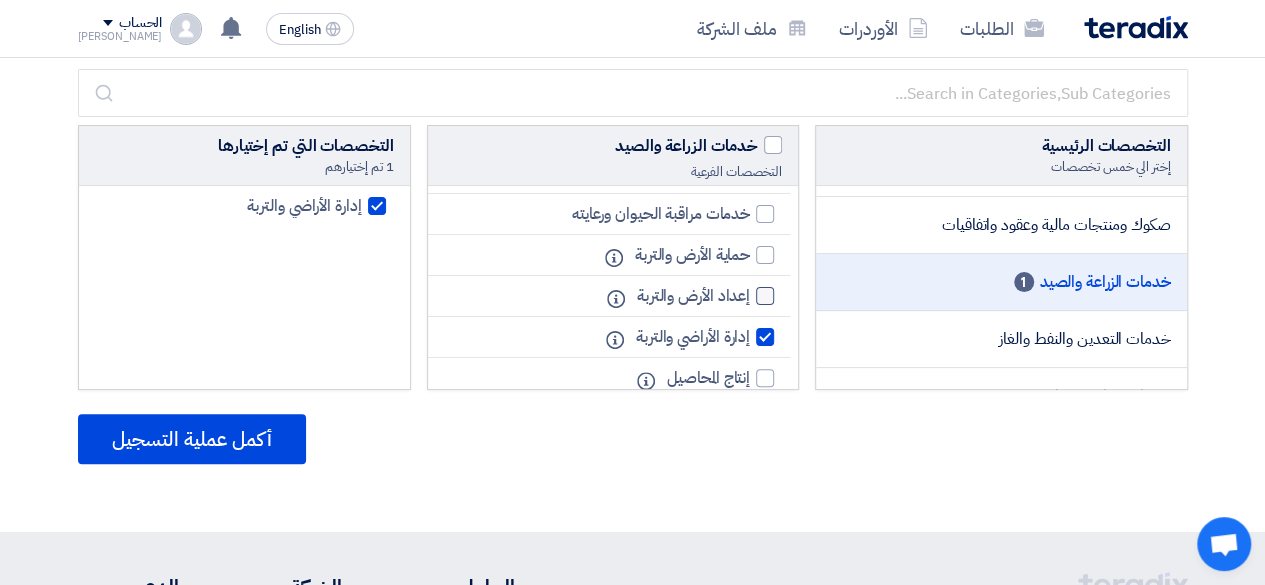 click 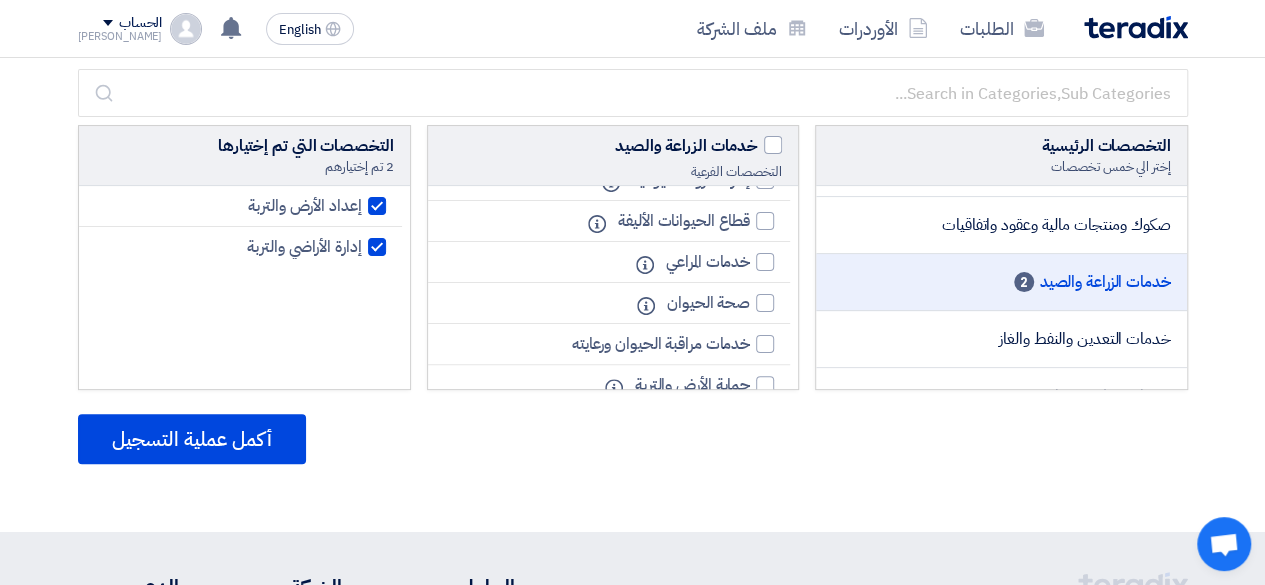 scroll, scrollTop: 106, scrollLeft: 0, axis: vertical 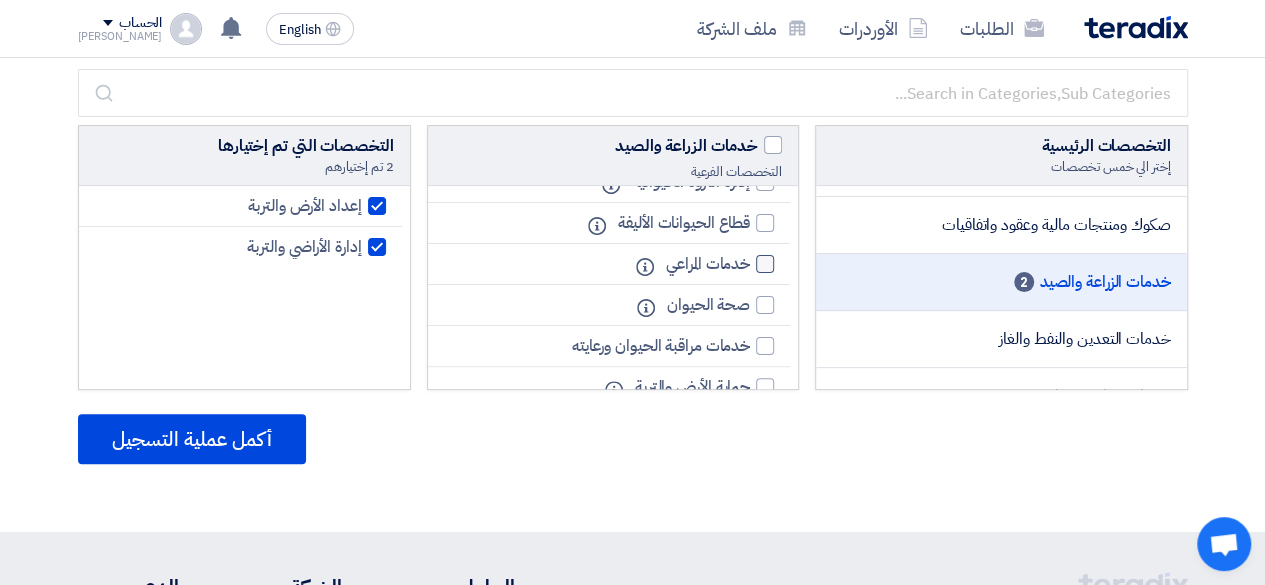 click 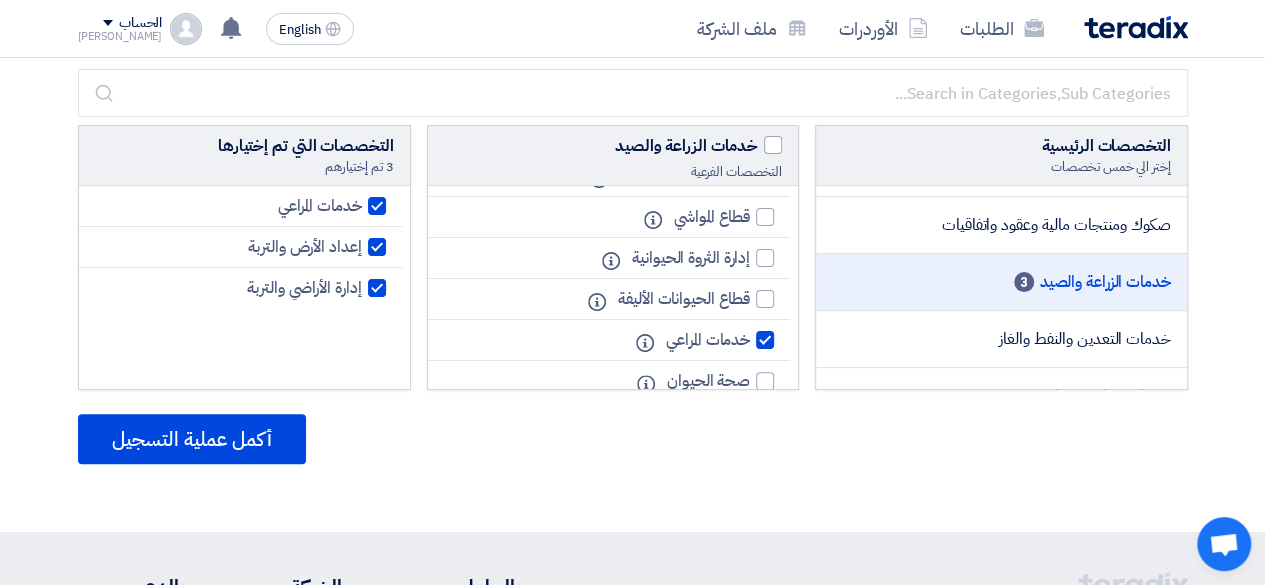 scroll, scrollTop: 0, scrollLeft: 0, axis: both 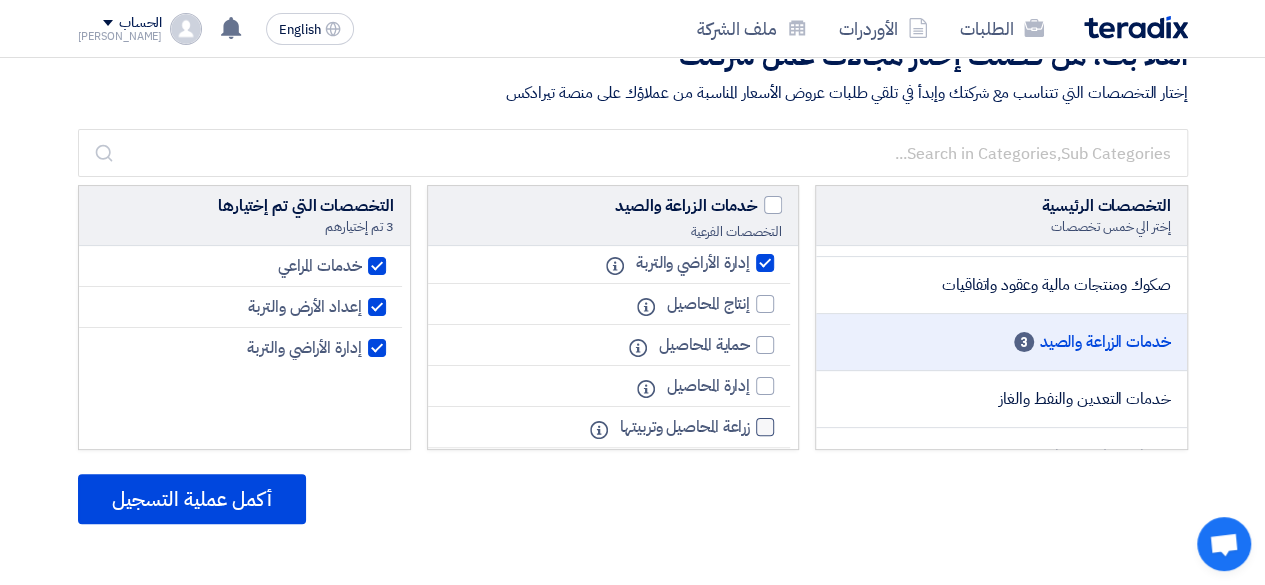 click 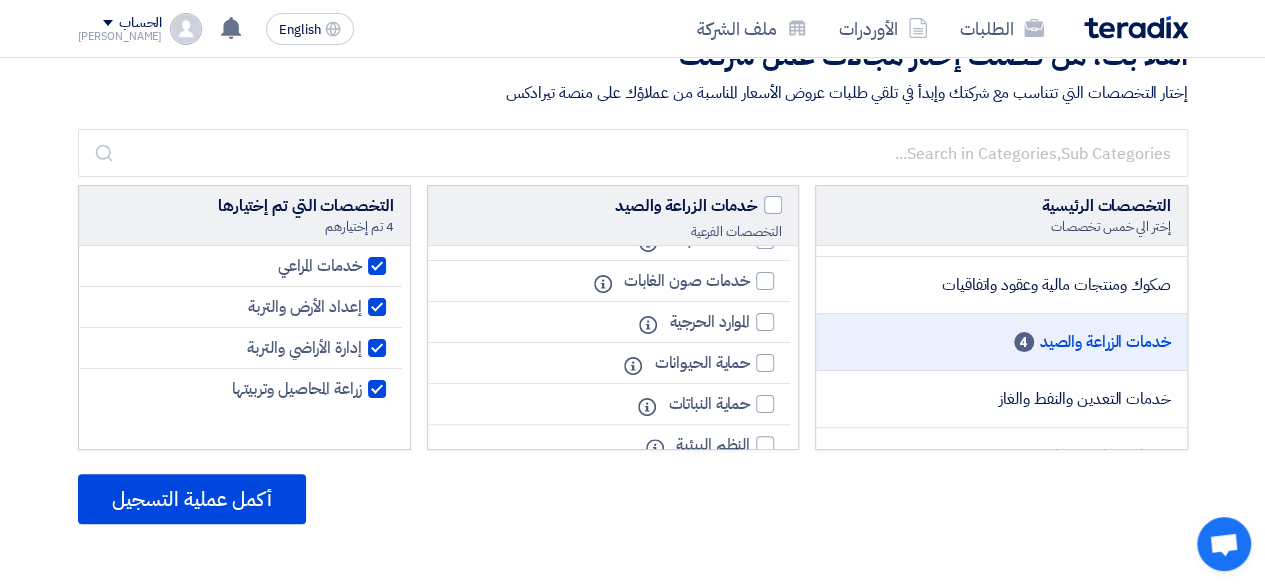 scroll, scrollTop: 776, scrollLeft: 0, axis: vertical 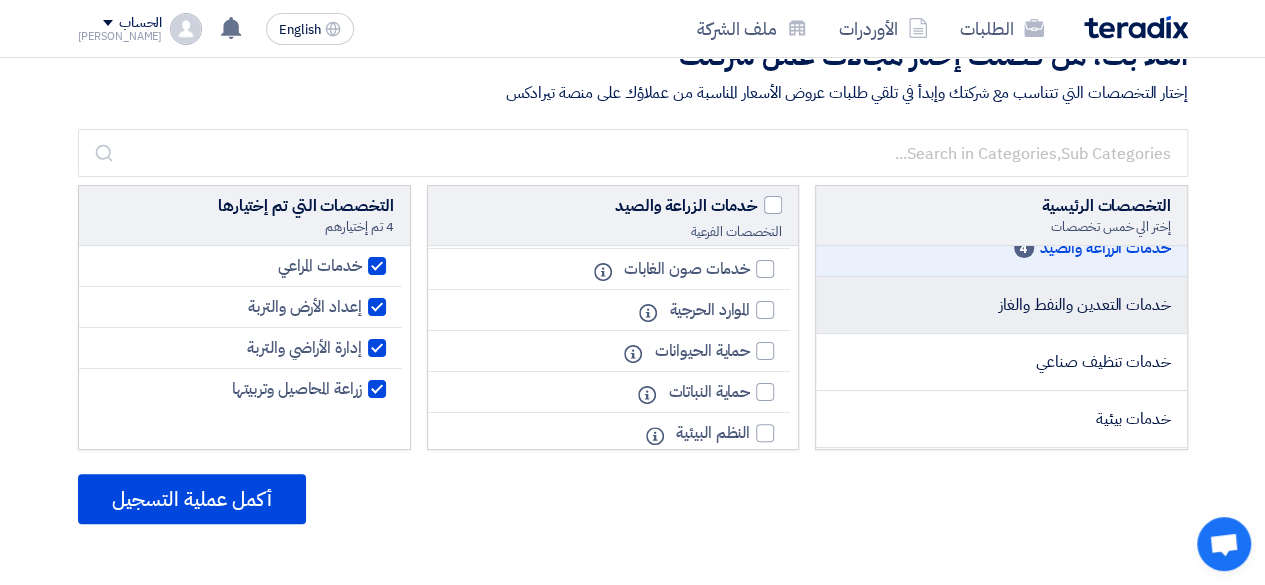 click on "خدمات التعدين والنفط والغاز" 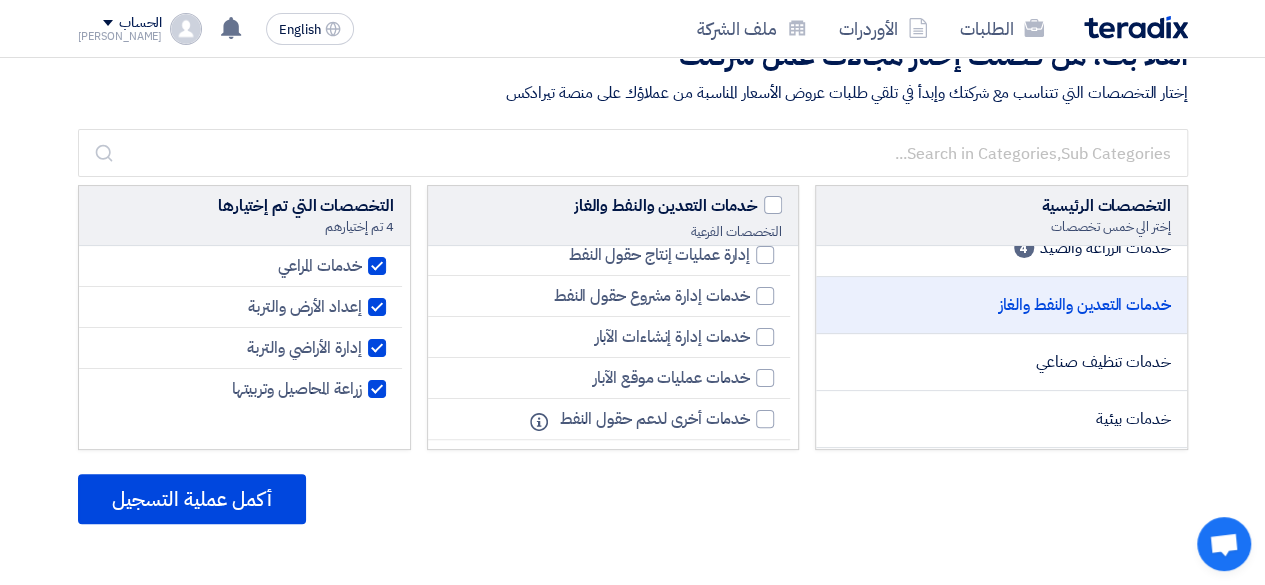 scroll, scrollTop: 1534, scrollLeft: 0, axis: vertical 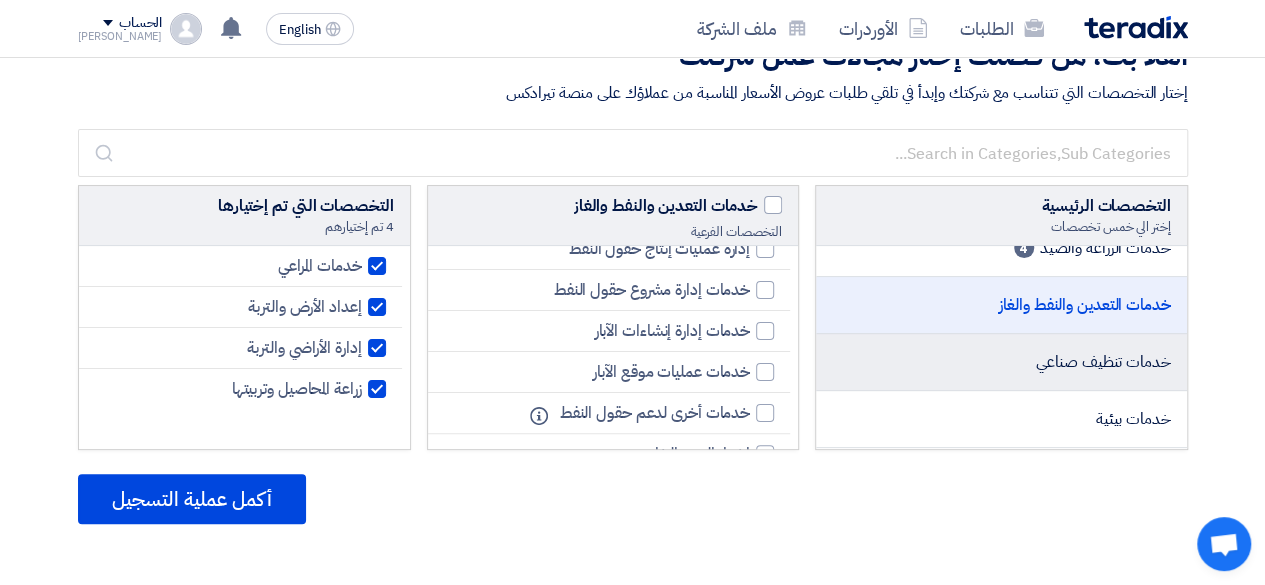 click on "خدمات تنظيف صناعي" 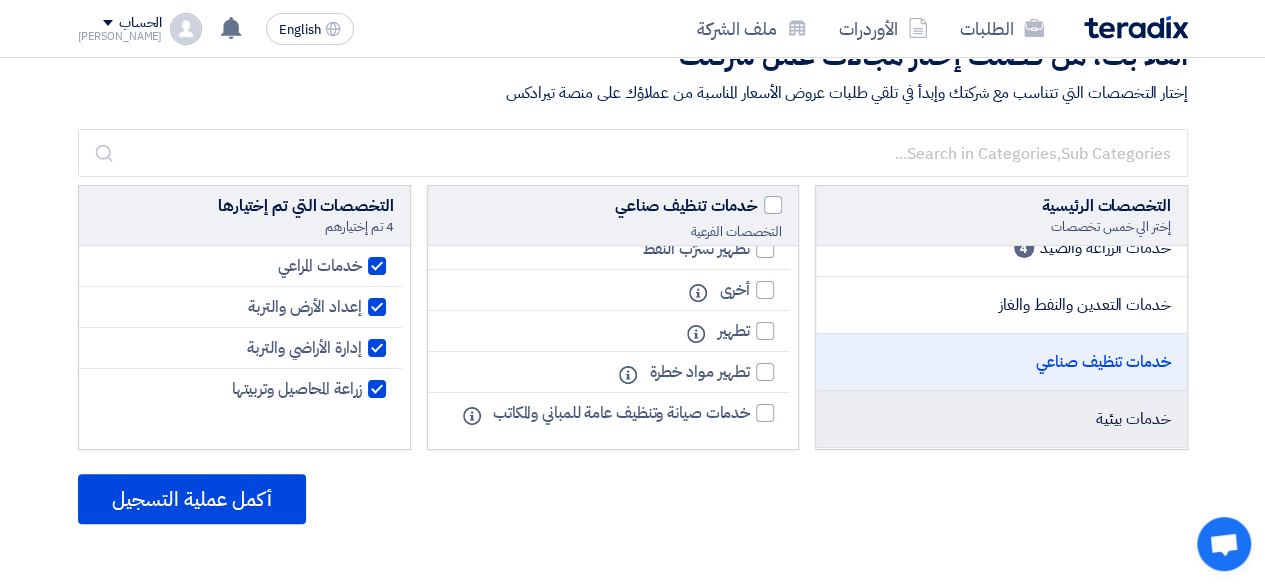 click on "خدمات بيئية" 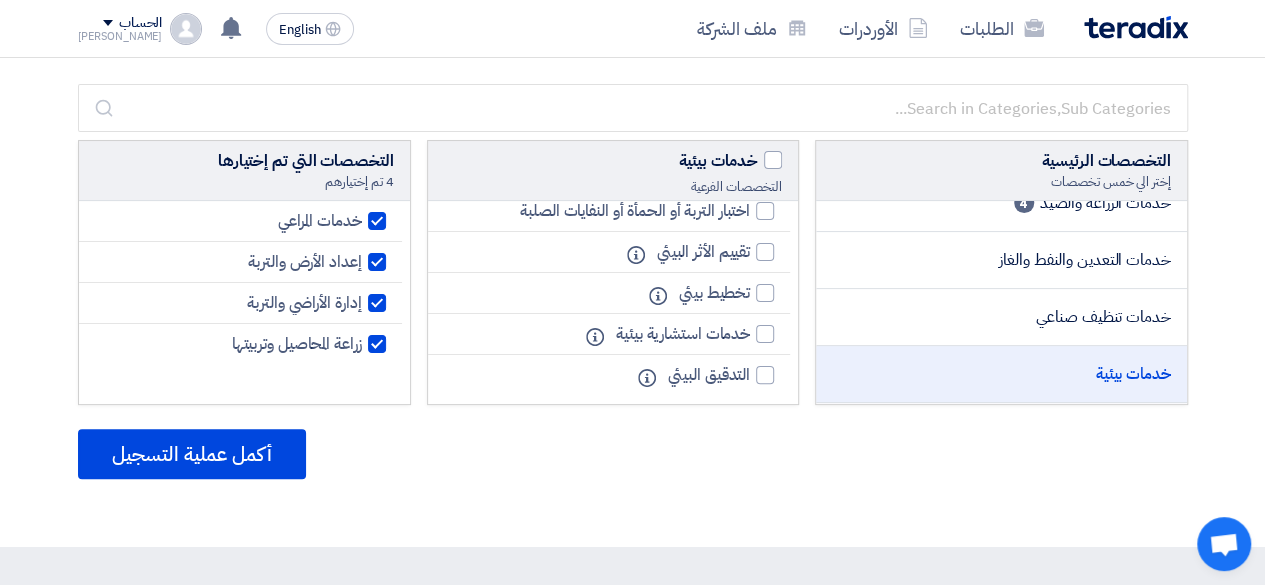 scroll, scrollTop: 94, scrollLeft: 0, axis: vertical 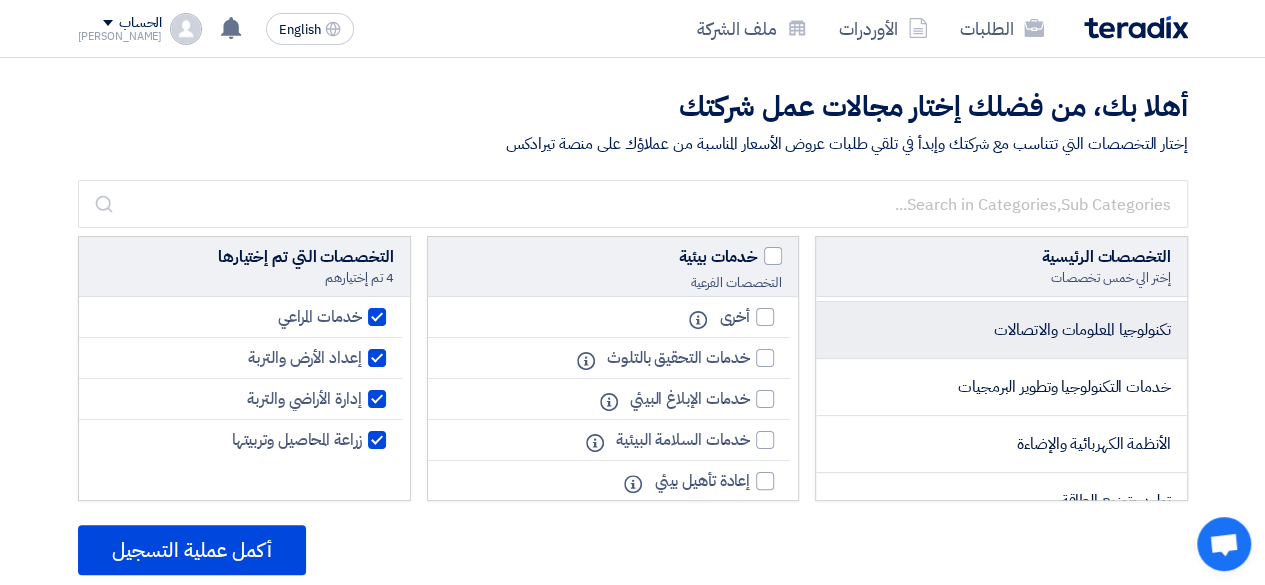 click on "تكنولوجيا المعلومات والاتصالات" 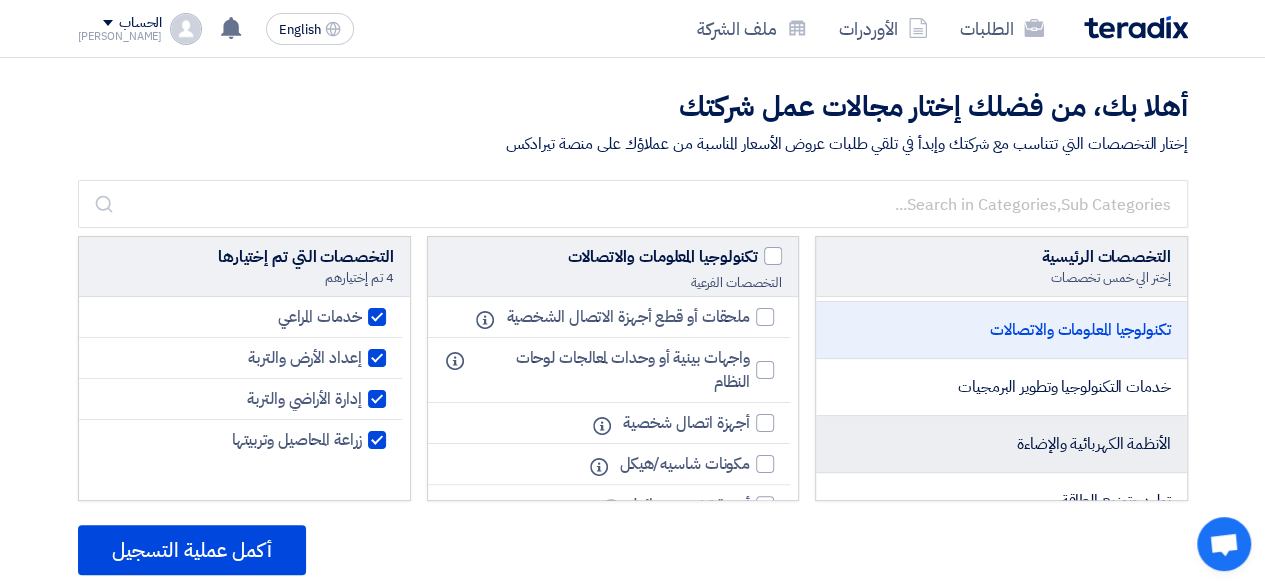 click on "الأنظمة الكهربائية والإضاءة" 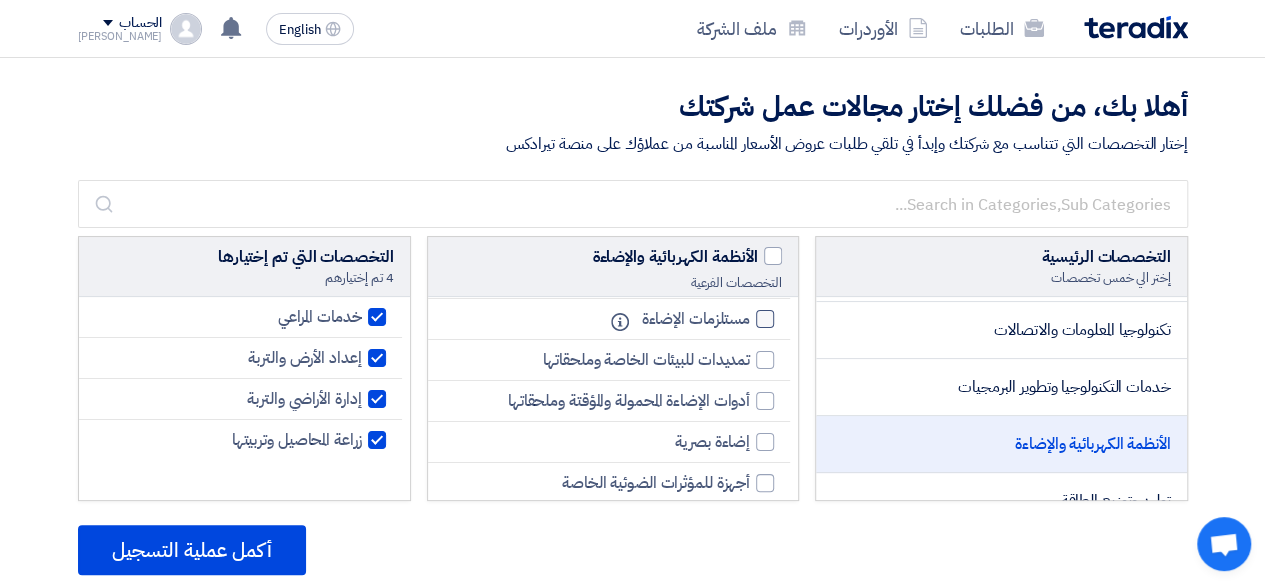scroll, scrollTop: 78, scrollLeft: 0, axis: vertical 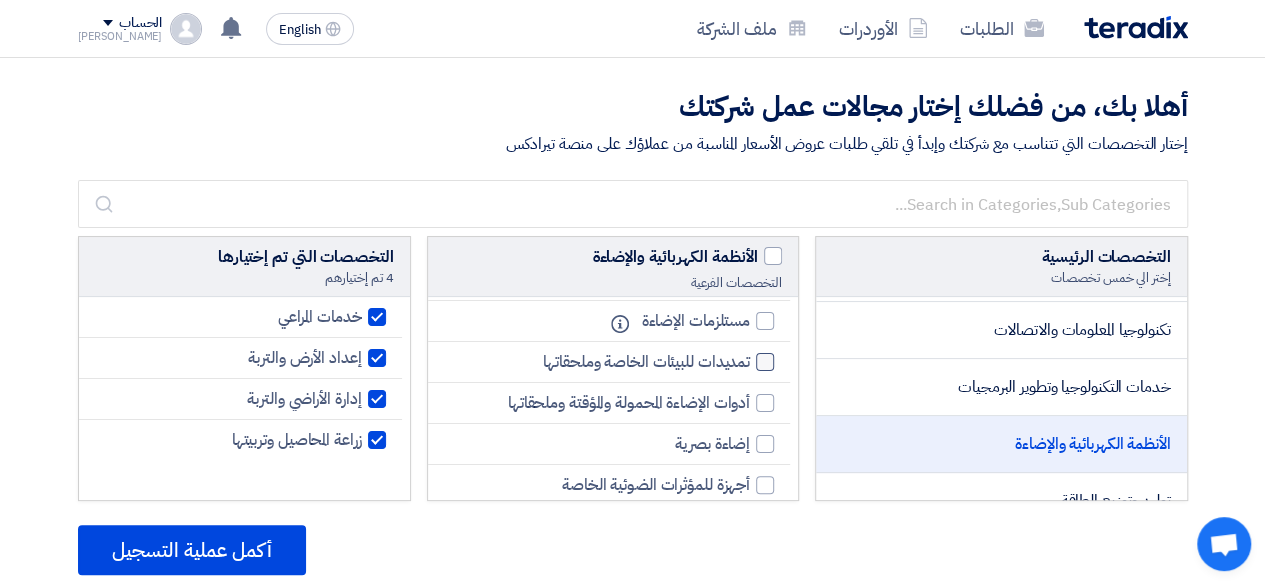 click on "تمديدات للبيئات الخاصة وملحقاتها" 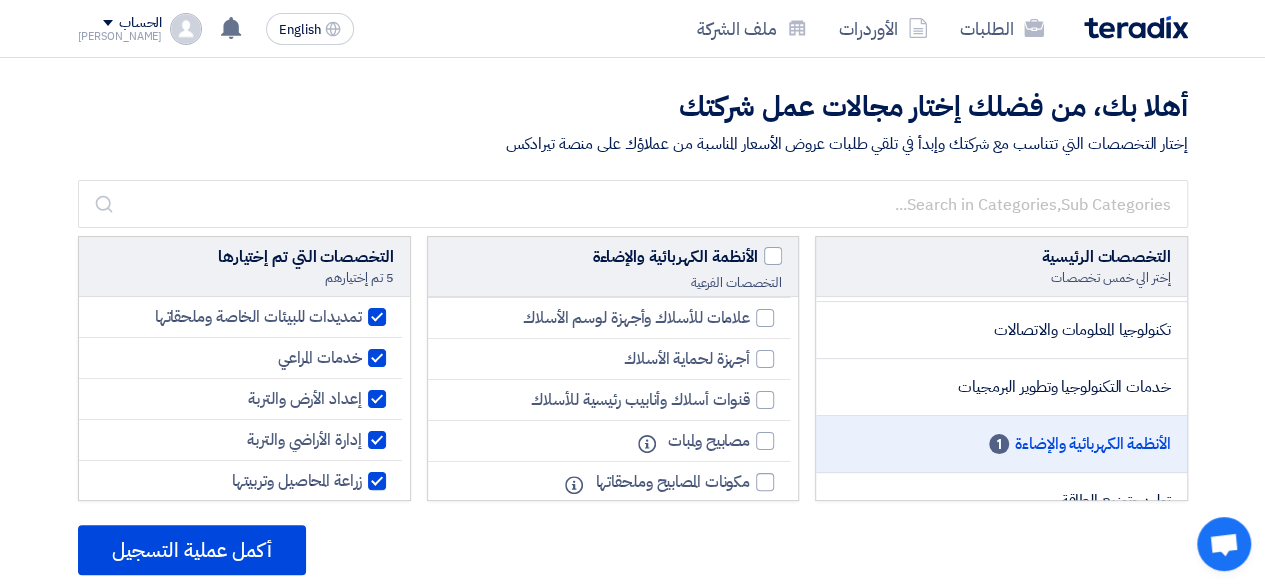 scroll, scrollTop: 986, scrollLeft: 0, axis: vertical 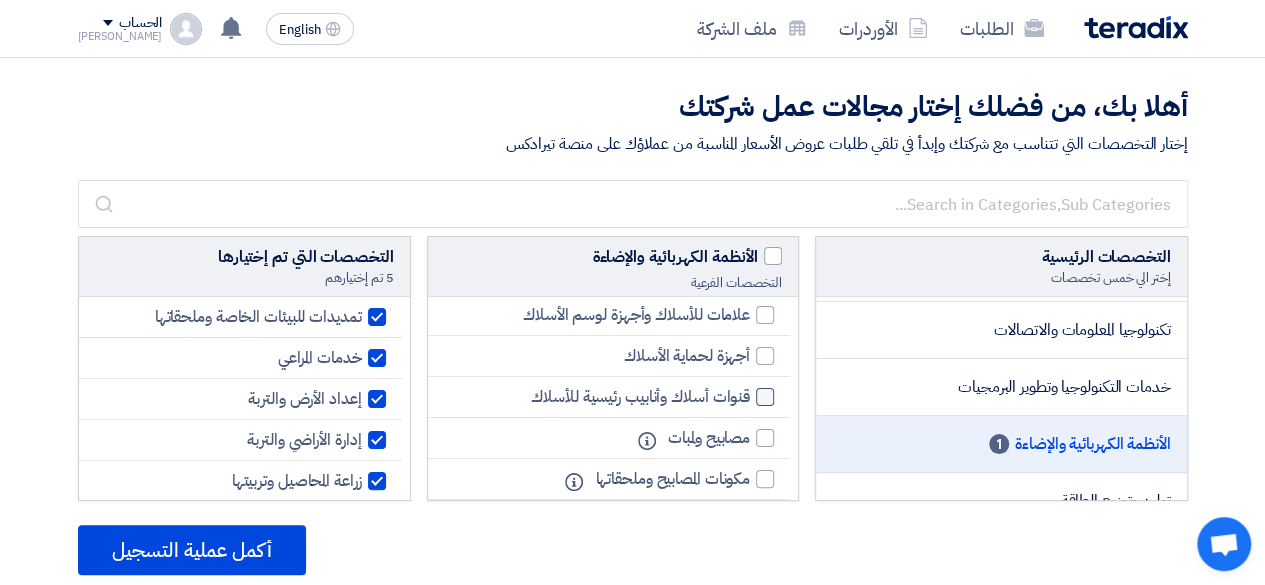 click 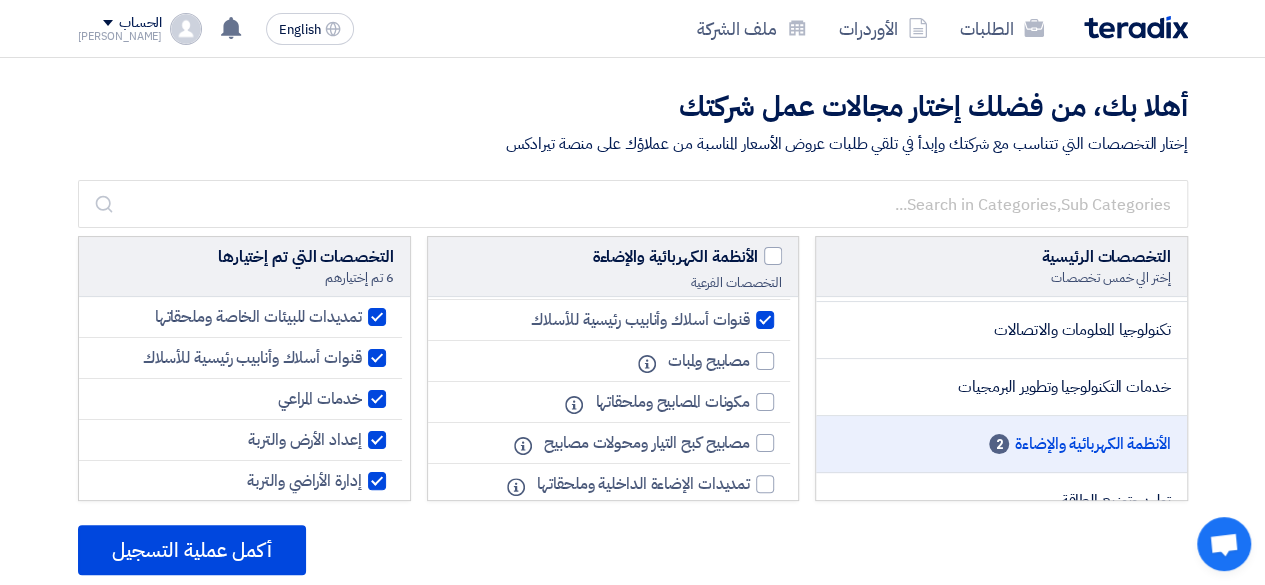 scroll, scrollTop: 1096, scrollLeft: 0, axis: vertical 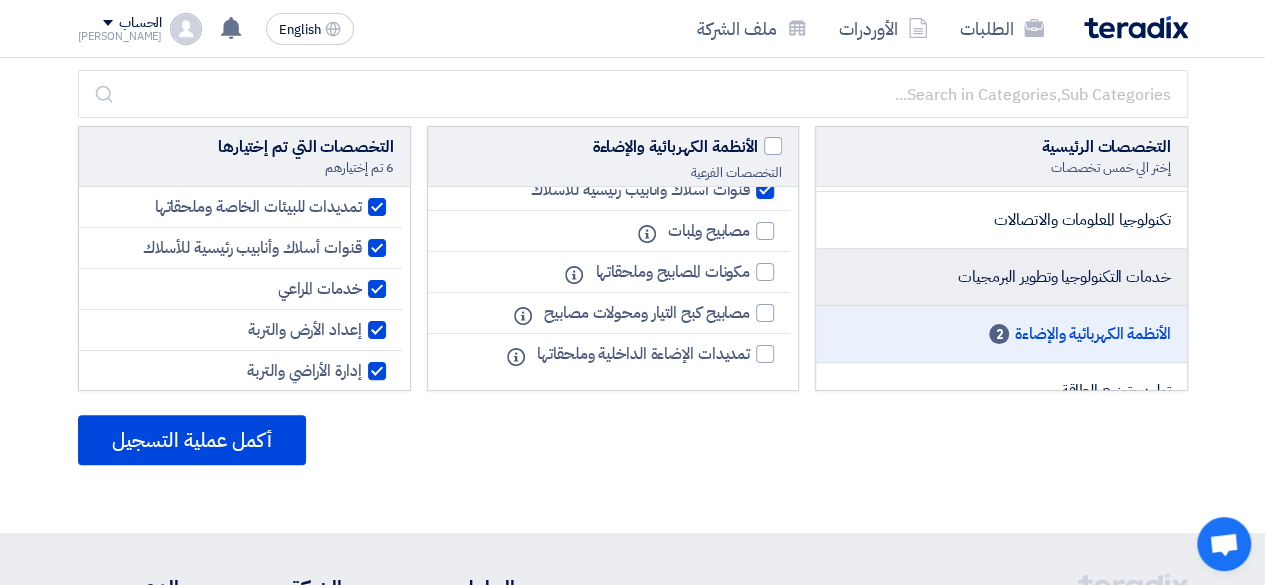 click on "خدمات التكنولوجيا وتطوير البرمجيات" 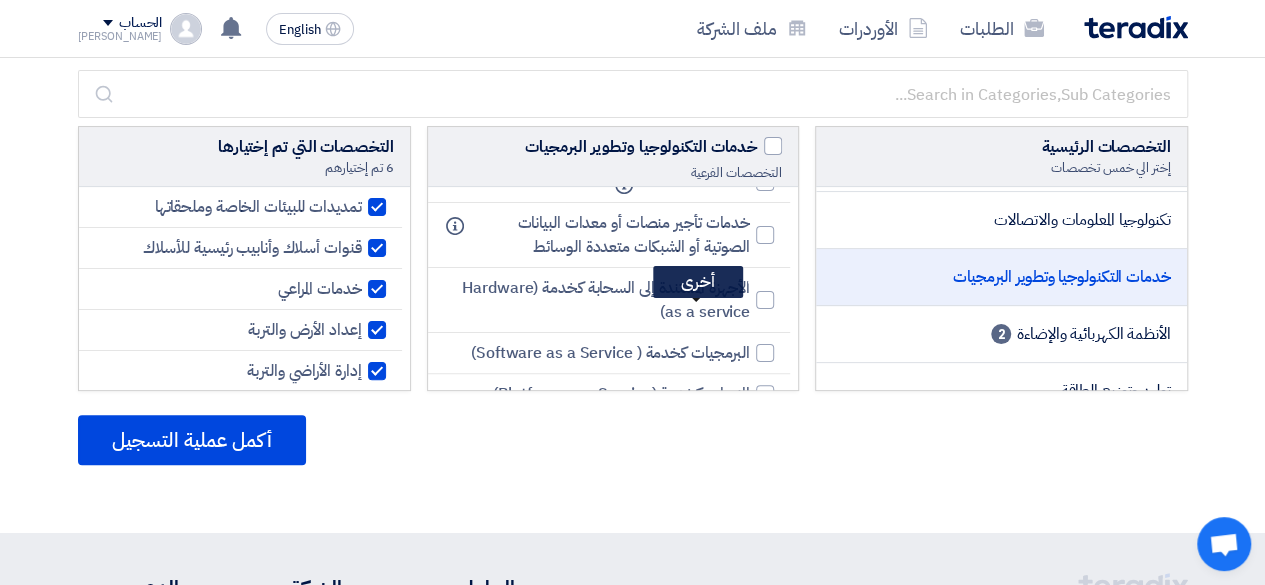 scroll, scrollTop: 662, scrollLeft: 0, axis: vertical 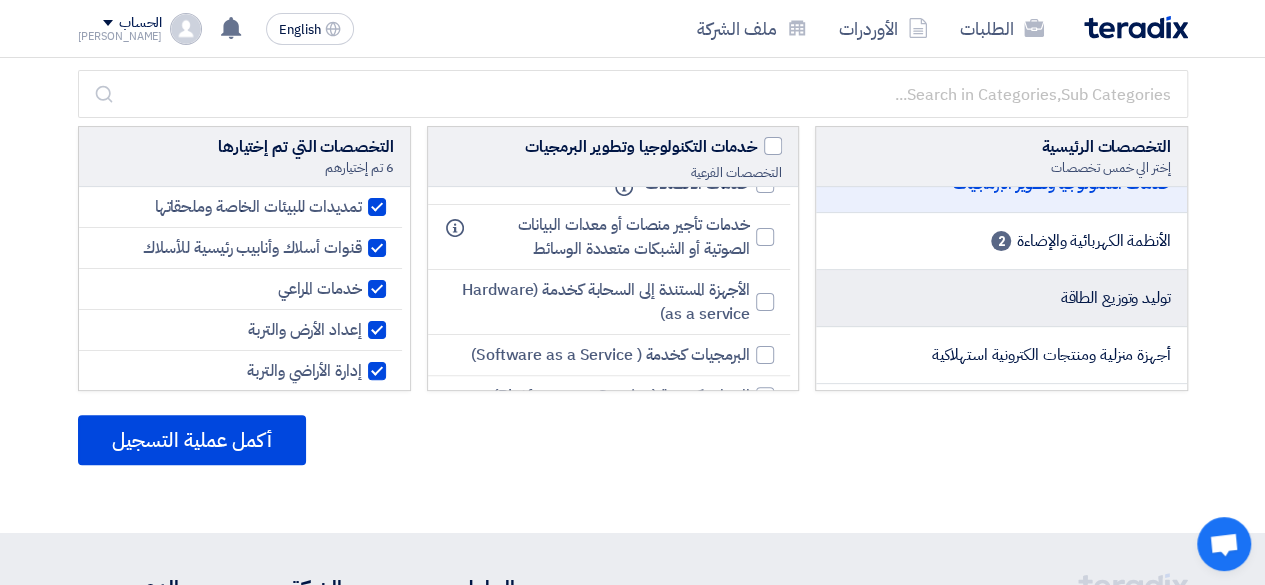 click on "توليد وتوزيع الطاقة" 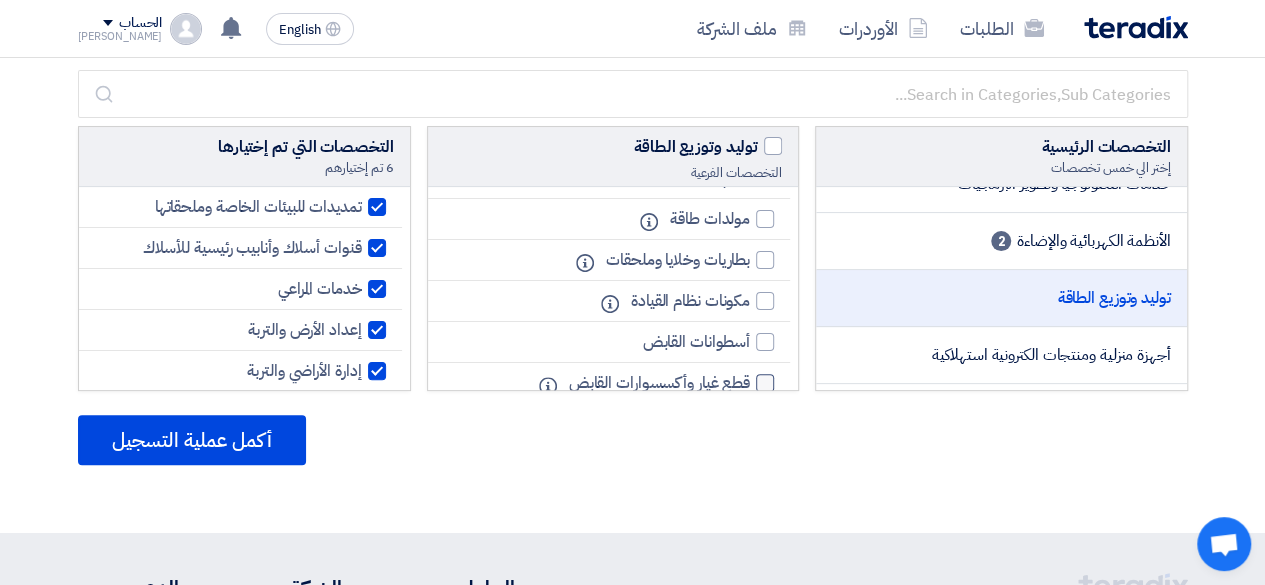 scroll, scrollTop: 315, scrollLeft: 0, axis: vertical 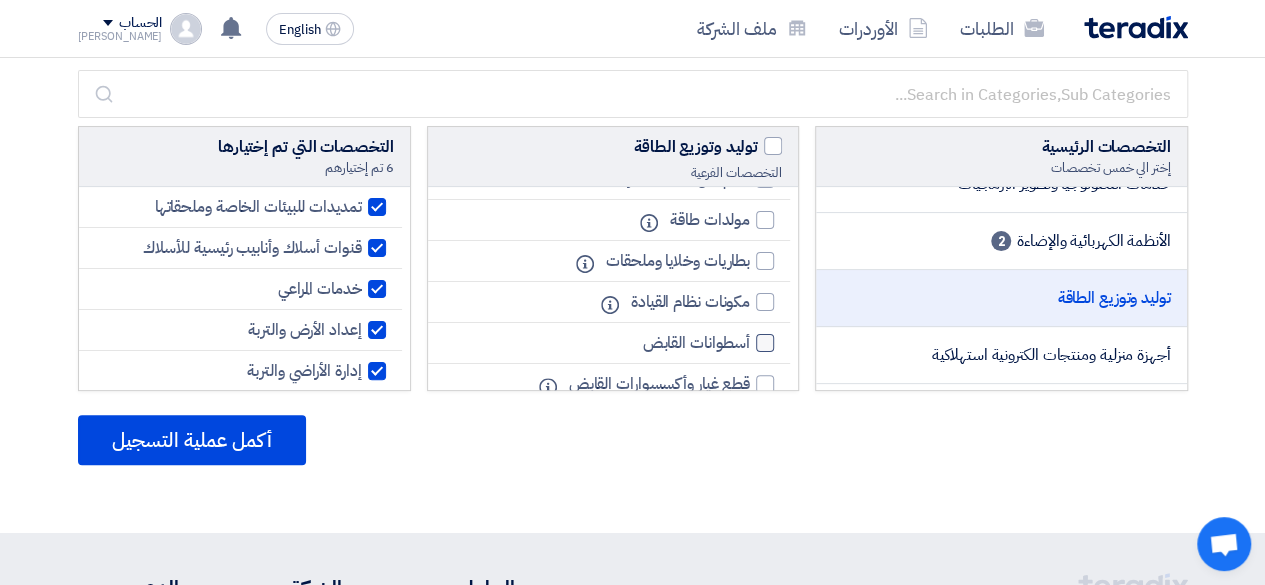 click 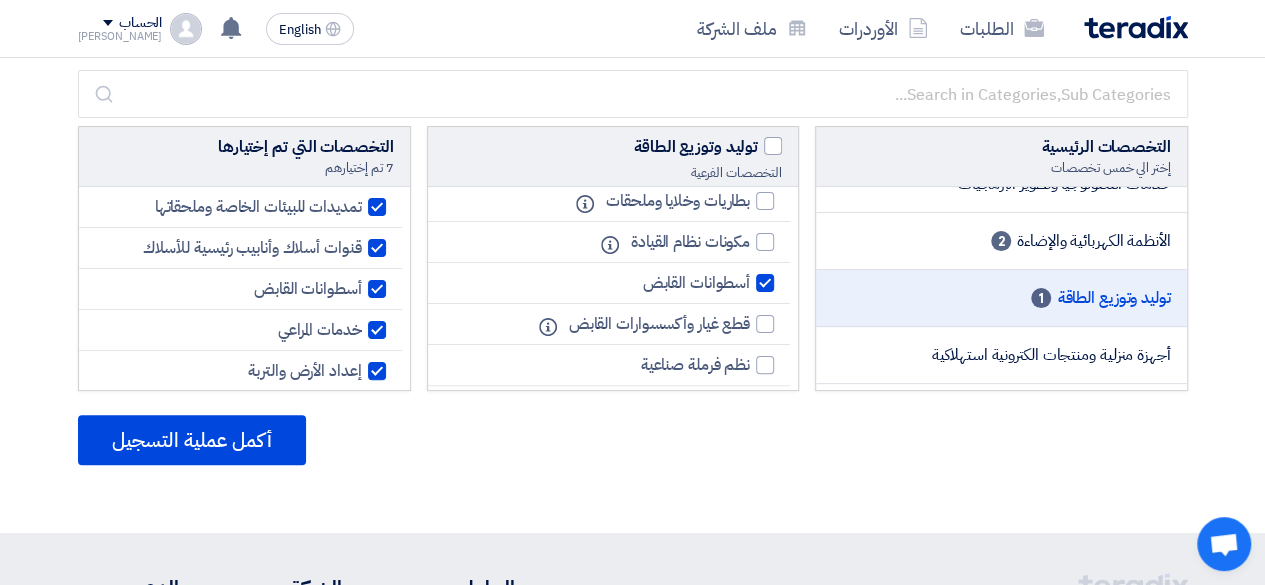 scroll, scrollTop: 395, scrollLeft: 0, axis: vertical 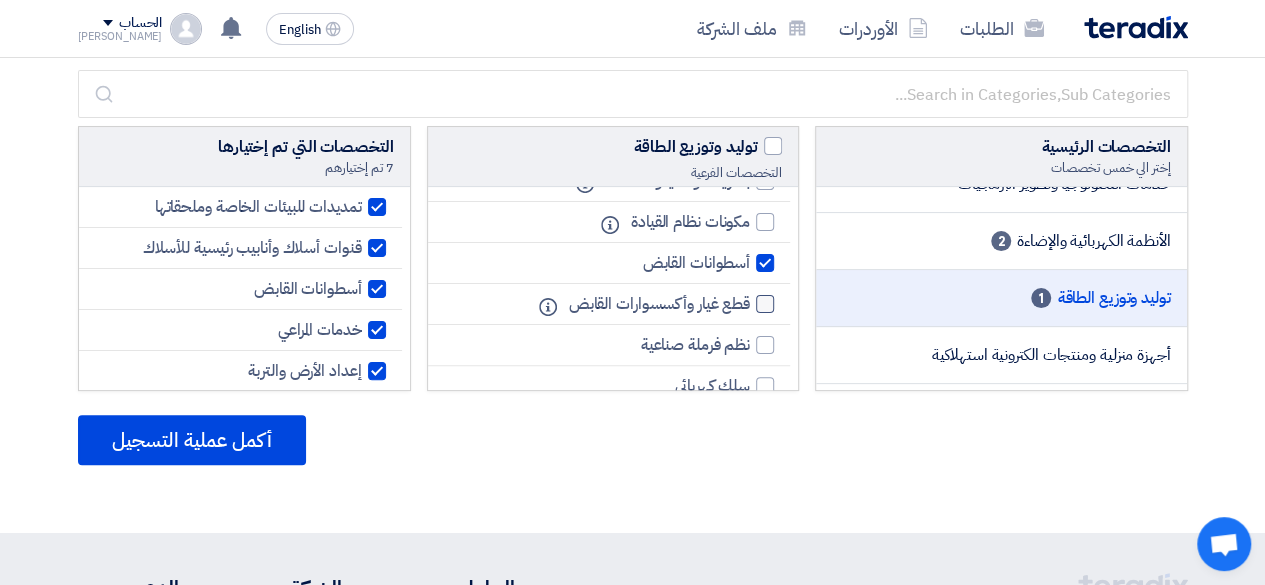 click 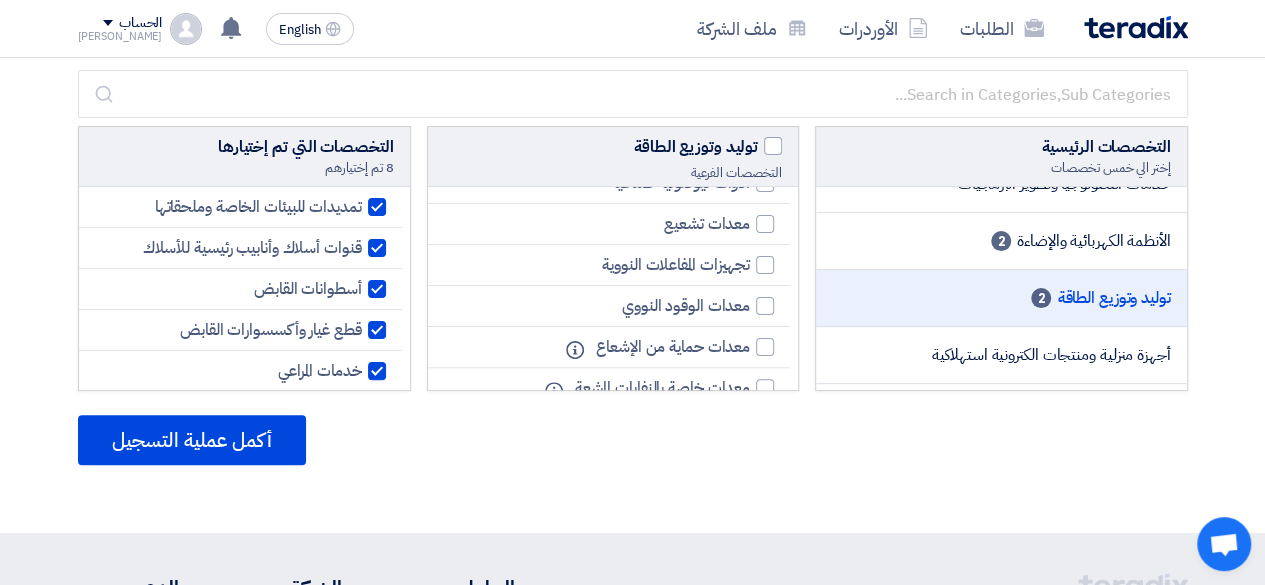 scroll, scrollTop: 1059, scrollLeft: 0, axis: vertical 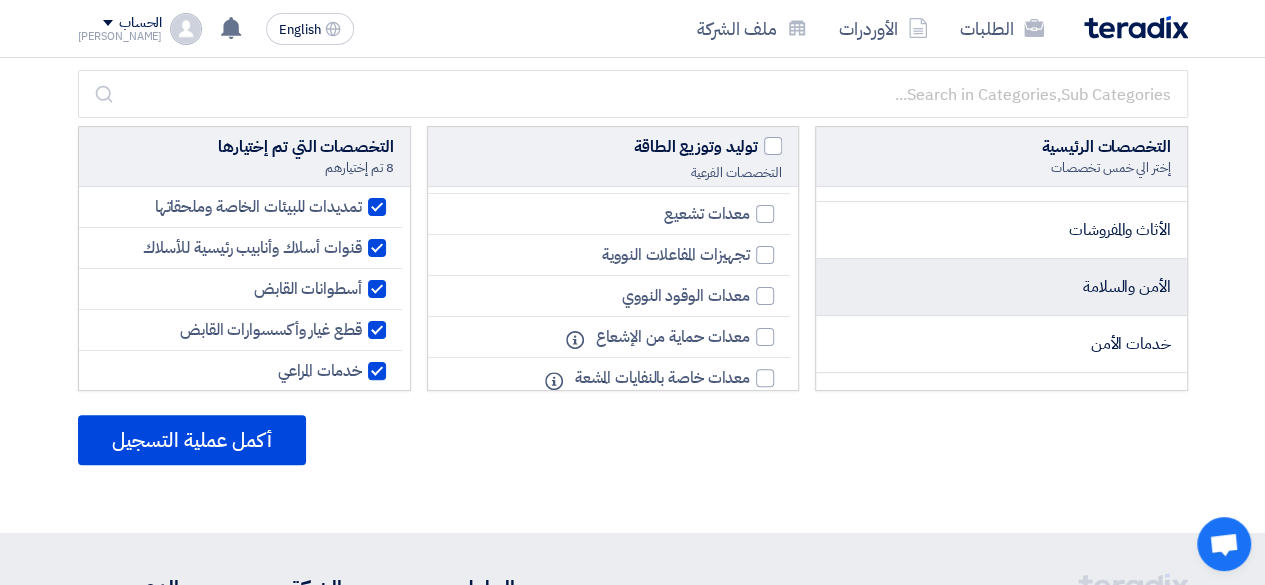 click on "الأمن والسلامة" 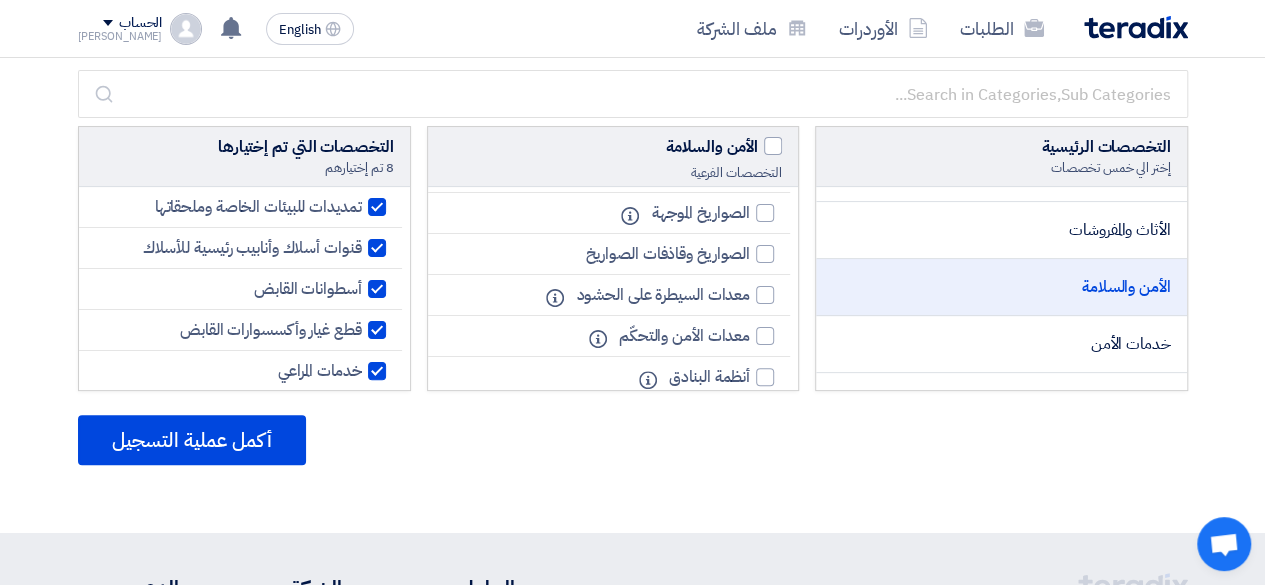 scroll, scrollTop: 0, scrollLeft: 0, axis: both 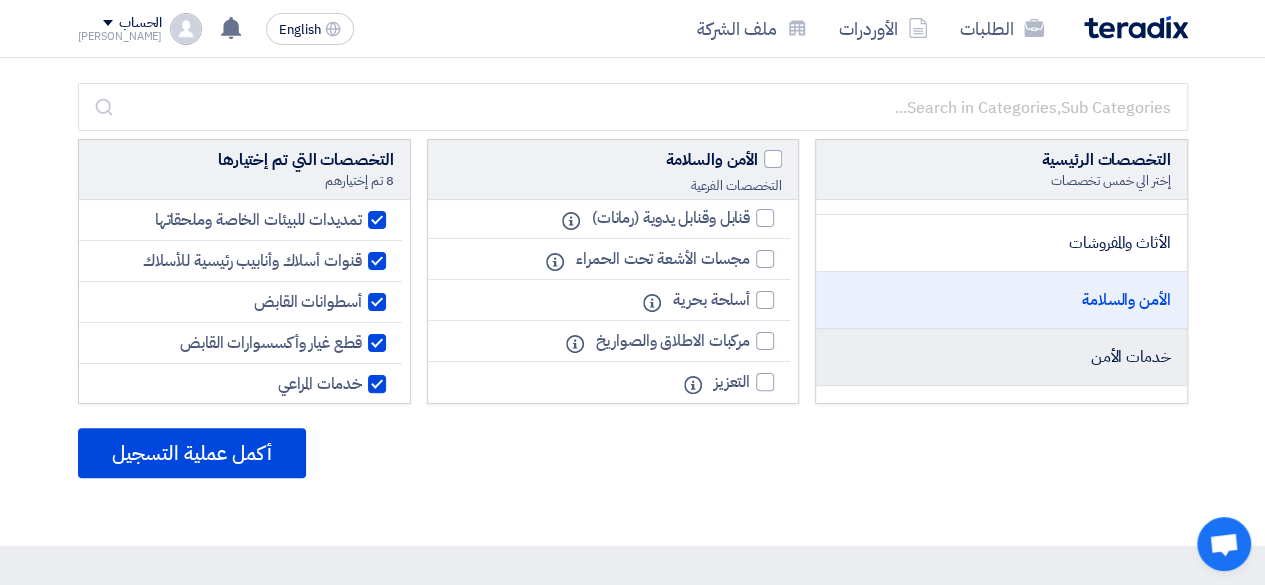 click on "خدمات الأمن" 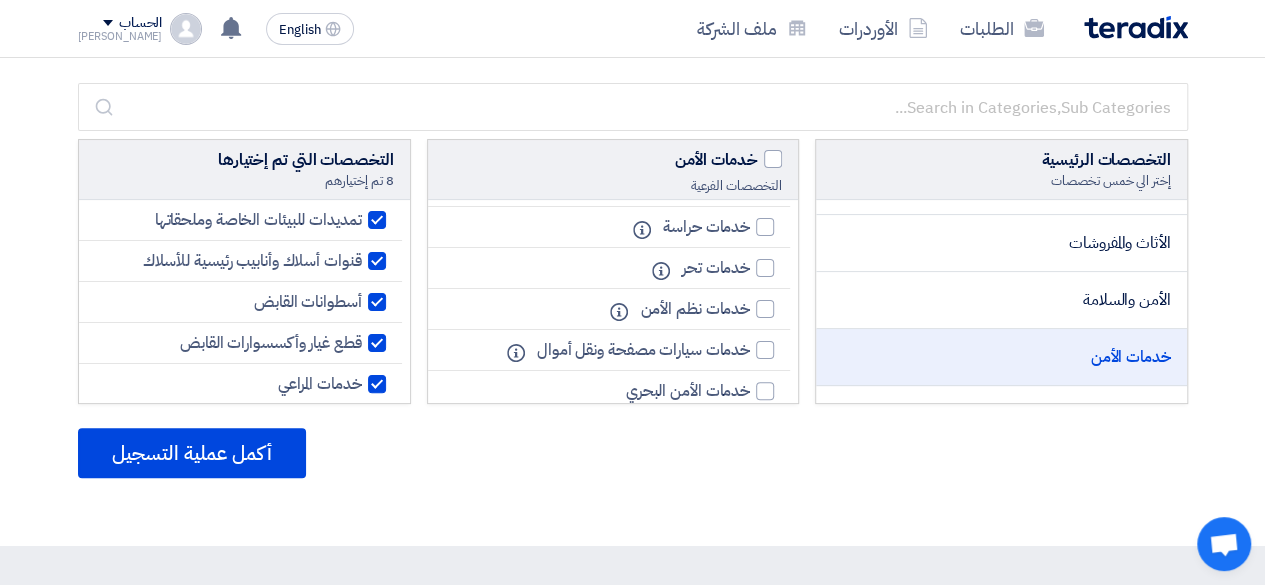scroll, scrollTop: 526, scrollLeft: 0, axis: vertical 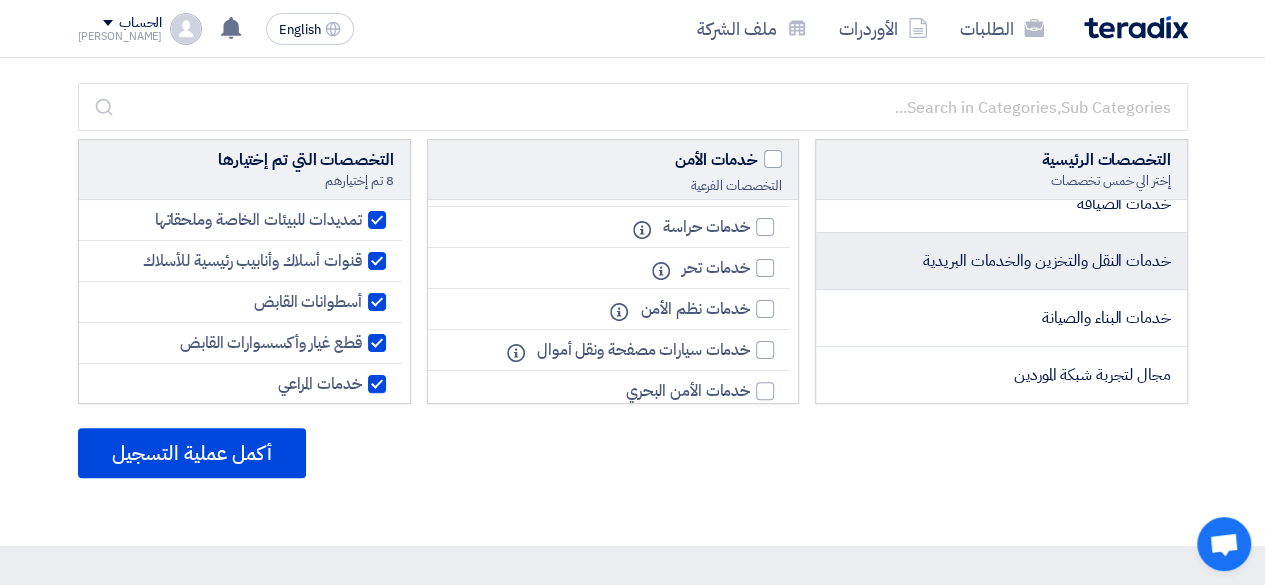 click on "خدمات النقل والتخزين والخدمات البريدية" 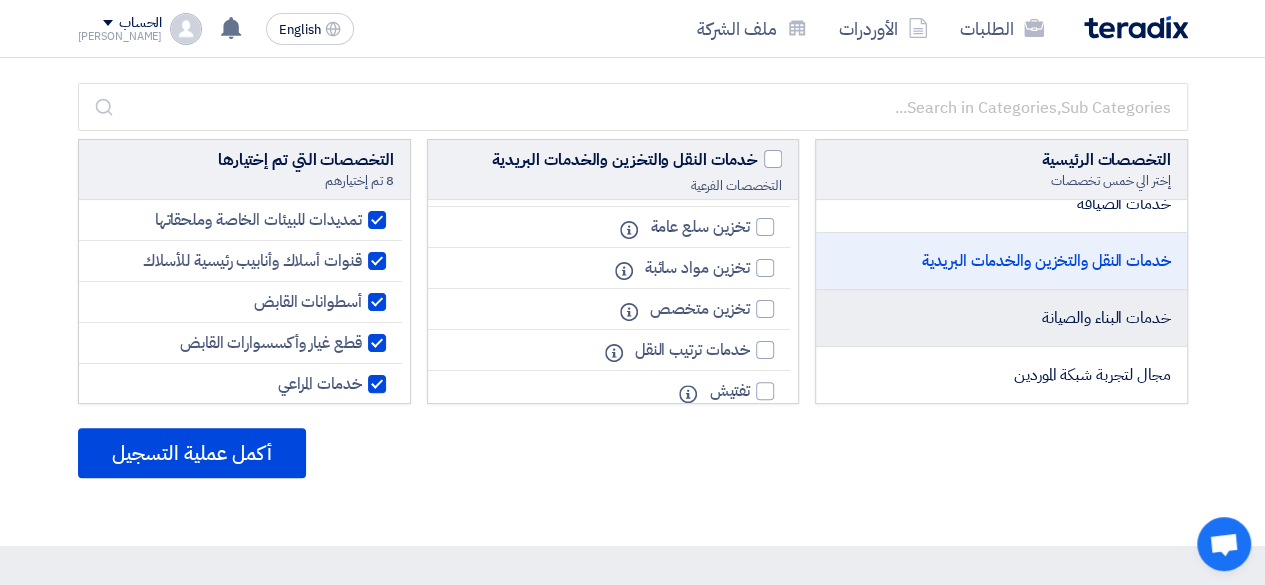 click on "خدمات البناء والصيانة" 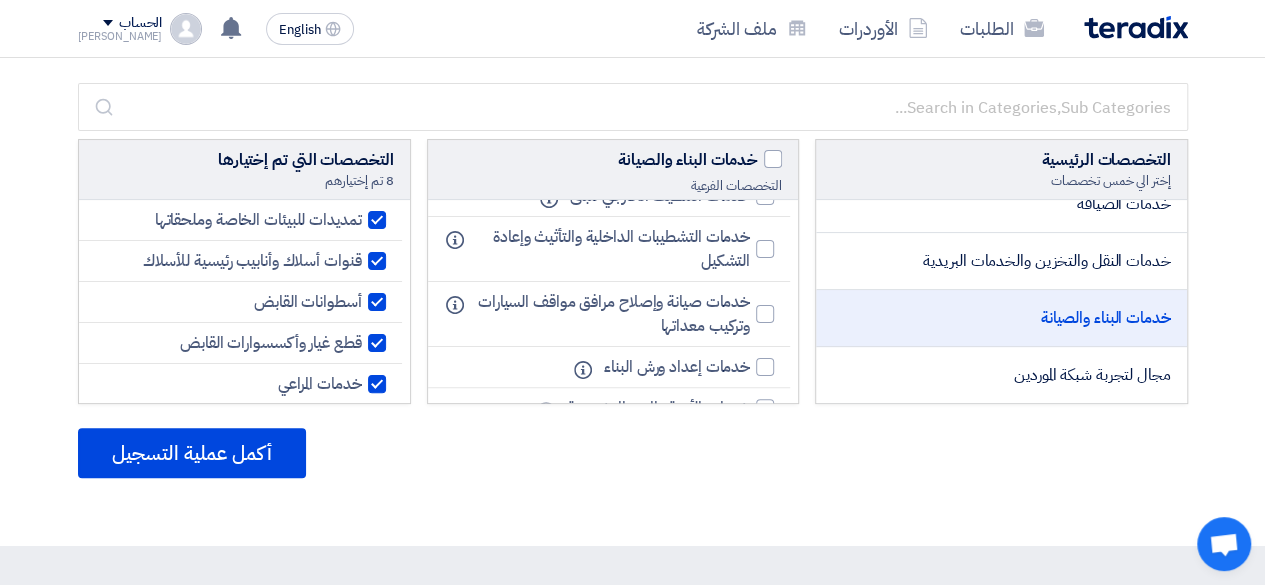 scroll, scrollTop: 1816, scrollLeft: 0, axis: vertical 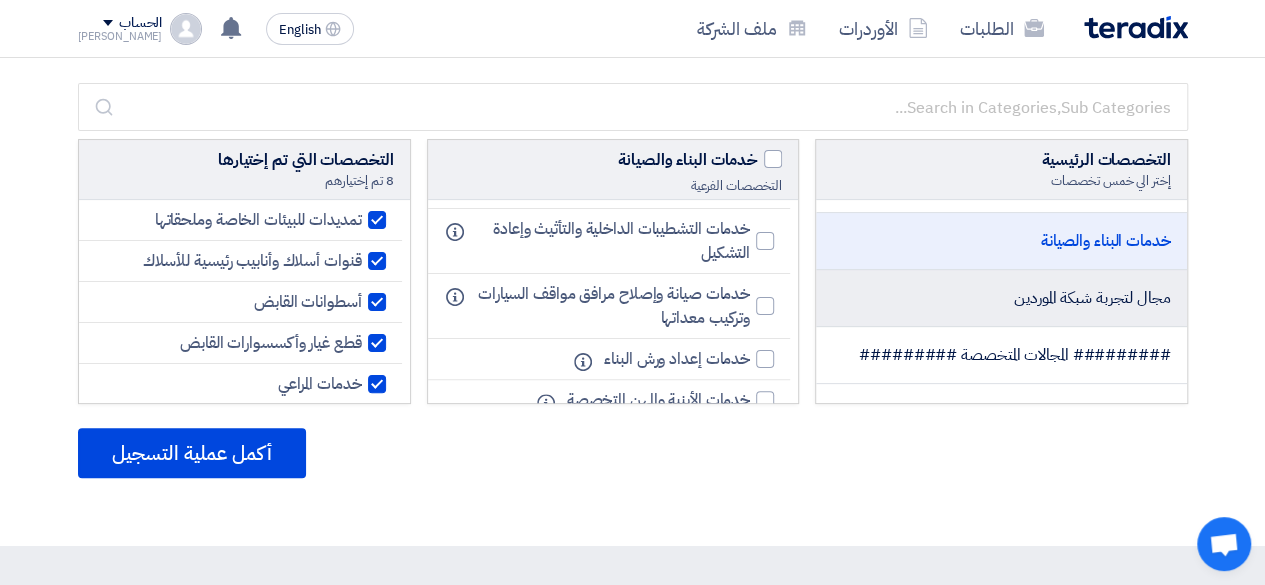 click on "مجال لتجربة شبكة الموردين" 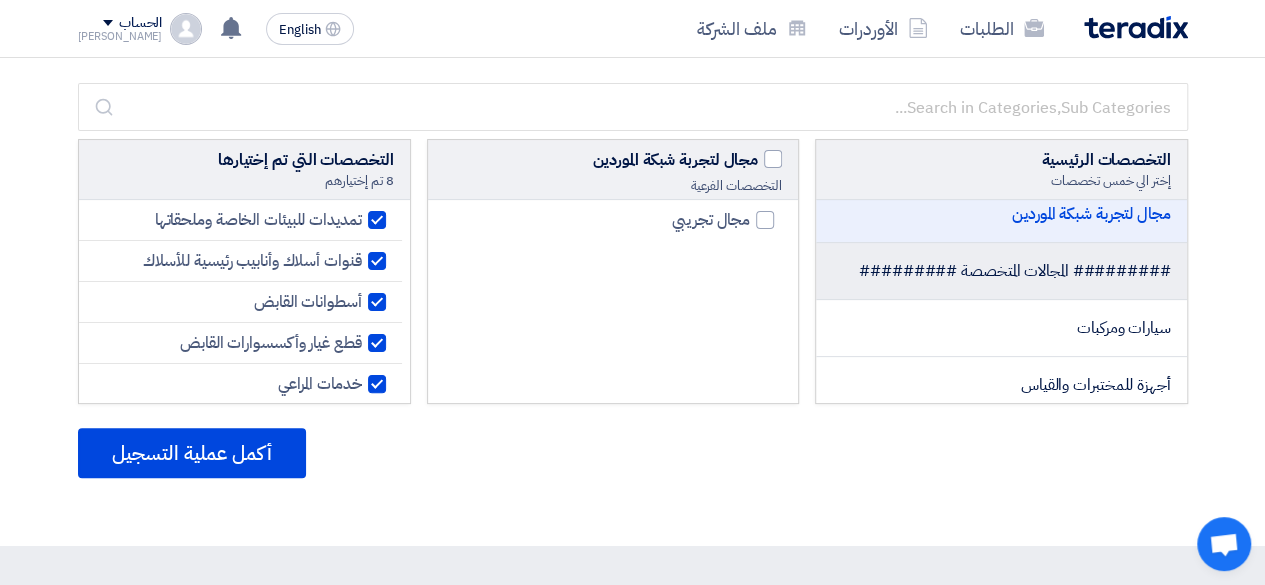 scroll, scrollTop: 1167, scrollLeft: 0, axis: vertical 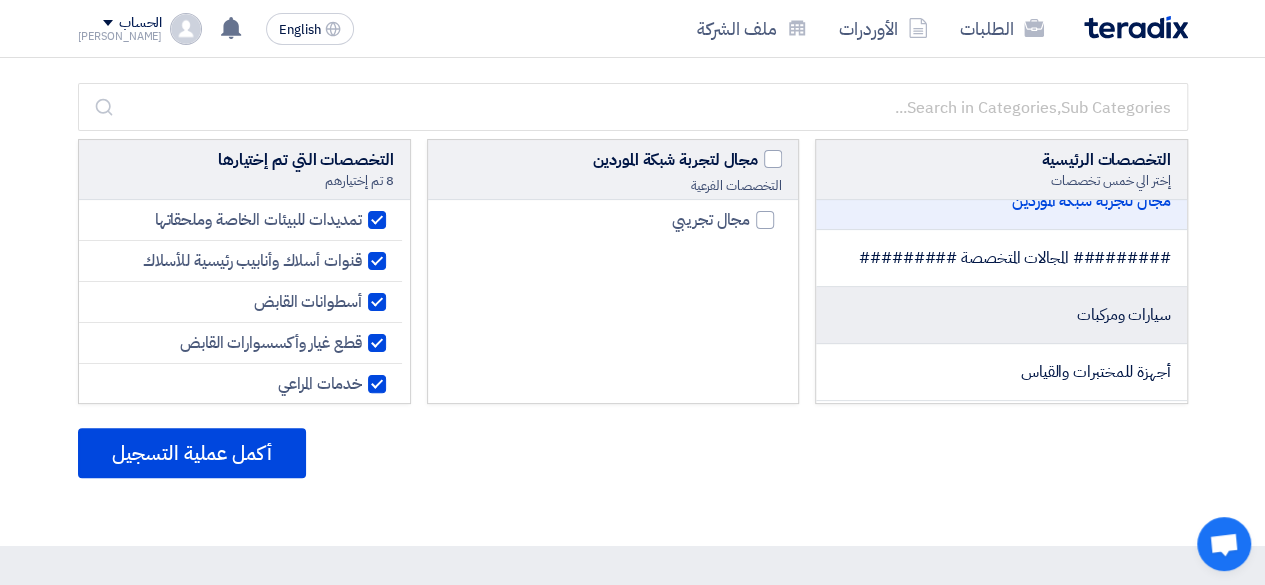 click on "سيارات ومركبات" 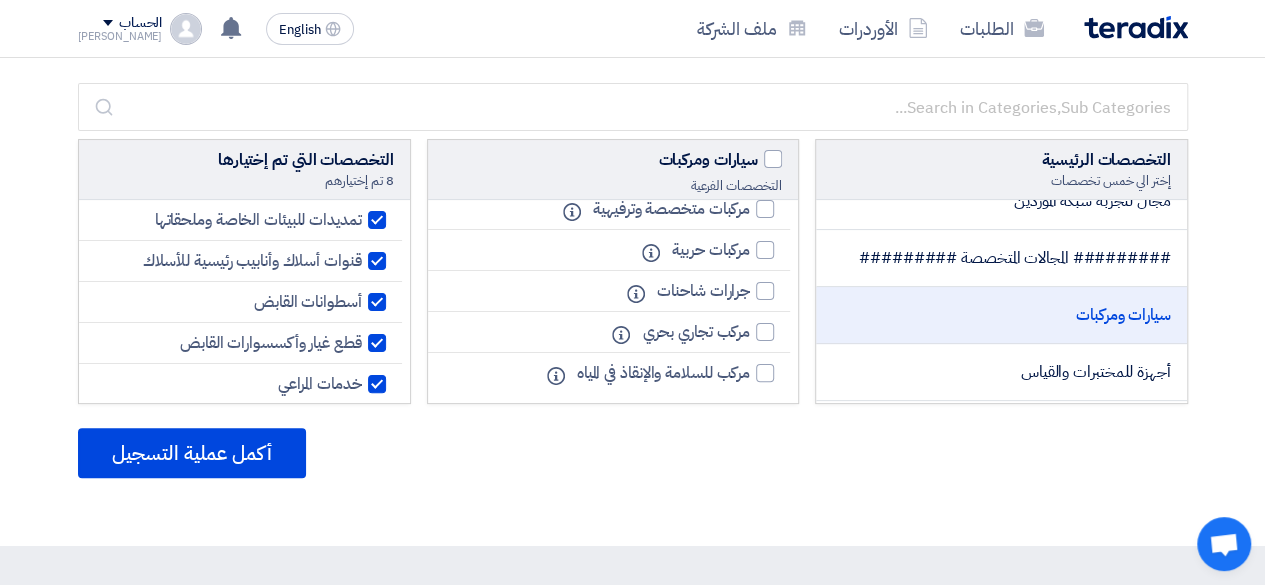 scroll, scrollTop: 3096, scrollLeft: 0, axis: vertical 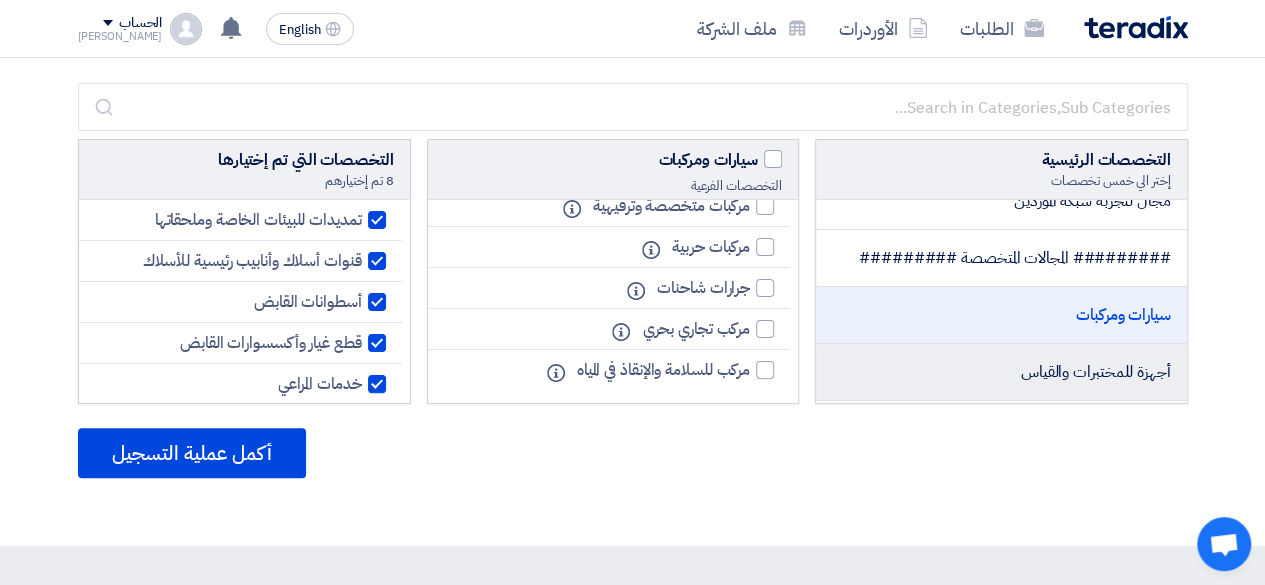 click on "أجهزة للمختبرات والقياس" 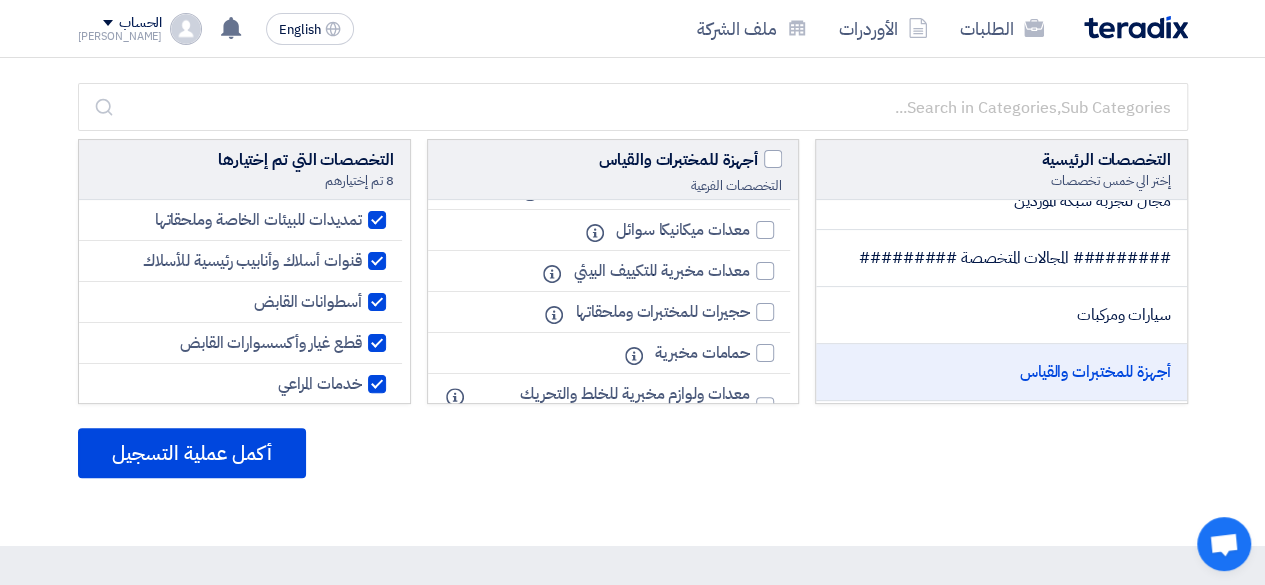 click on "أجهزة للمختبرات والقياس" 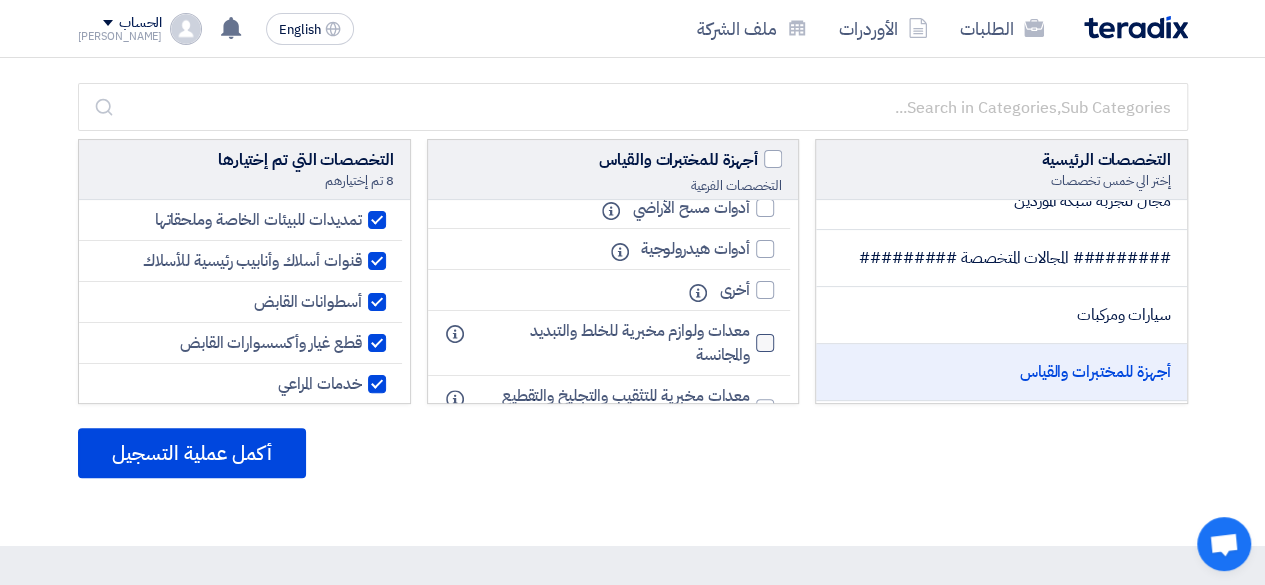 scroll, scrollTop: 5662, scrollLeft: 0, axis: vertical 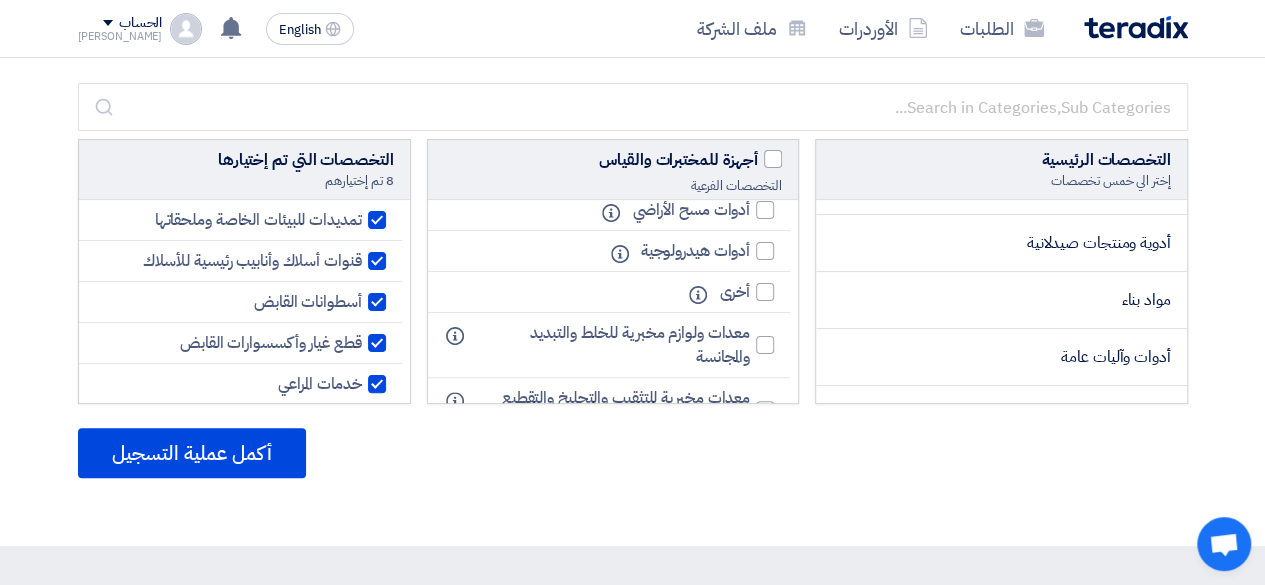 click on "أدوات وآليات عامة" 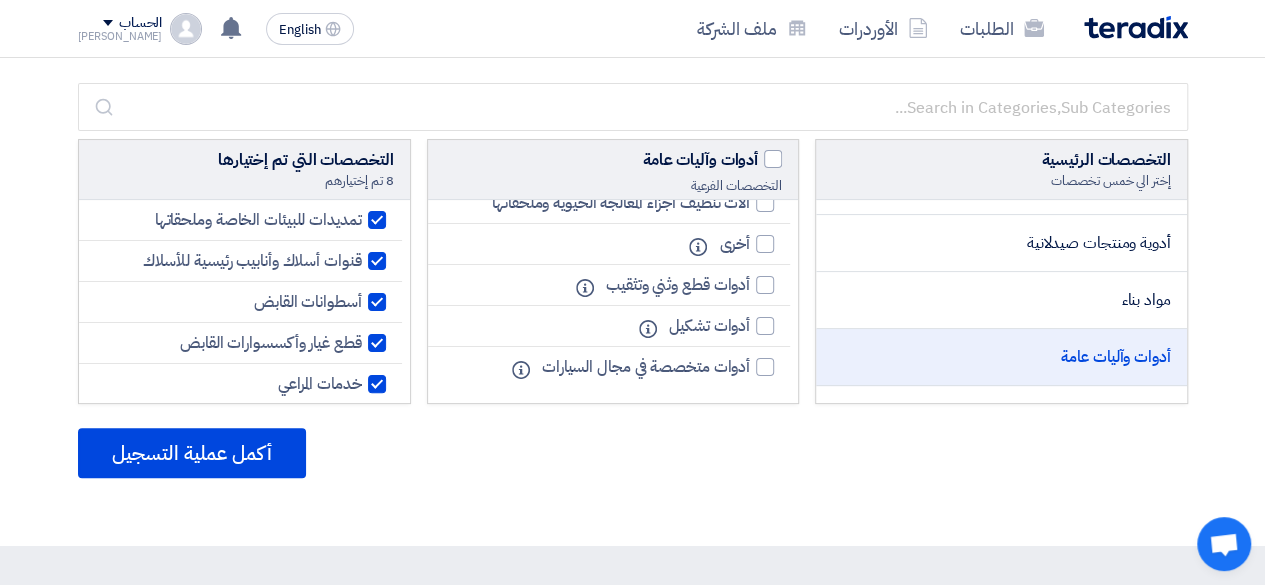 scroll, scrollTop: 1031, scrollLeft: 0, axis: vertical 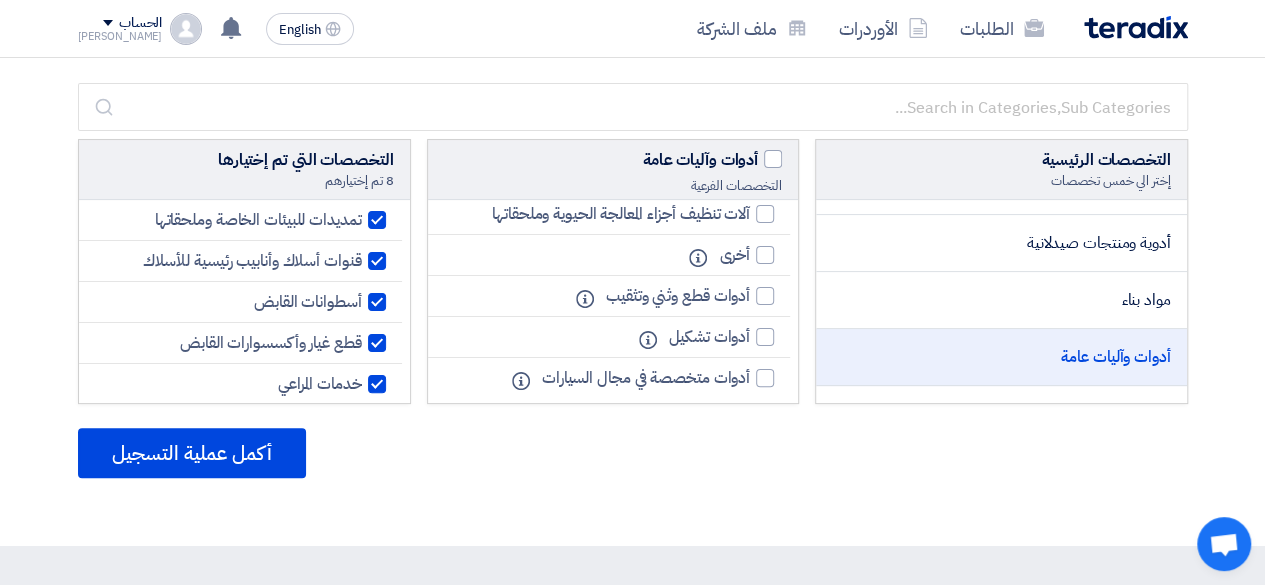 click on "أدوات وآليات عامة" 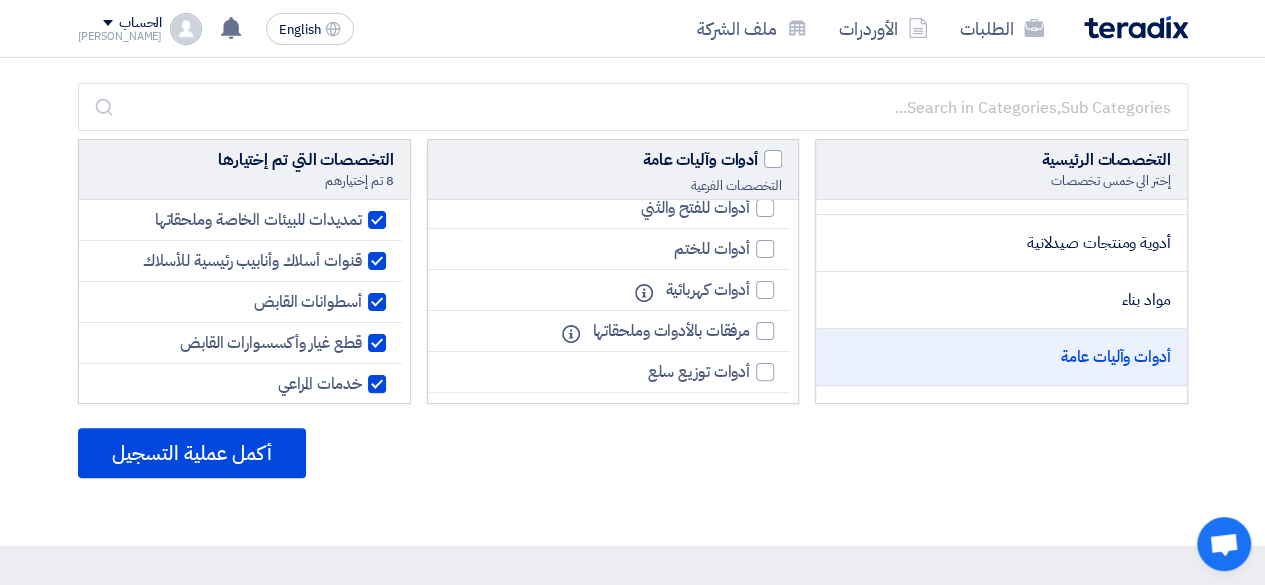 scroll, scrollTop: 298, scrollLeft: 0, axis: vertical 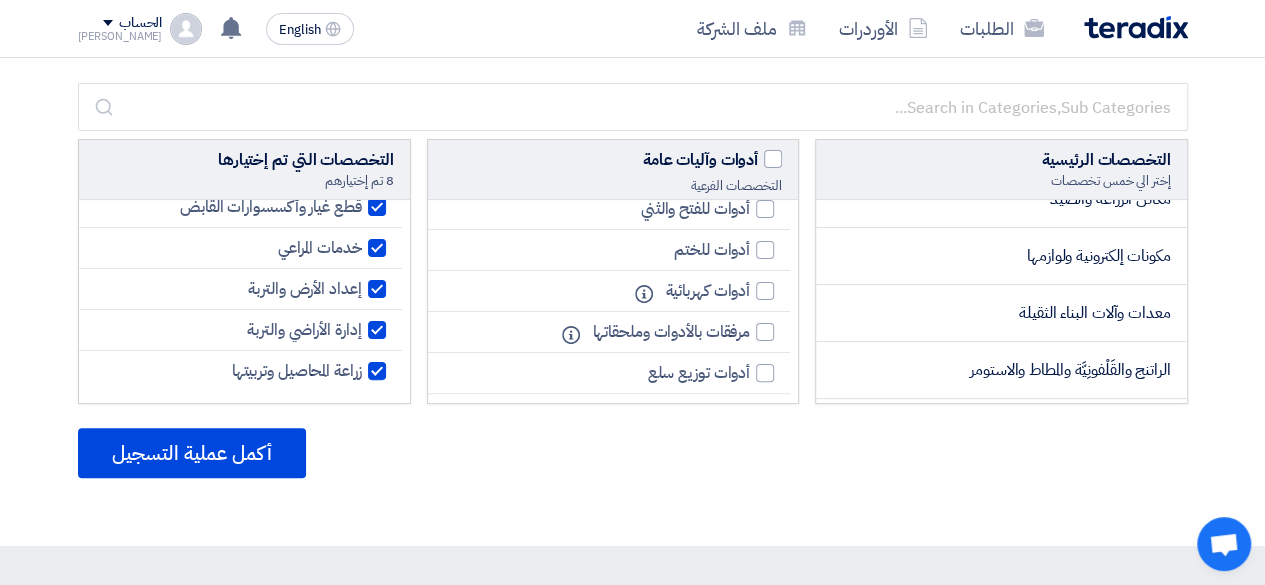 click on "معدات وآلات البناء الثقيلة" 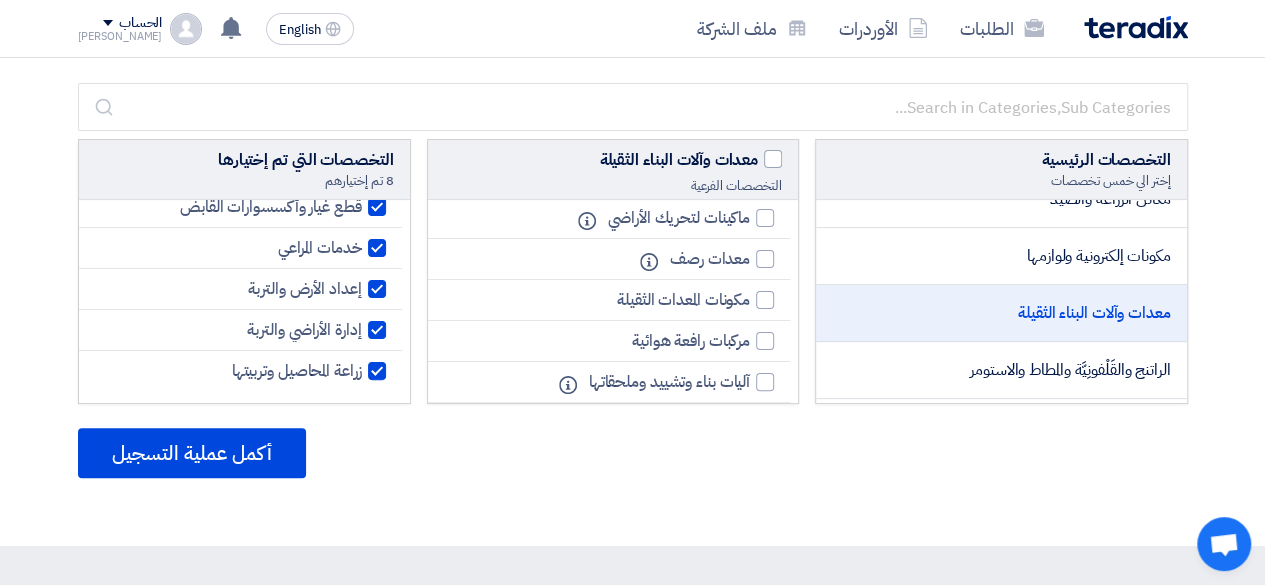 scroll, scrollTop: 0, scrollLeft: 0, axis: both 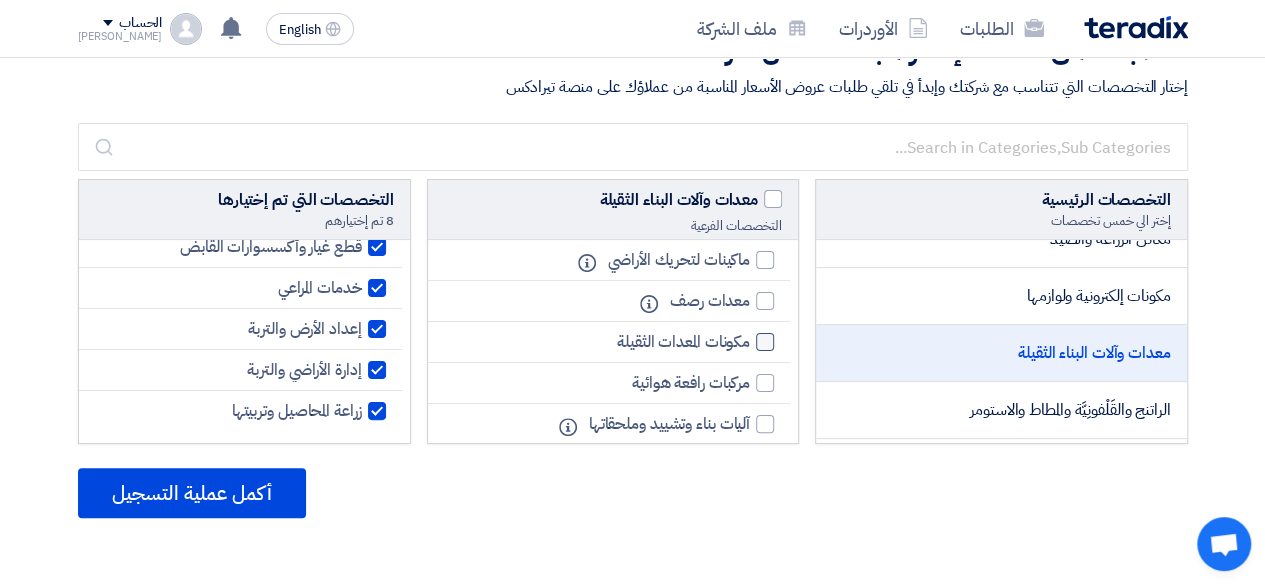 click 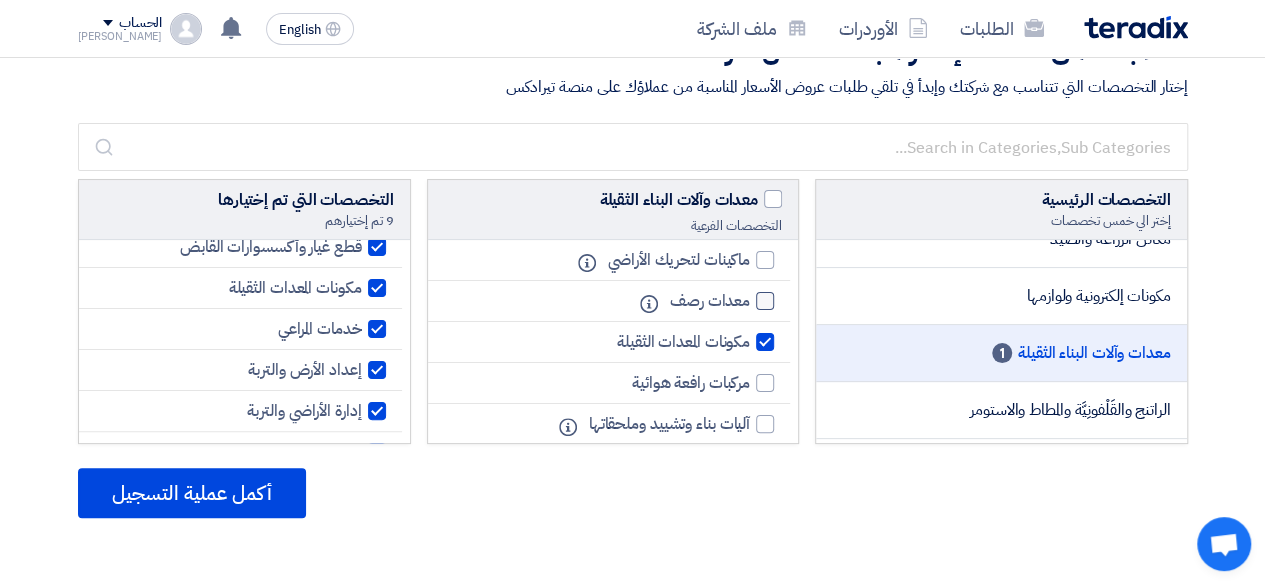 click 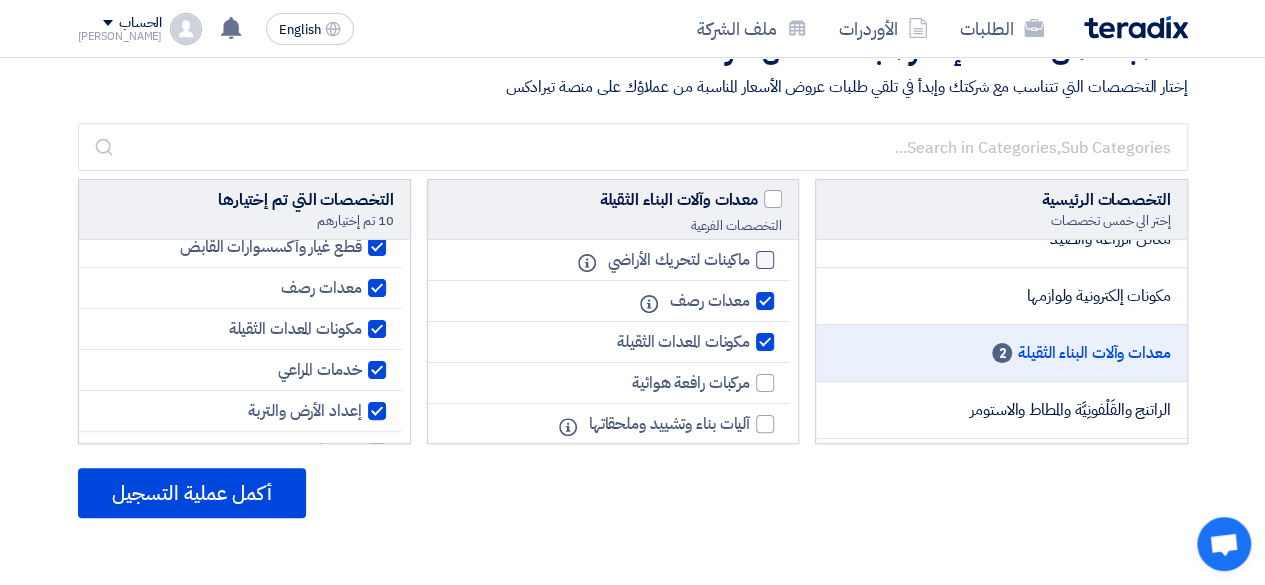 click 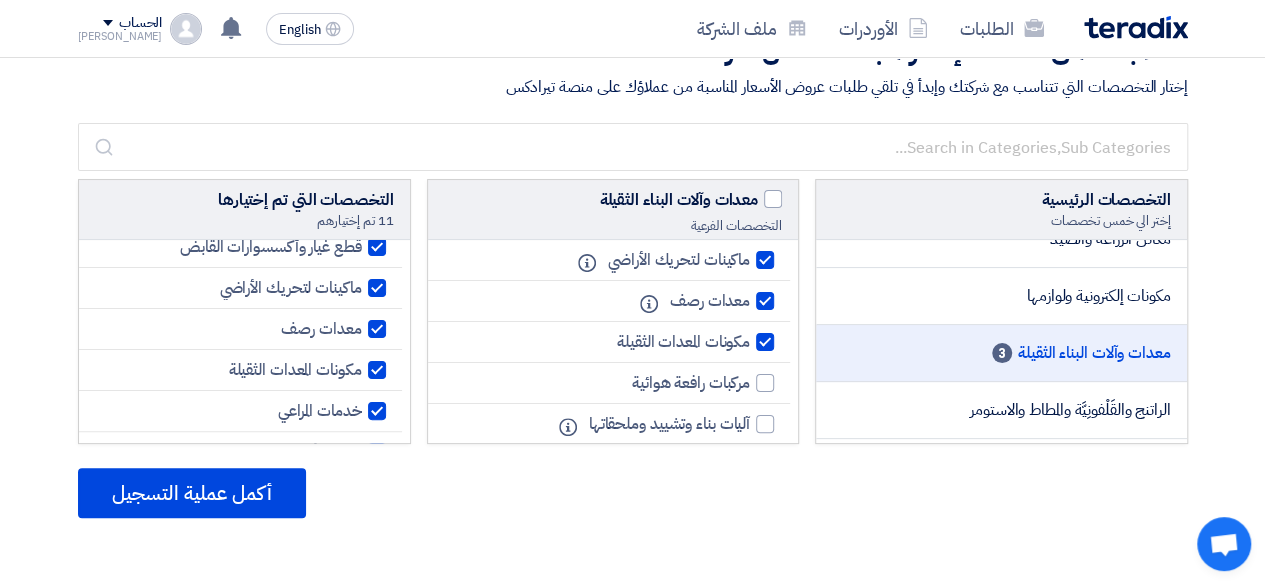 scroll, scrollTop: 96, scrollLeft: 0, axis: vertical 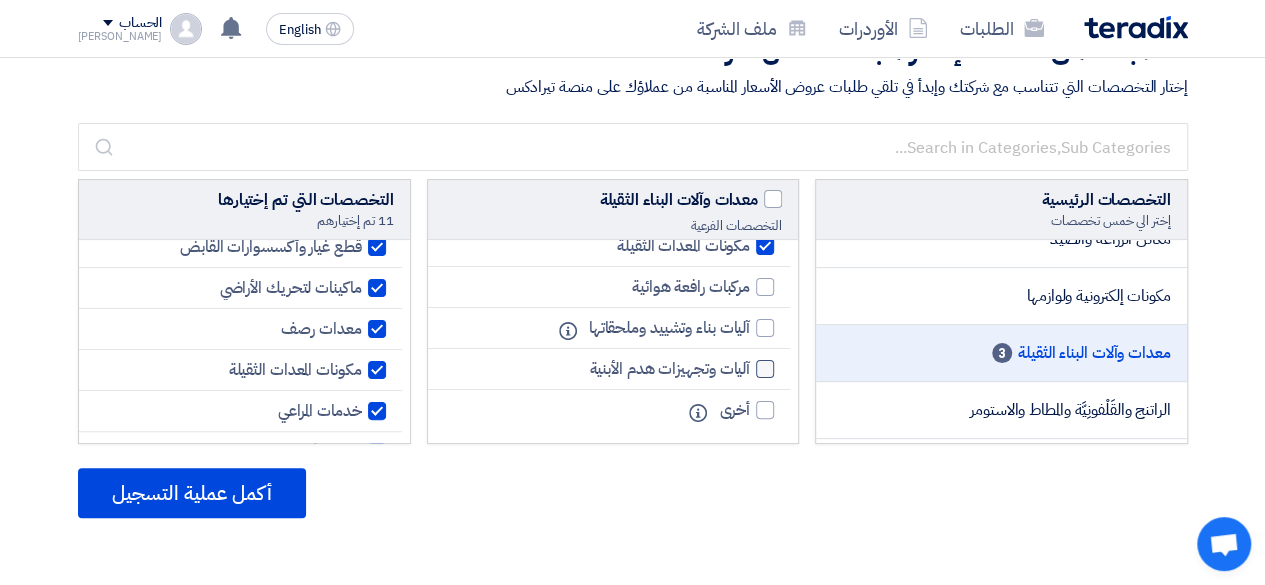 click 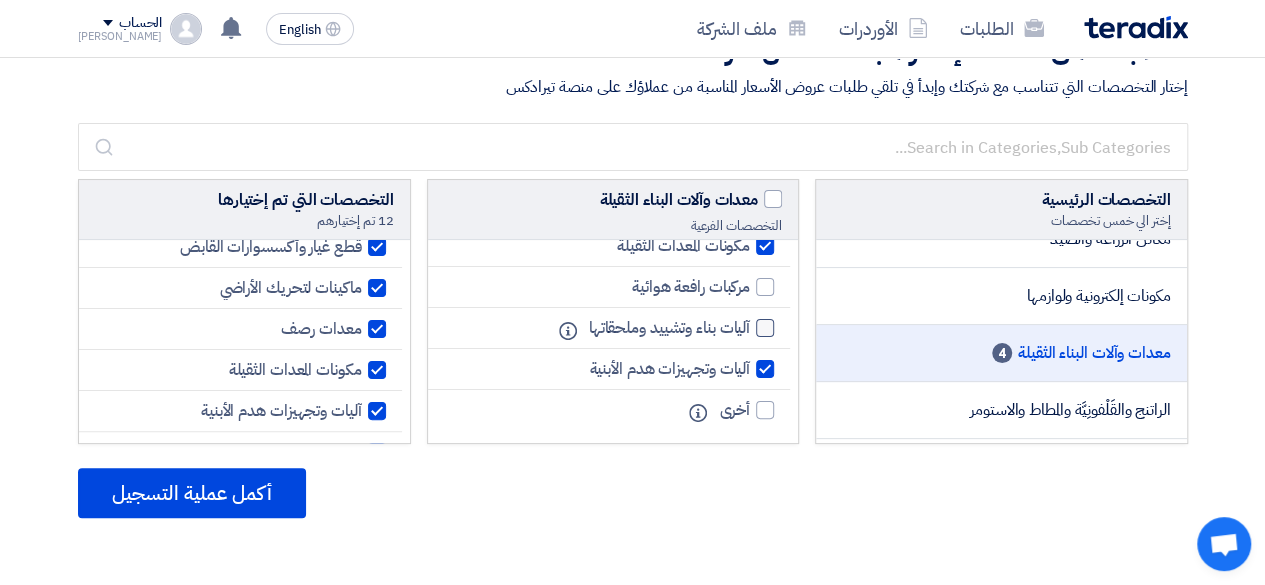 click 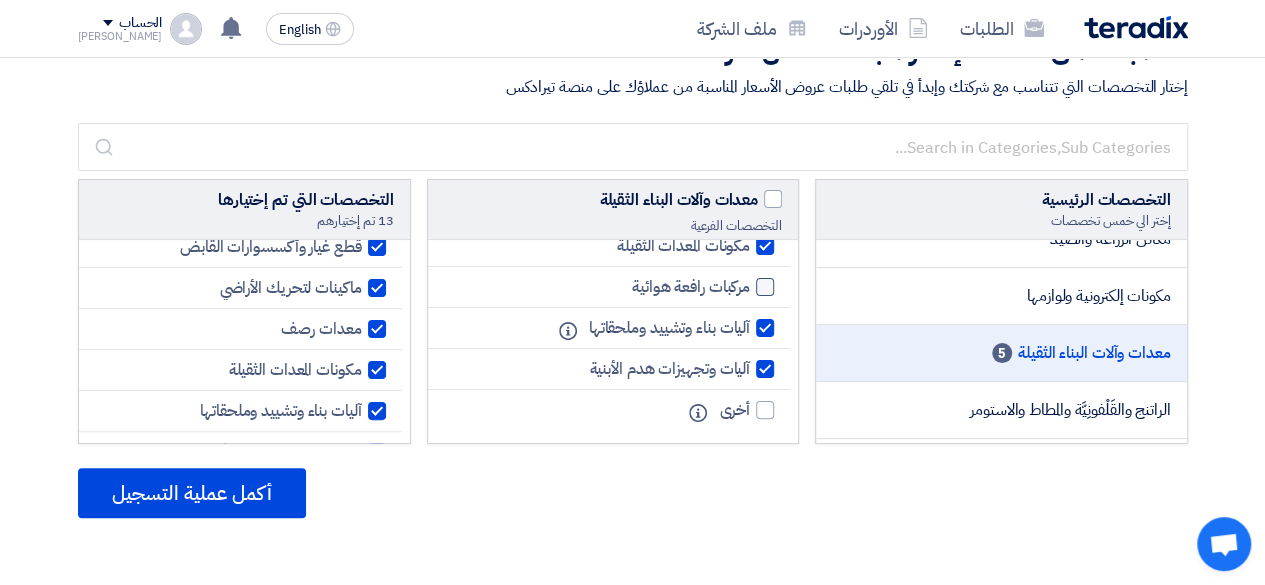 click 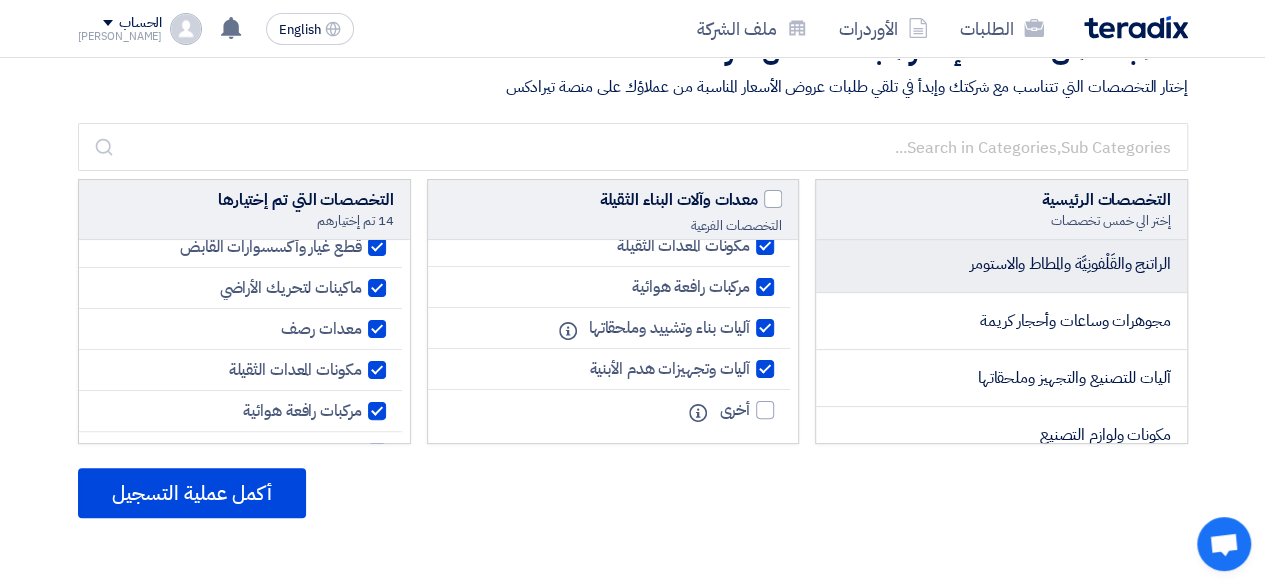 scroll, scrollTop: 1886, scrollLeft: 0, axis: vertical 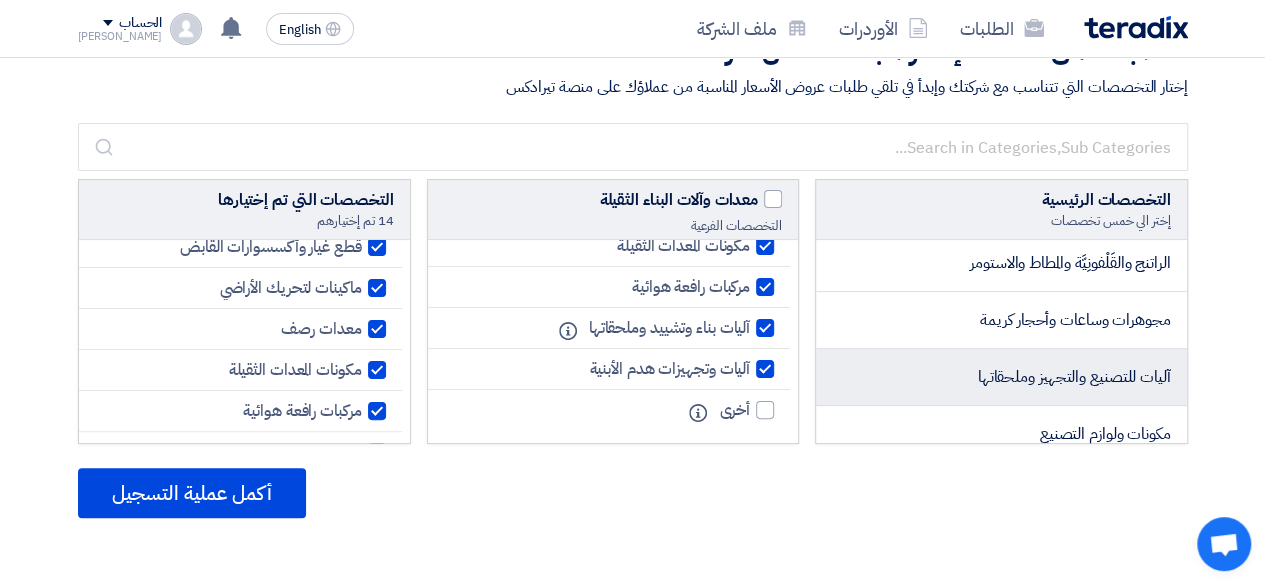 click on "آليات للتصنيع والتجهيز وملحقاتها" 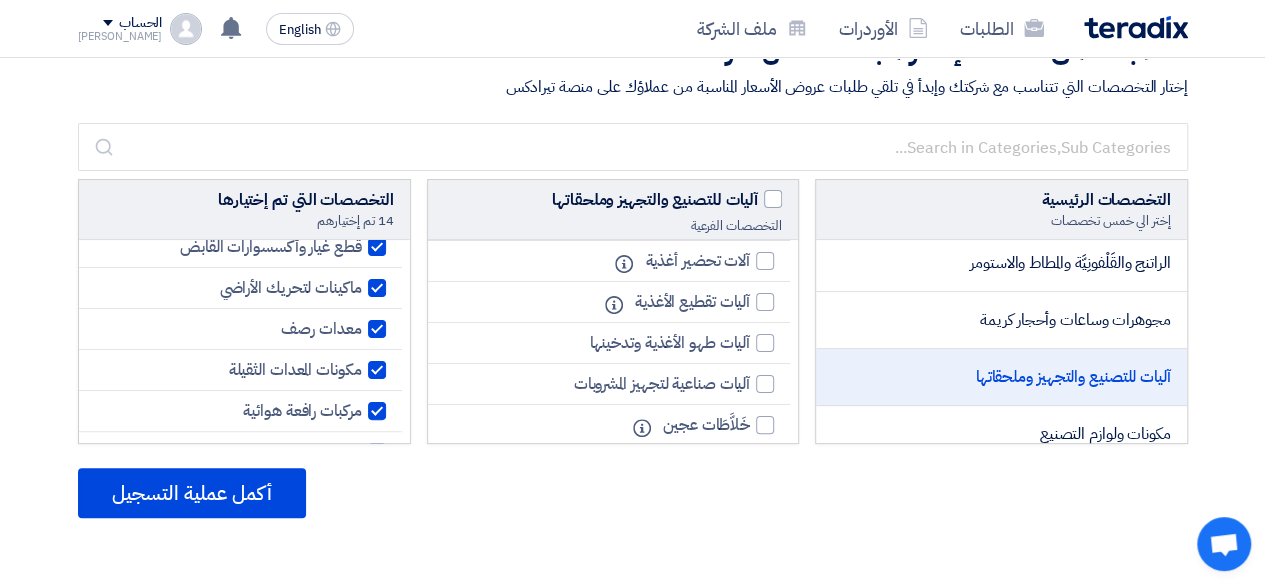 scroll, scrollTop: 479, scrollLeft: 0, axis: vertical 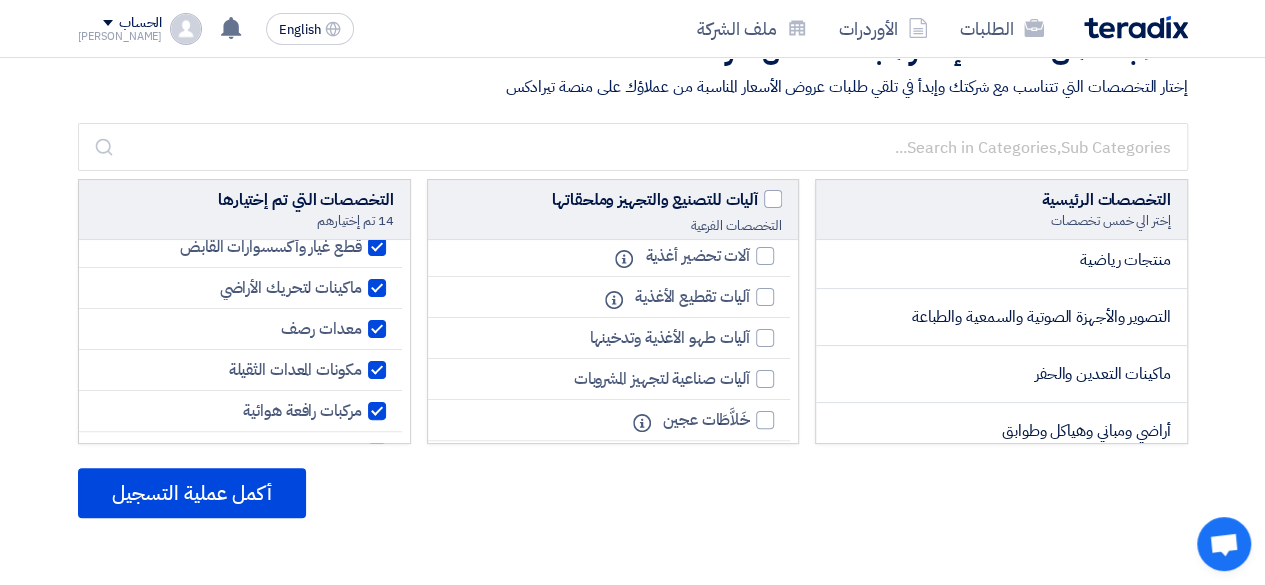 click on "ماكينات التعدين والحفر" 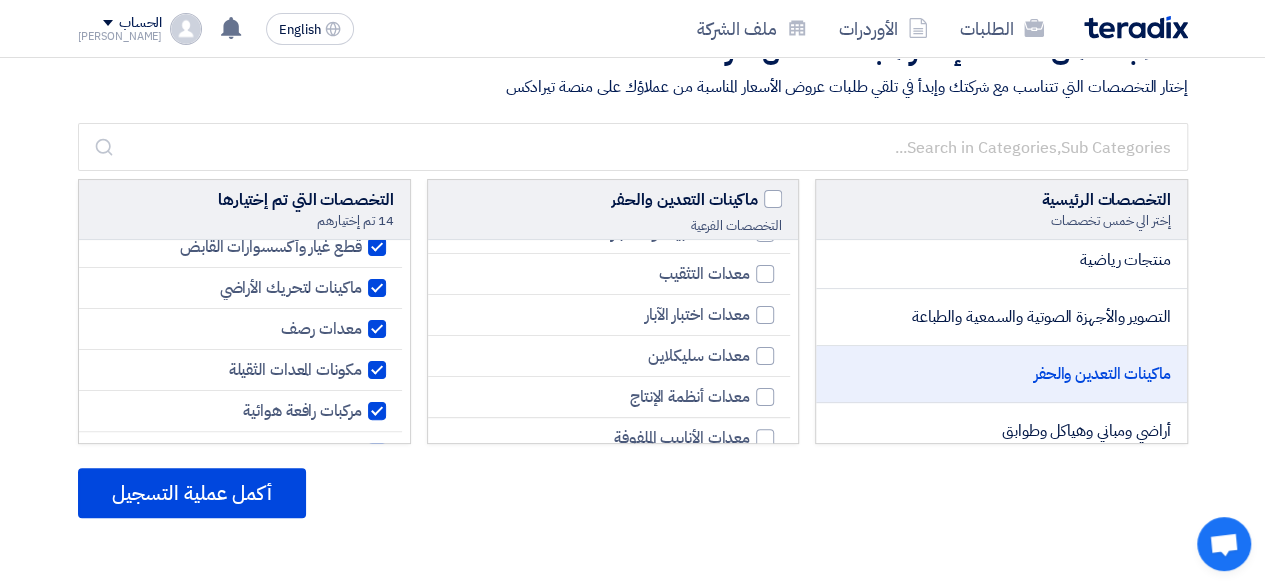 scroll, scrollTop: 766, scrollLeft: 0, axis: vertical 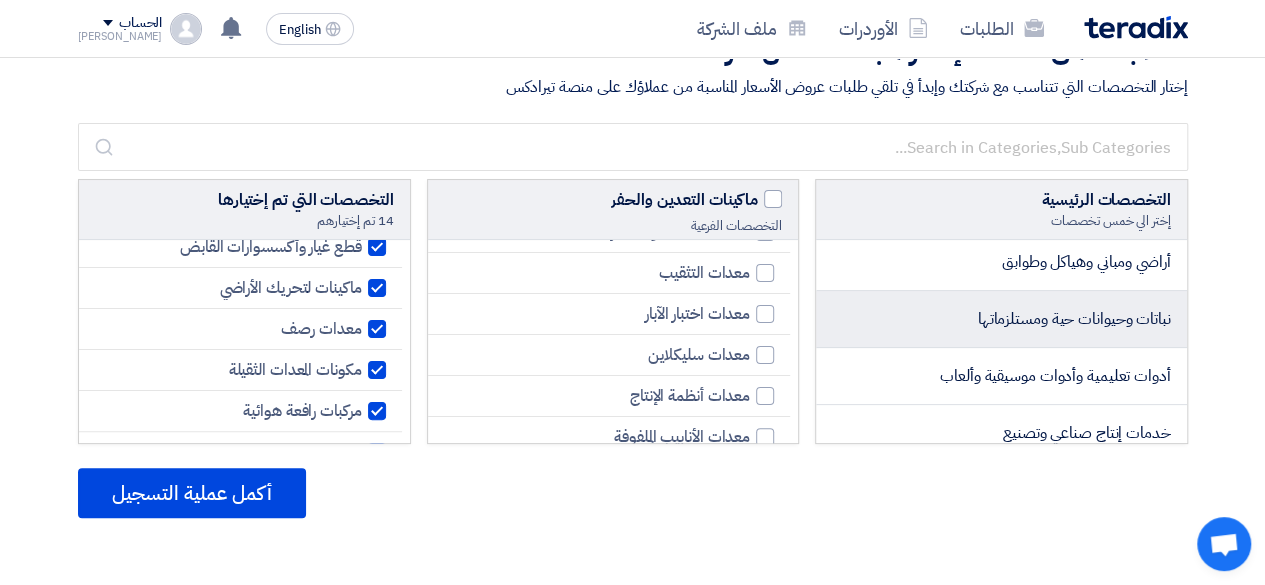 click on "نباتات وحيوانات حية ومستلزماتها" 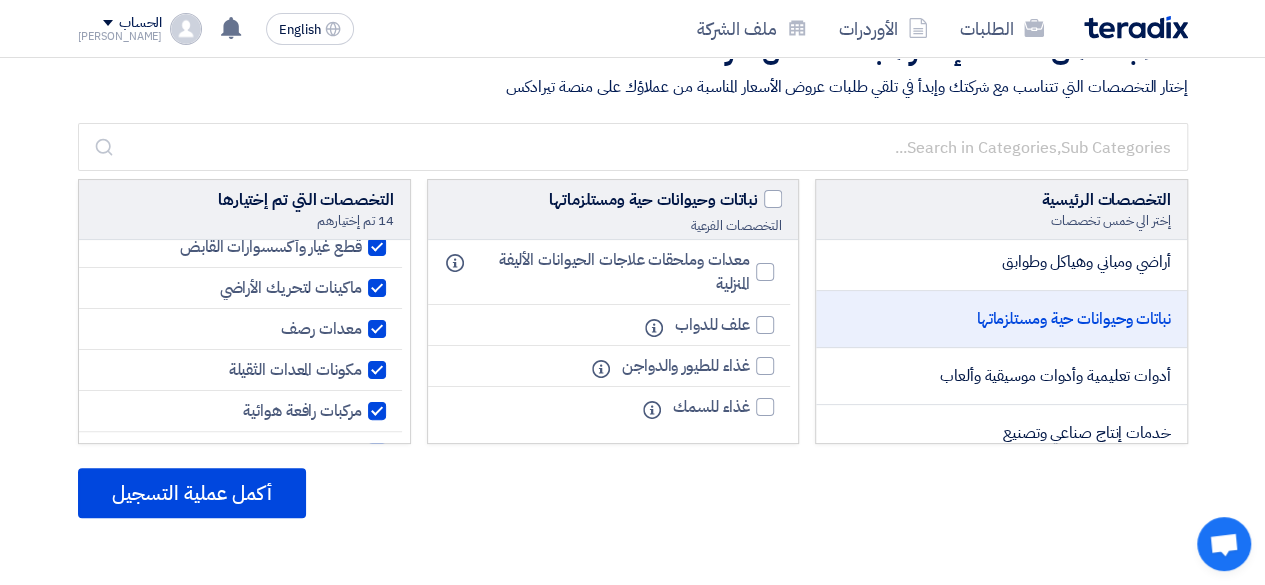 scroll, scrollTop: 2460, scrollLeft: 0, axis: vertical 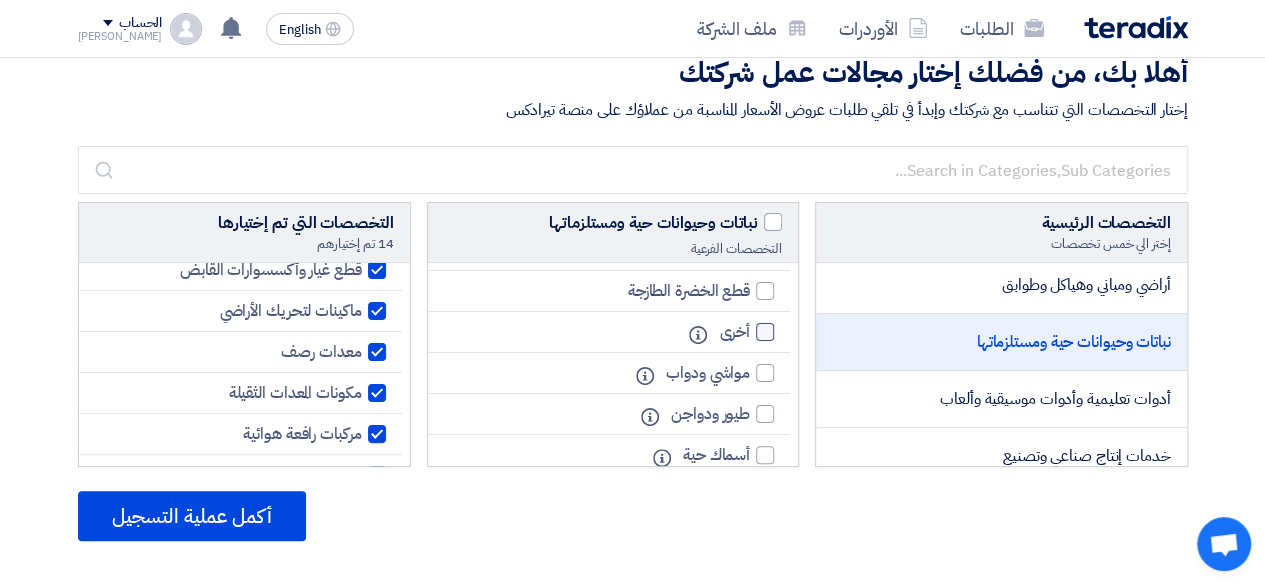 click 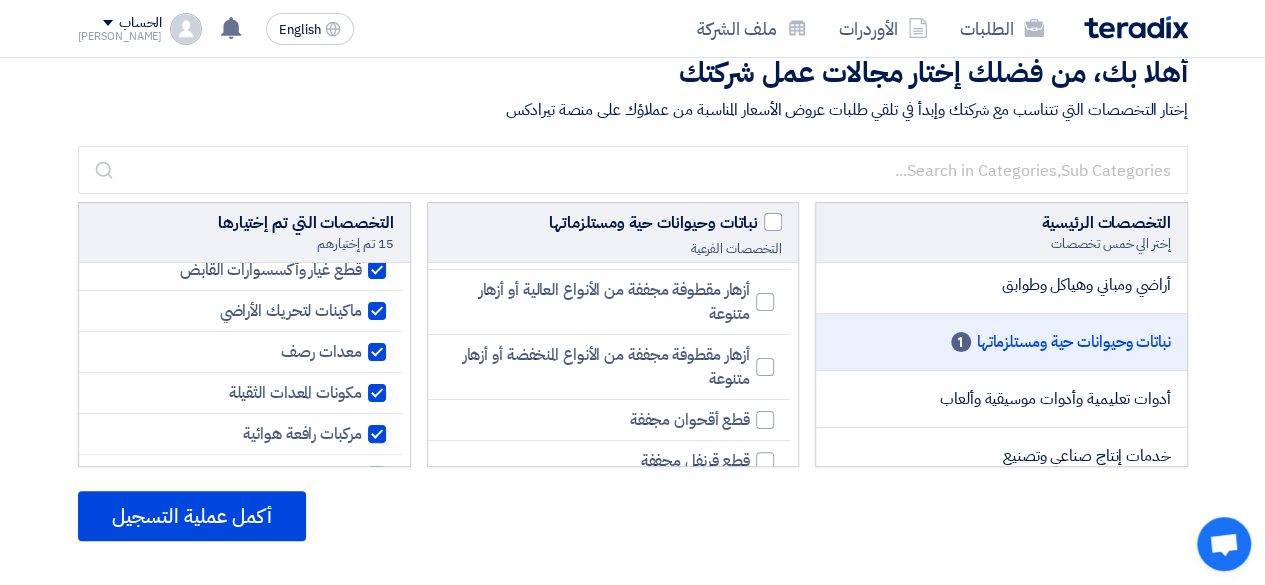 scroll, scrollTop: 1801, scrollLeft: 0, axis: vertical 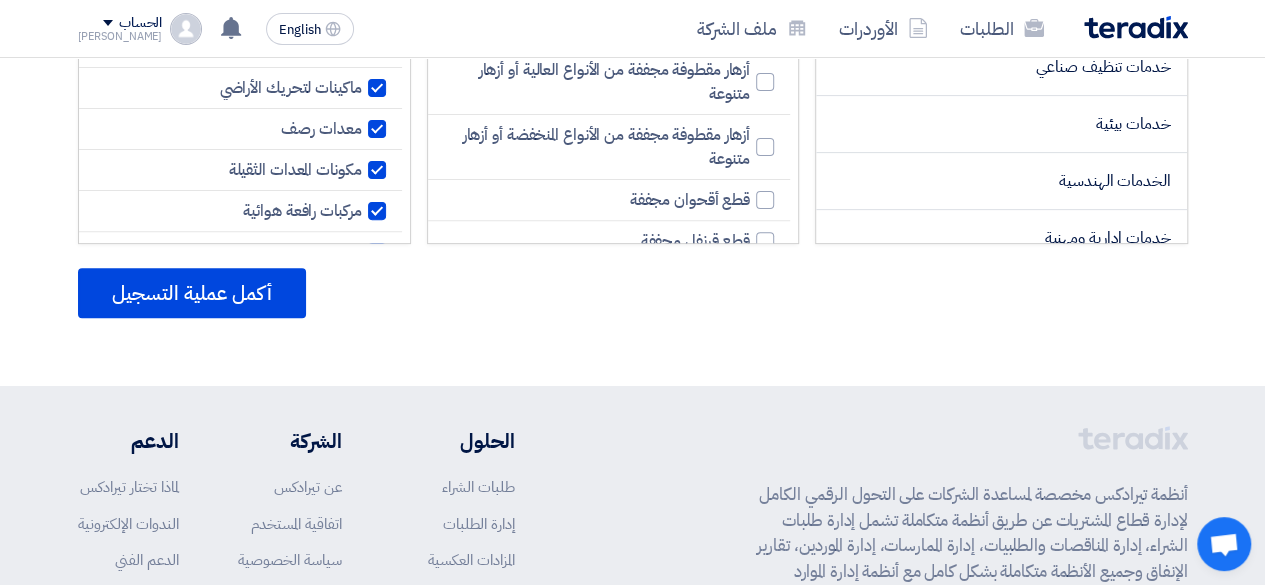 click on "التخصصات الرئيسية
إختر الي خمس تخصصات
######### المجالات الأساسية #########
تكنولوجيا المعلومات والاتصالات
خدمات التكنولوجيا وتطوير البرمجيات
الأنظمة الكهربائية والإضاءة
2
توليد وتوزيع الطاقة
2
أجهزة منزلية ومنتجات الكترونية استهلاكية
التكييفات وأنظمة التوزيع 6 1 4 2" 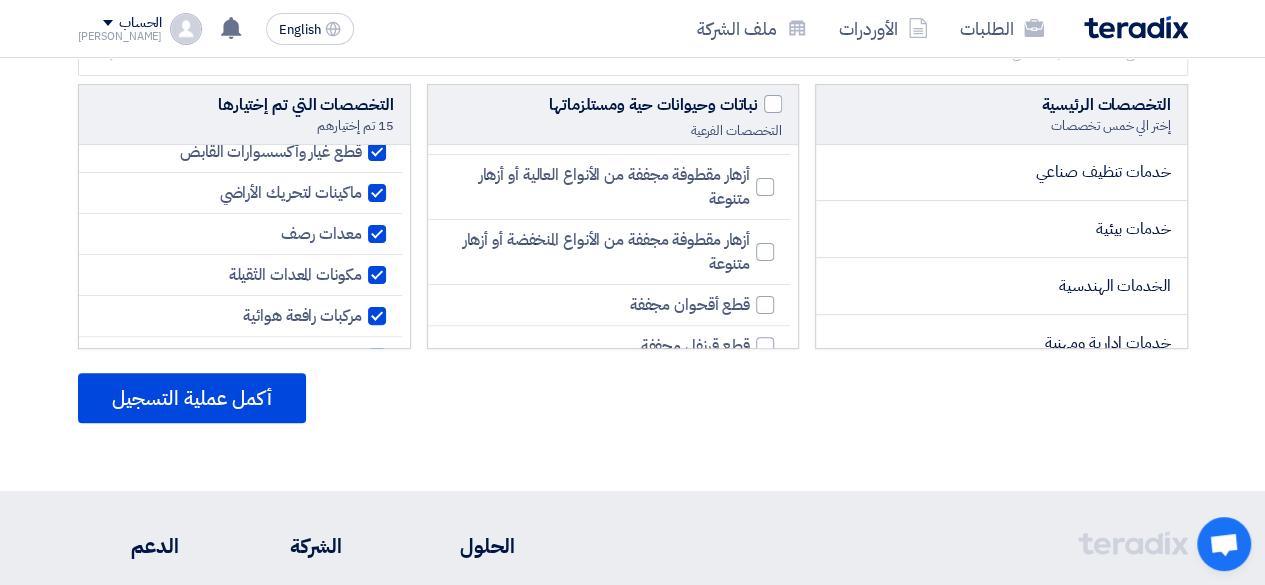 scroll, scrollTop: 147, scrollLeft: 0, axis: vertical 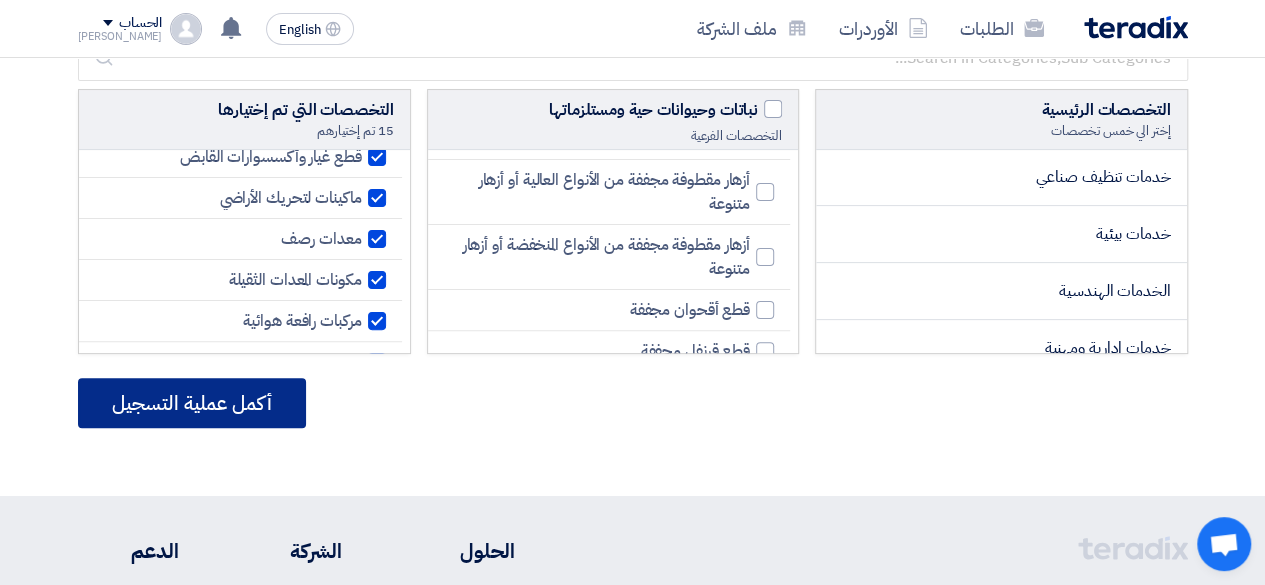 click on "أكمل عملية التسجيل" 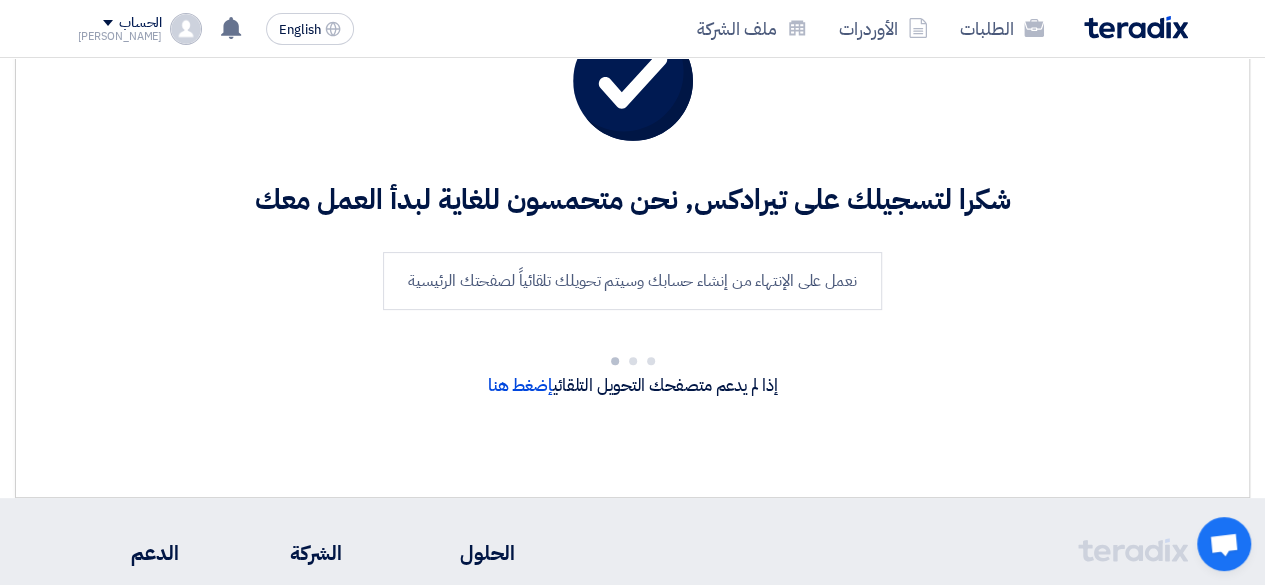 scroll, scrollTop: 0, scrollLeft: 0, axis: both 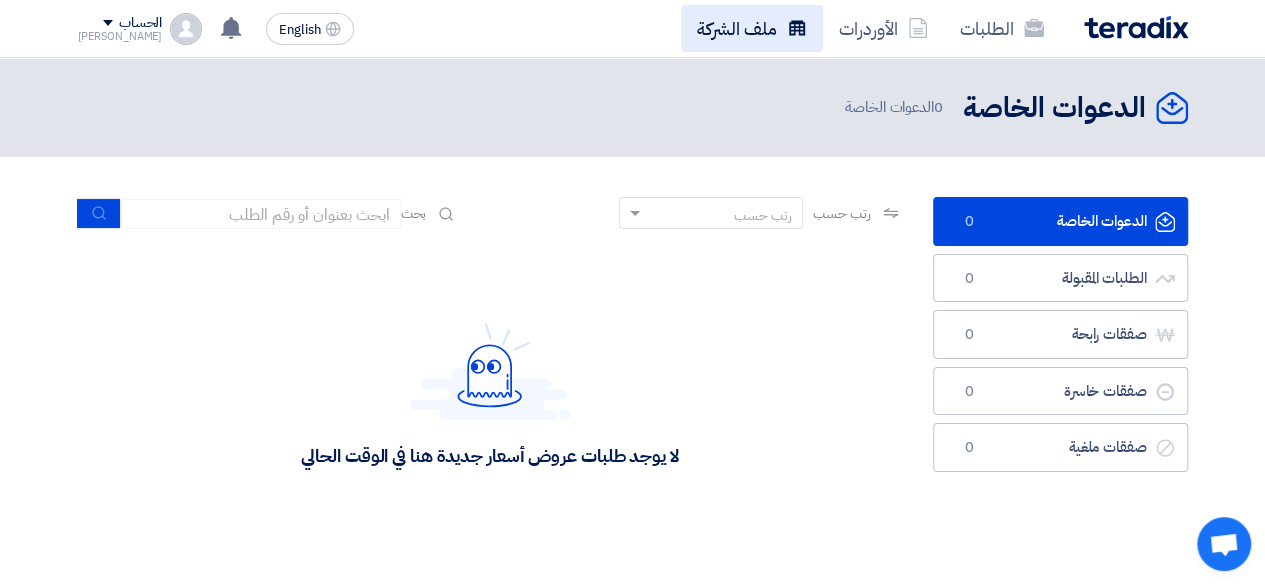 click on "ملف الشركة" 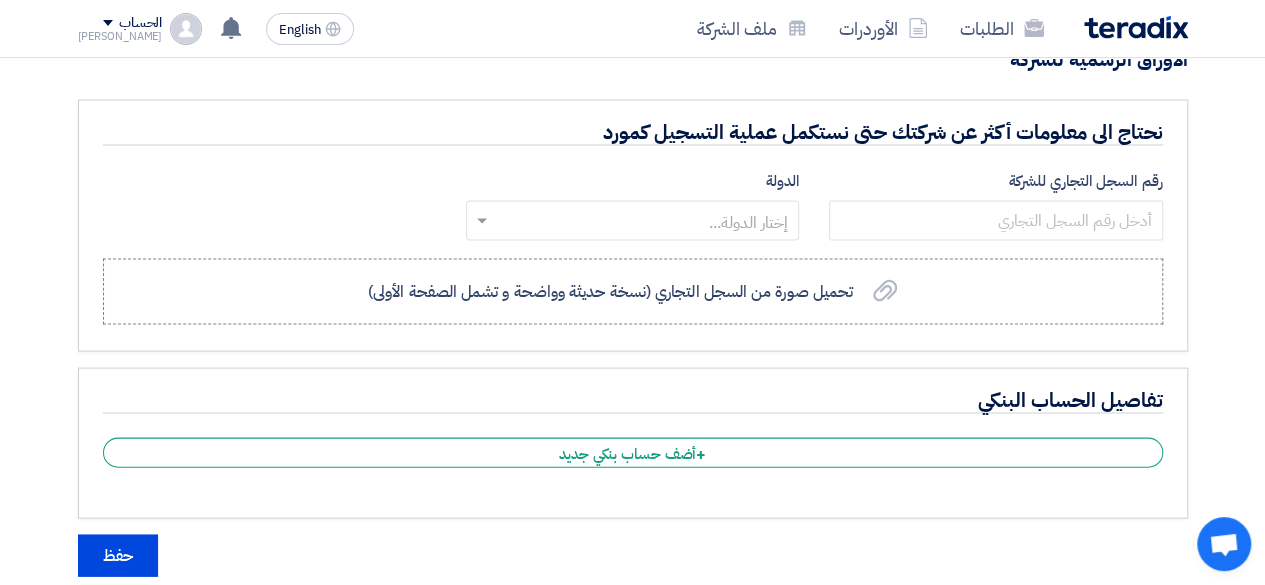 scroll, scrollTop: 1931, scrollLeft: 0, axis: vertical 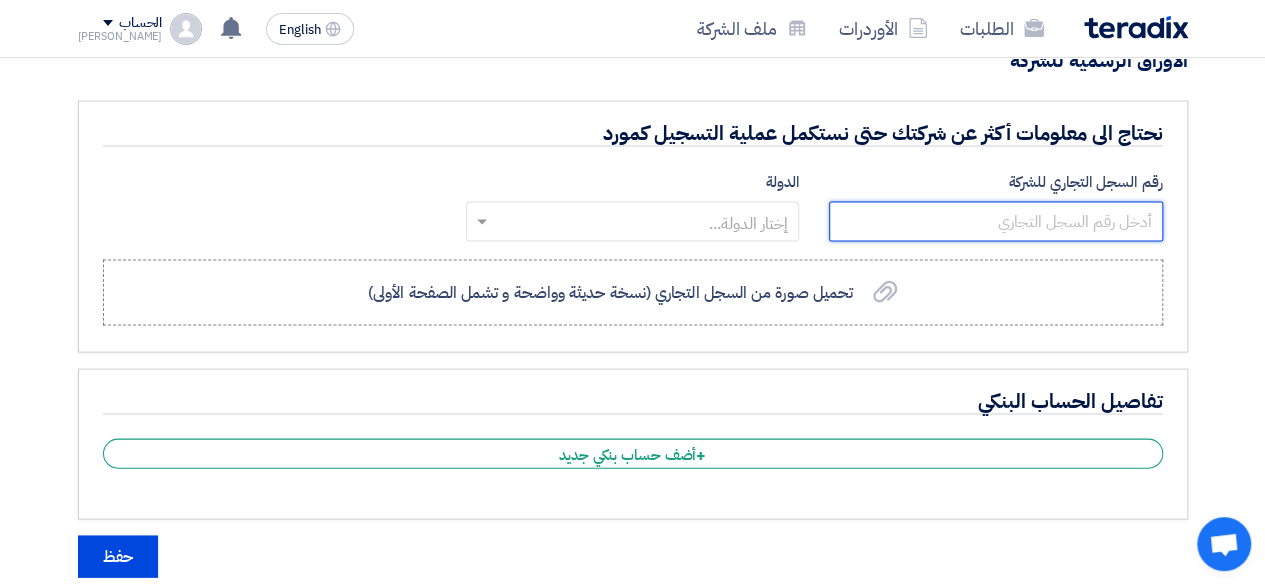 click at bounding box center [995, 222] 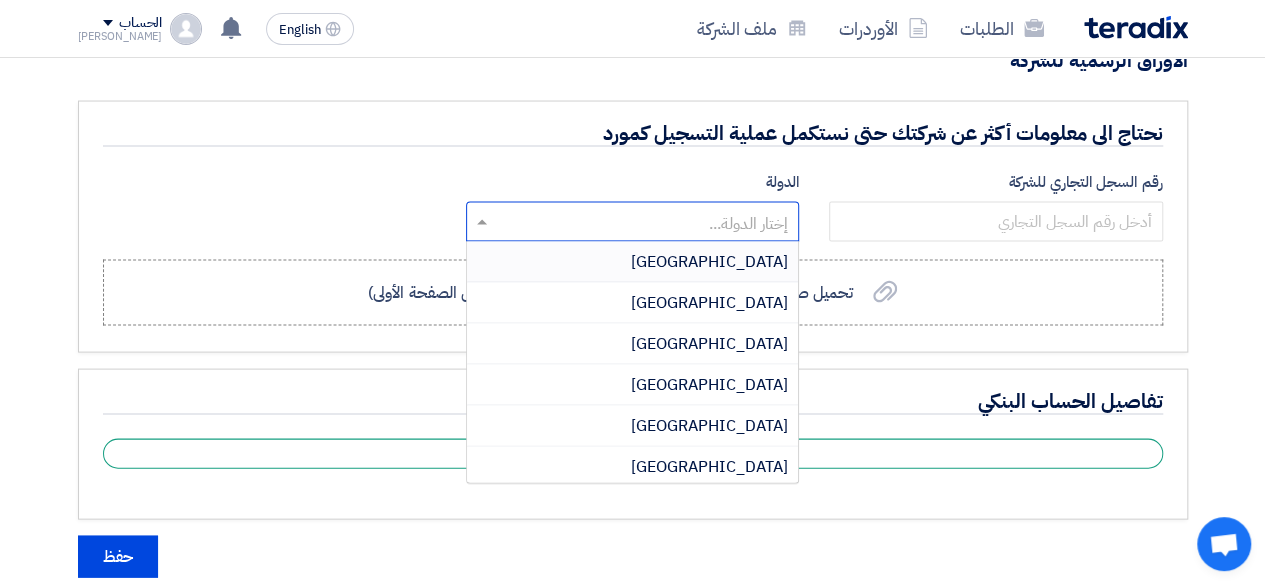 click 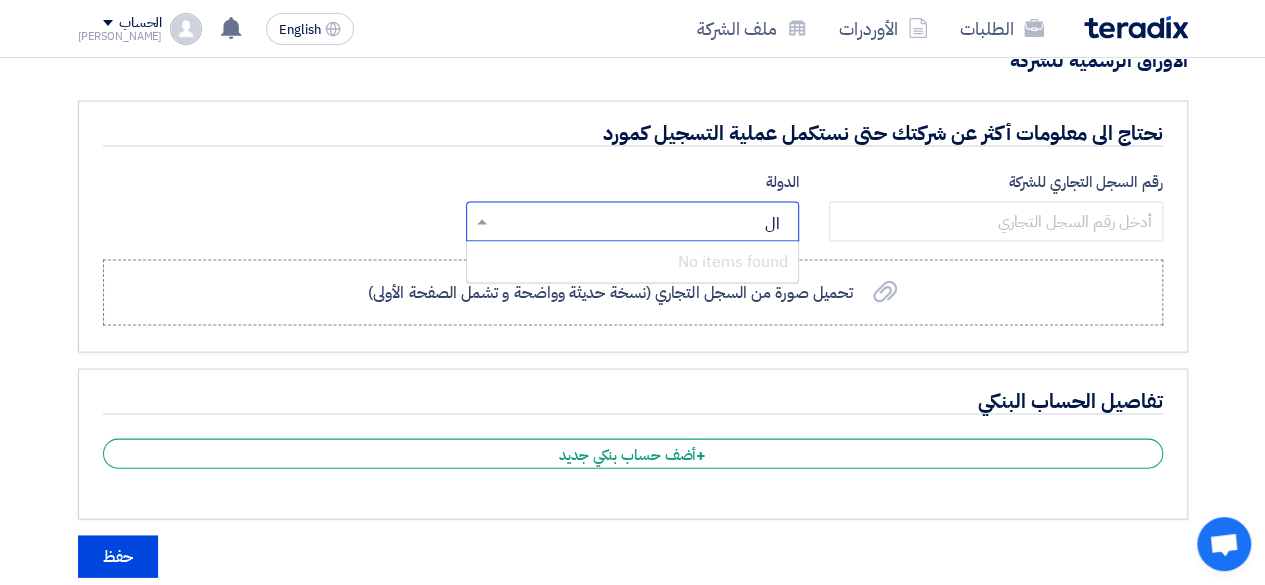 type on "ا" 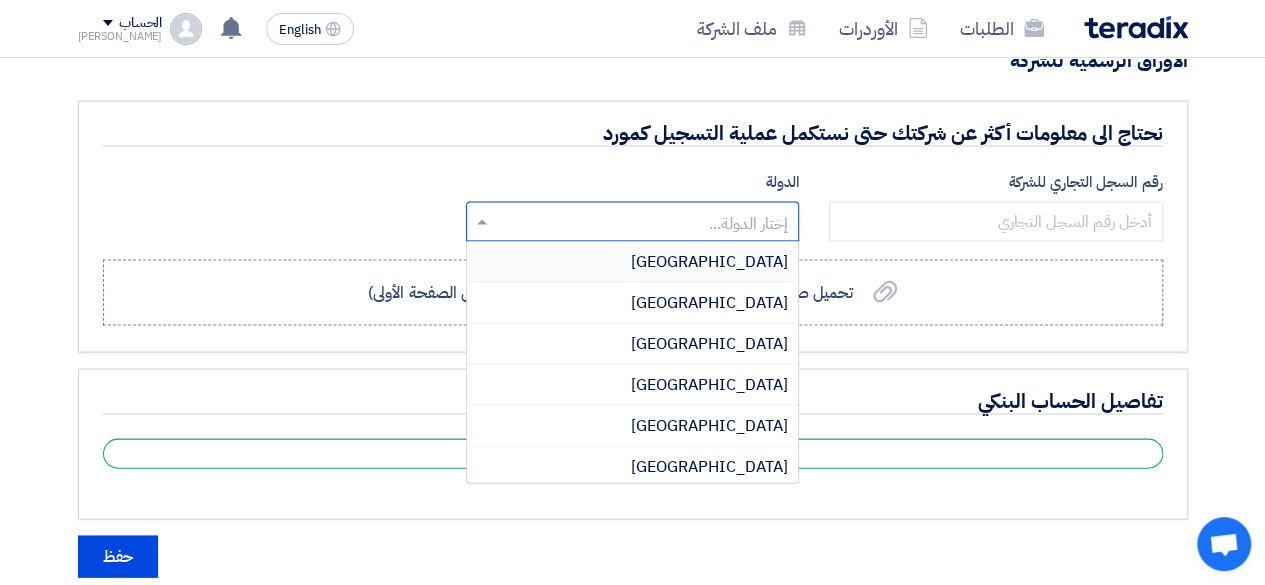 type on "ن" 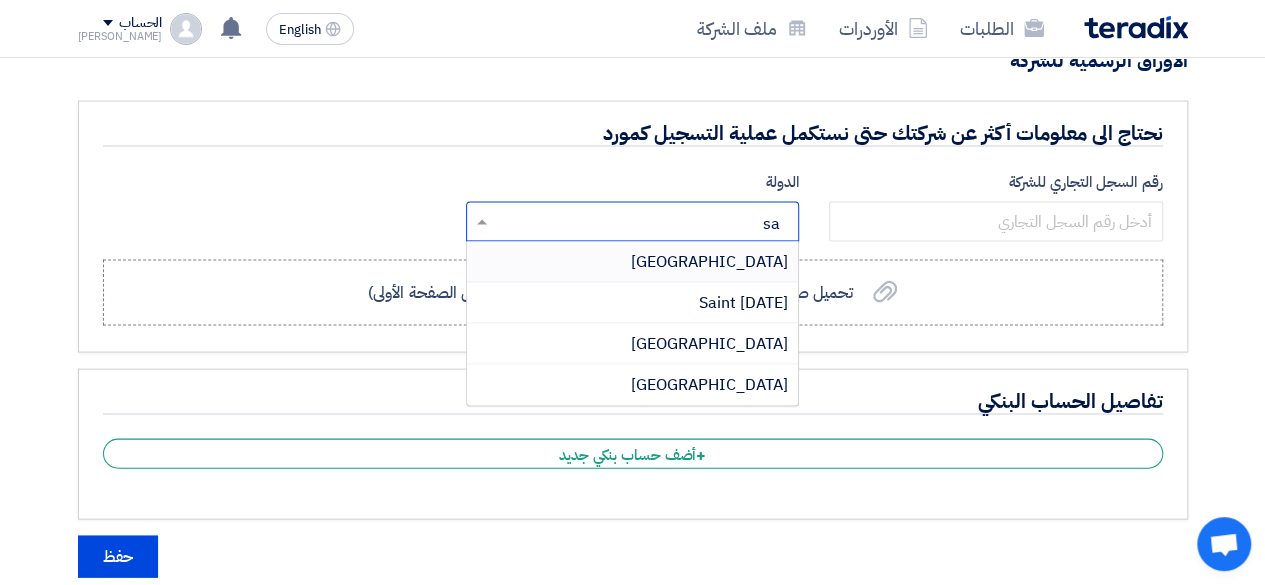 type on "s" 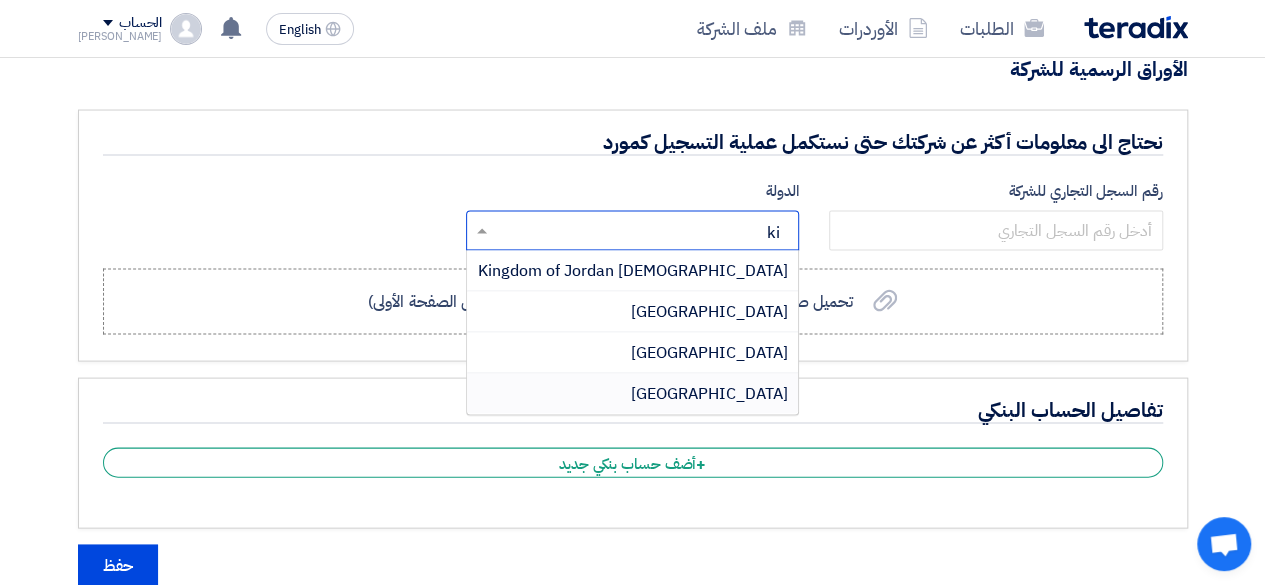scroll, scrollTop: 1921, scrollLeft: 0, axis: vertical 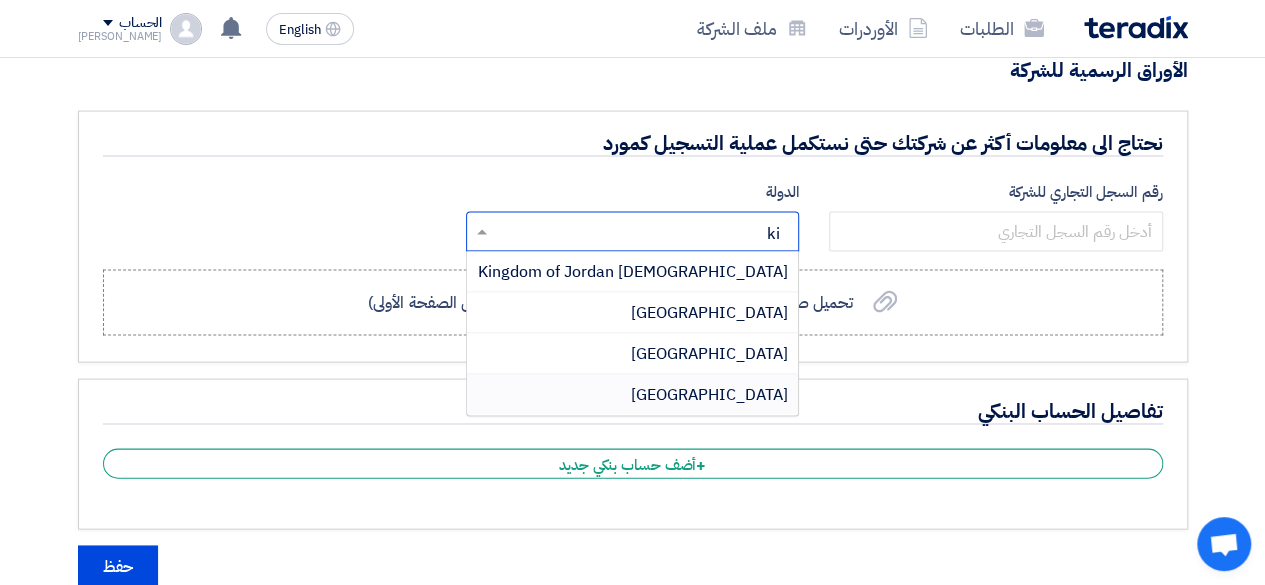 type on "k" 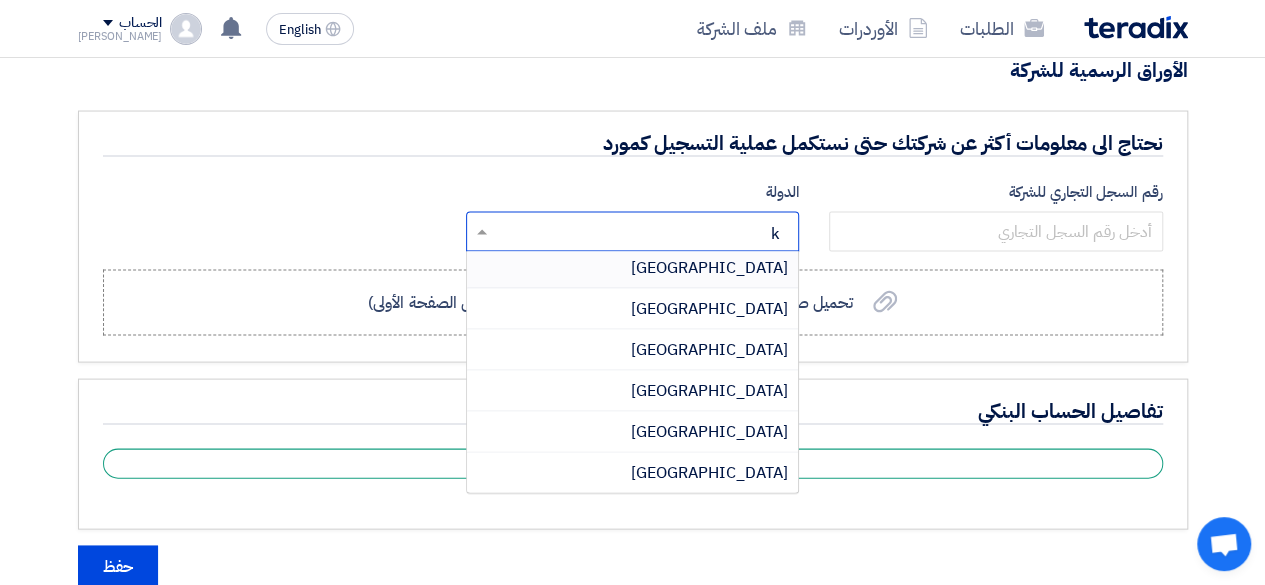 scroll, scrollTop: 251, scrollLeft: 0, axis: vertical 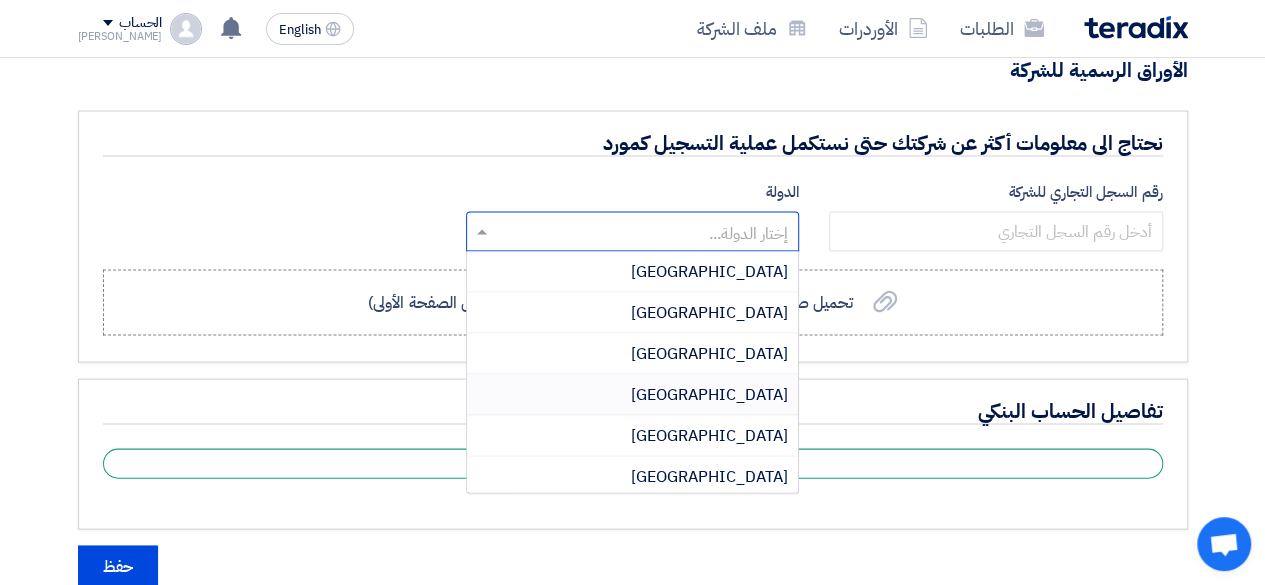 type on "s" 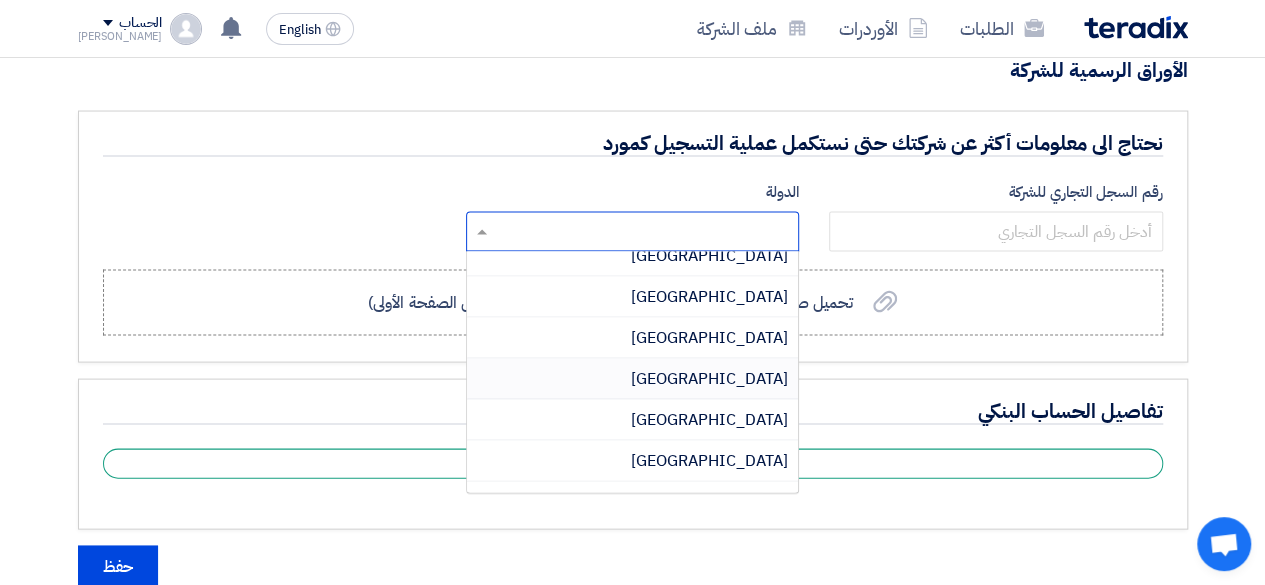 scroll, scrollTop: 0, scrollLeft: 0, axis: both 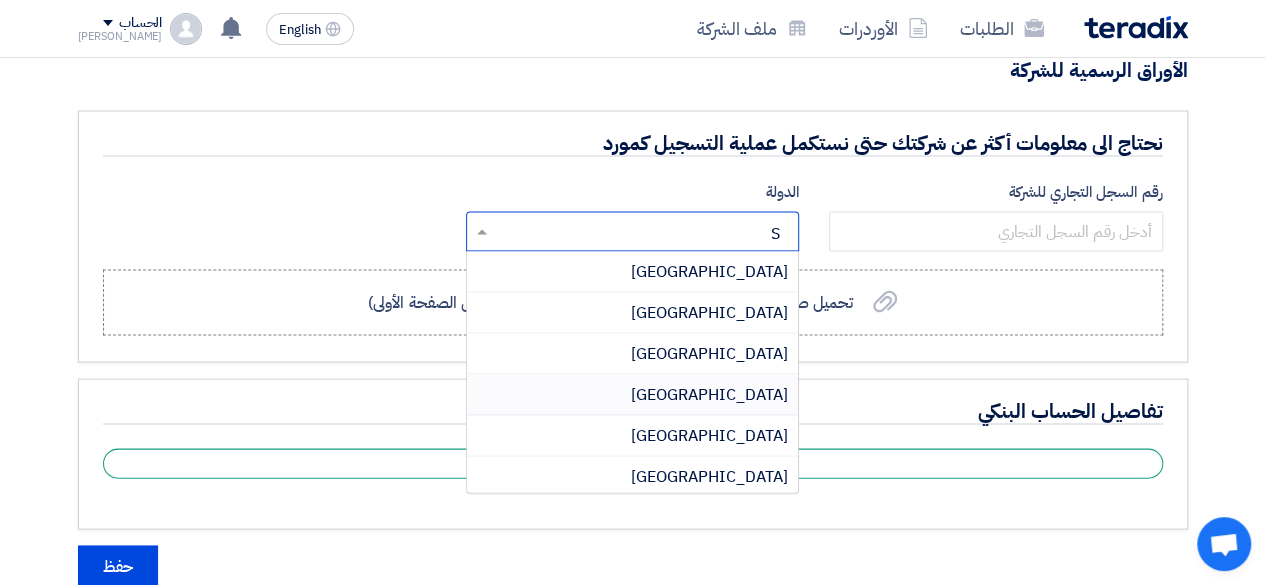 type on "Sa" 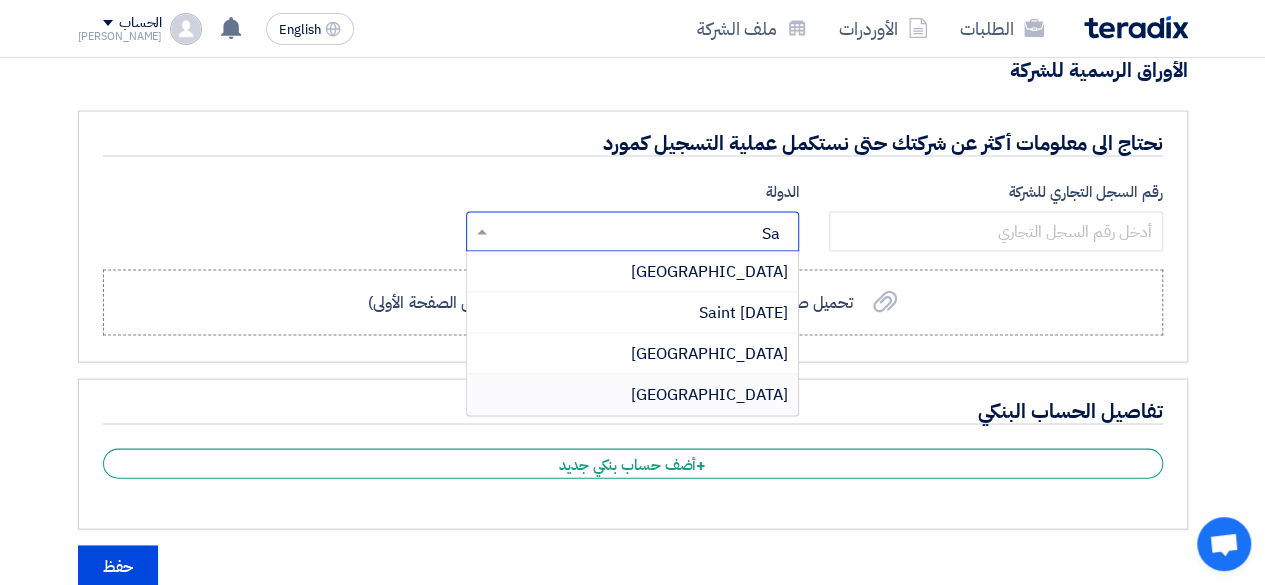 click on "[GEOGRAPHIC_DATA]" at bounding box center (632, 395) 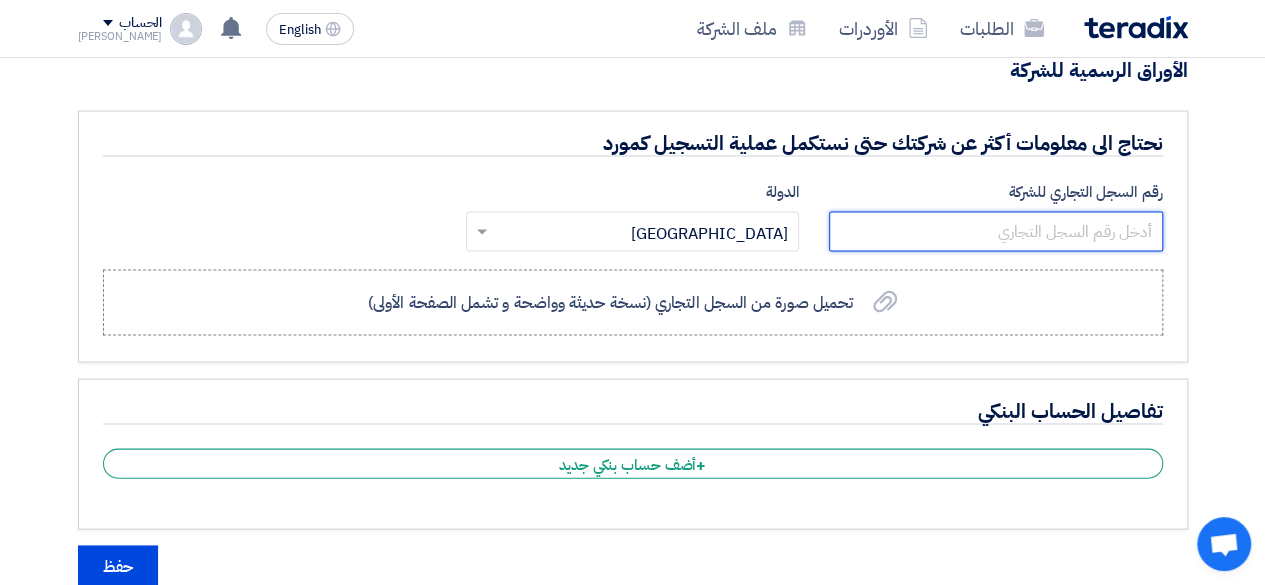 click at bounding box center [995, 232] 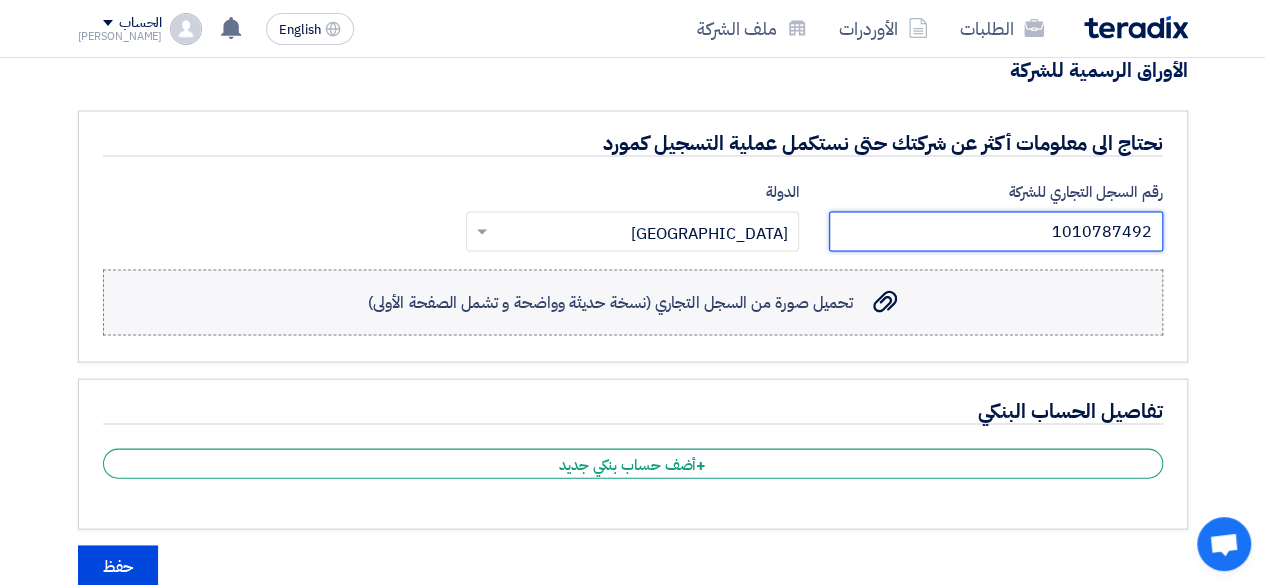 type on "1010787492" 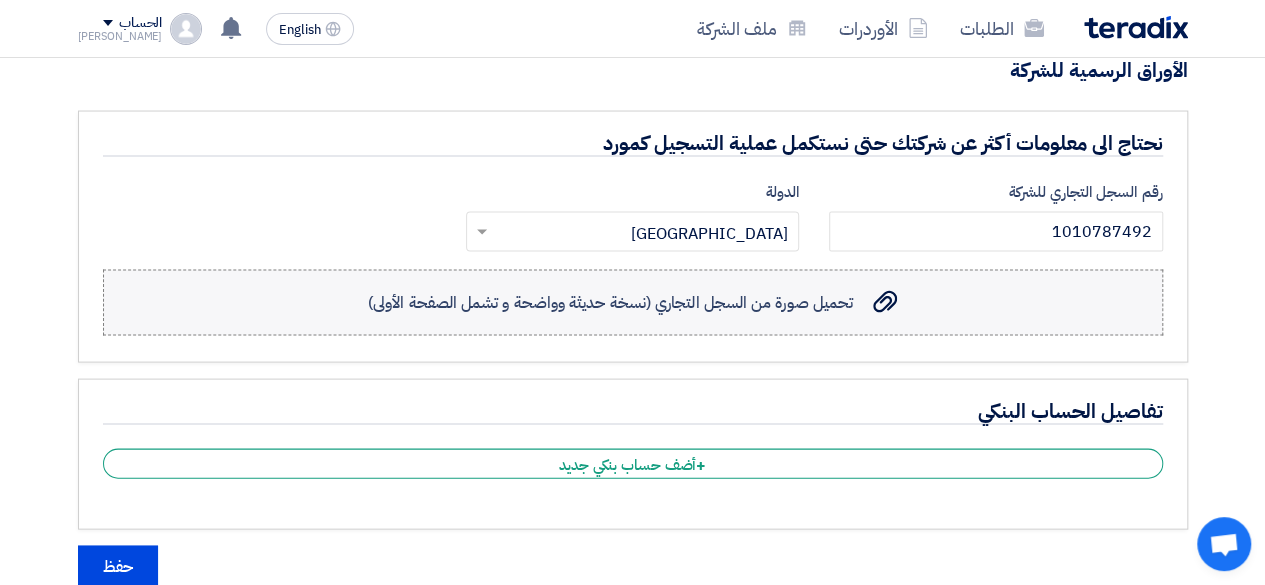 click on "تحميل صورة من السجل التجاري (نسخة حديثة وواضحة و تشمل الصفحة الأولى)" 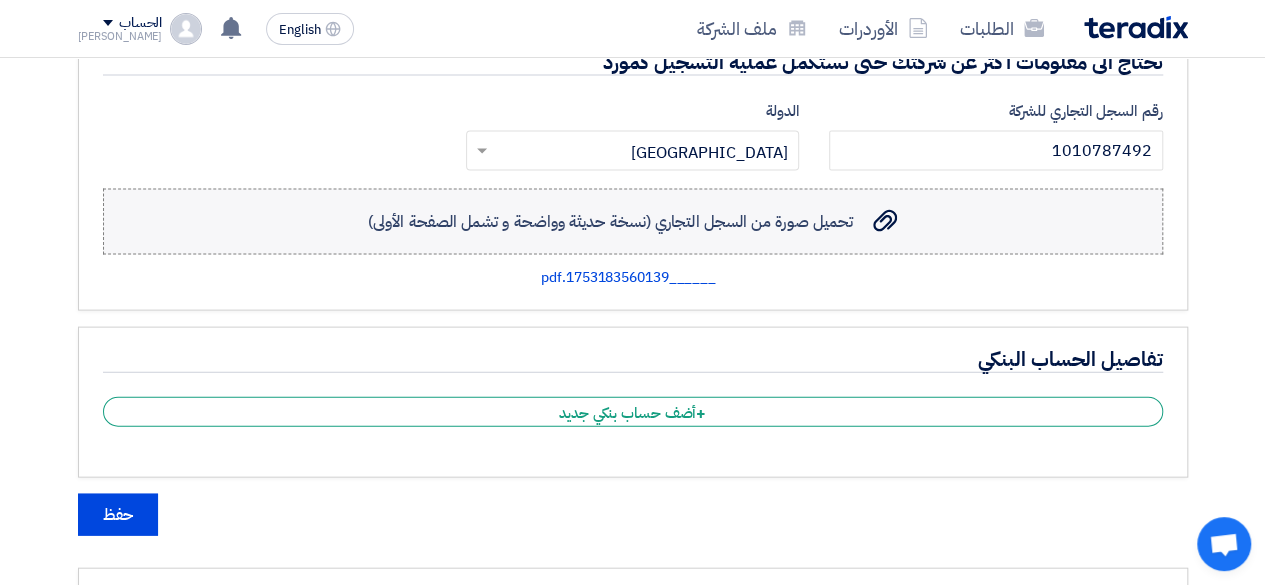 scroll, scrollTop: 2000, scrollLeft: 0, axis: vertical 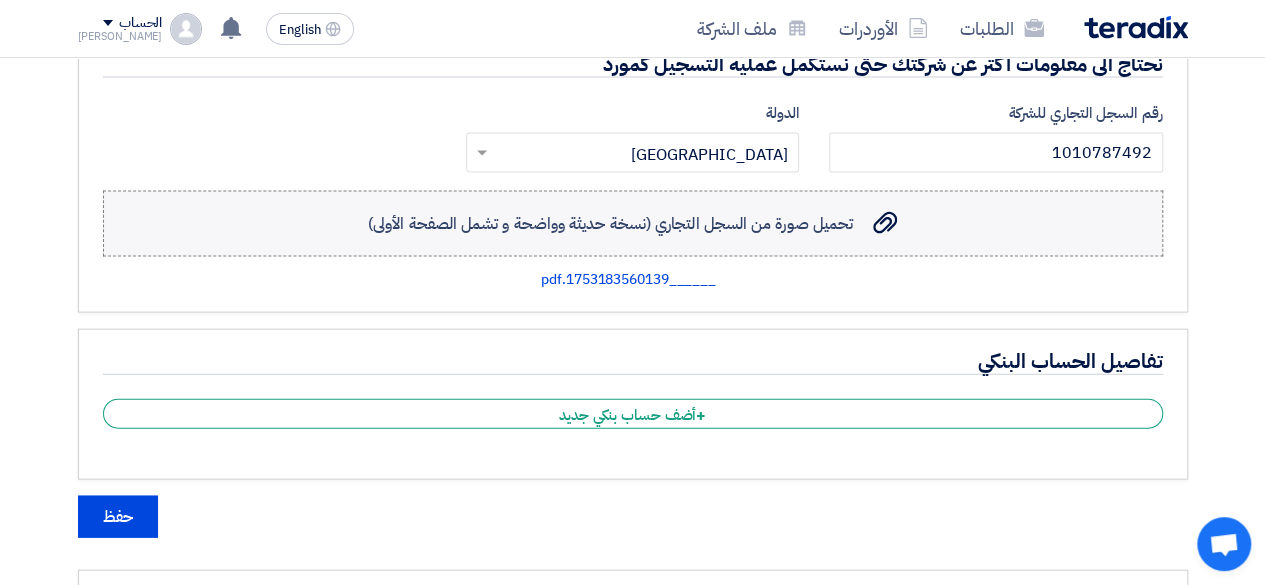 click on "تحميل صورة من السجل التجاري (نسخة حديثة وواضحة و تشمل الصفحة الأولى)" 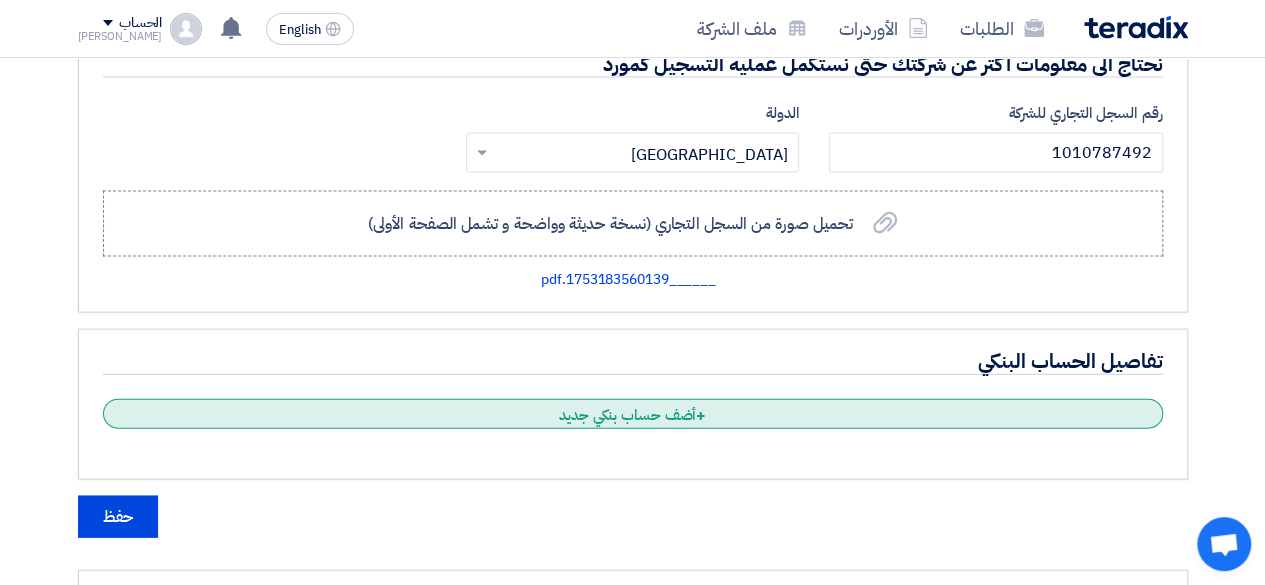 click on "+
أضف حساب بنكي جديد" 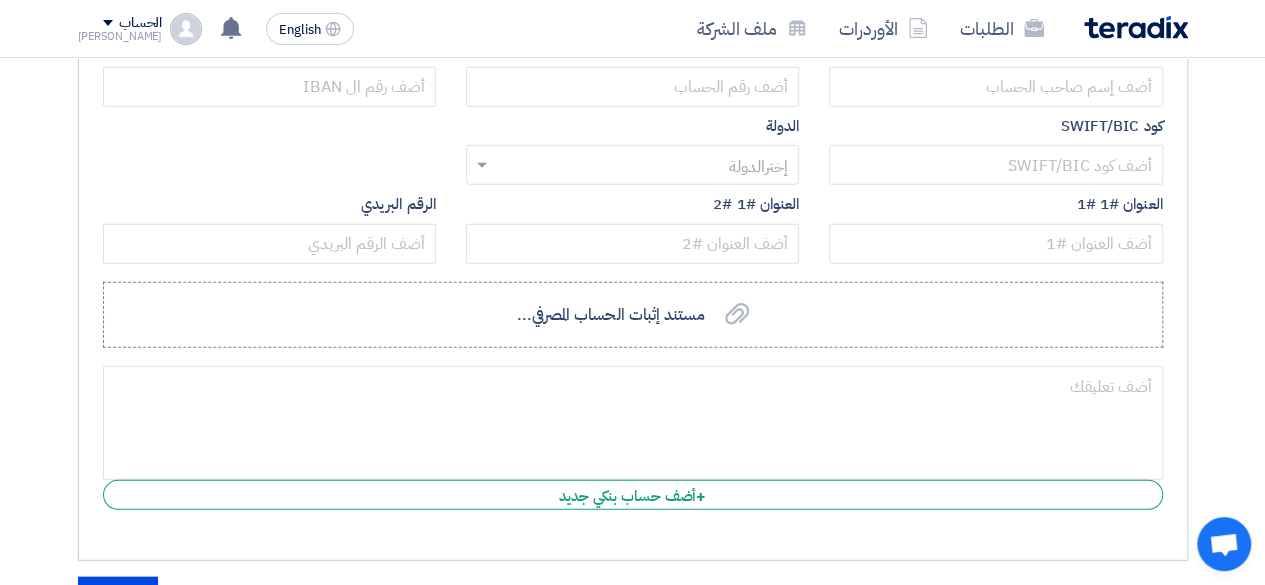 scroll, scrollTop: 2530, scrollLeft: 0, axis: vertical 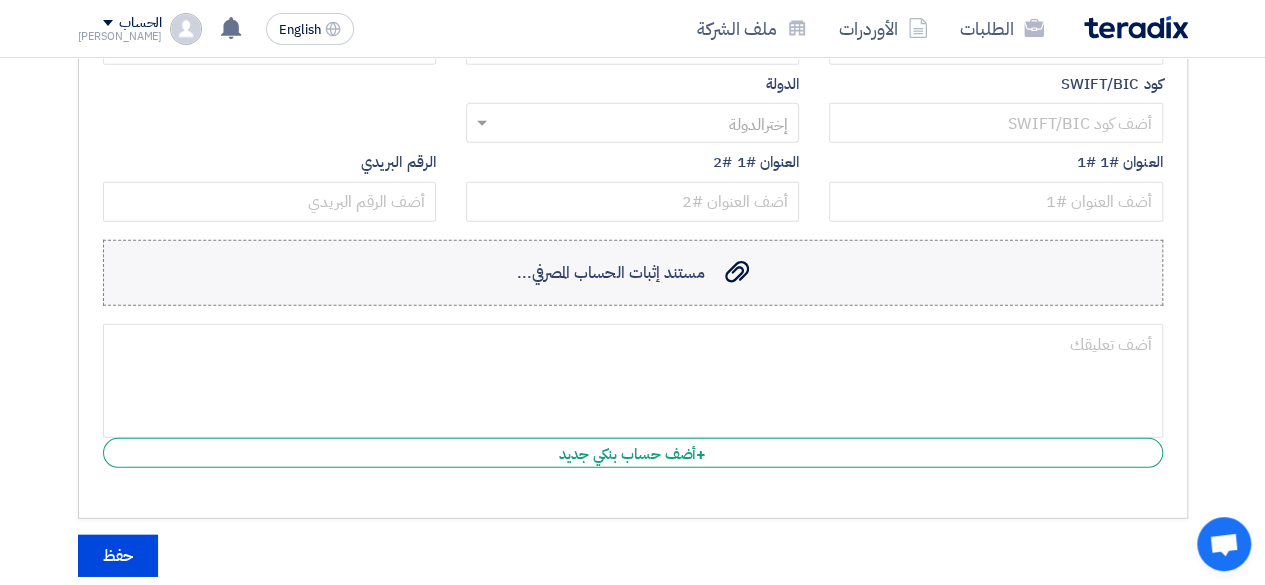 click on "مستند إثبات الحساب المصرفي...
مستند إثبات الحساب المصرفي..." 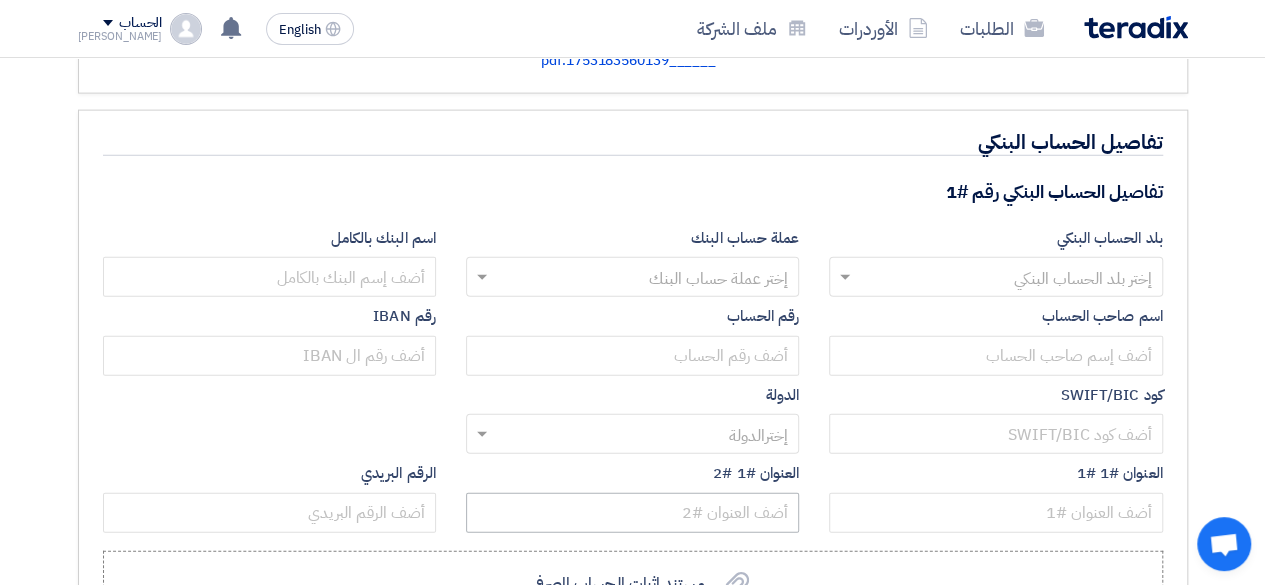 scroll, scrollTop: 2216, scrollLeft: 0, axis: vertical 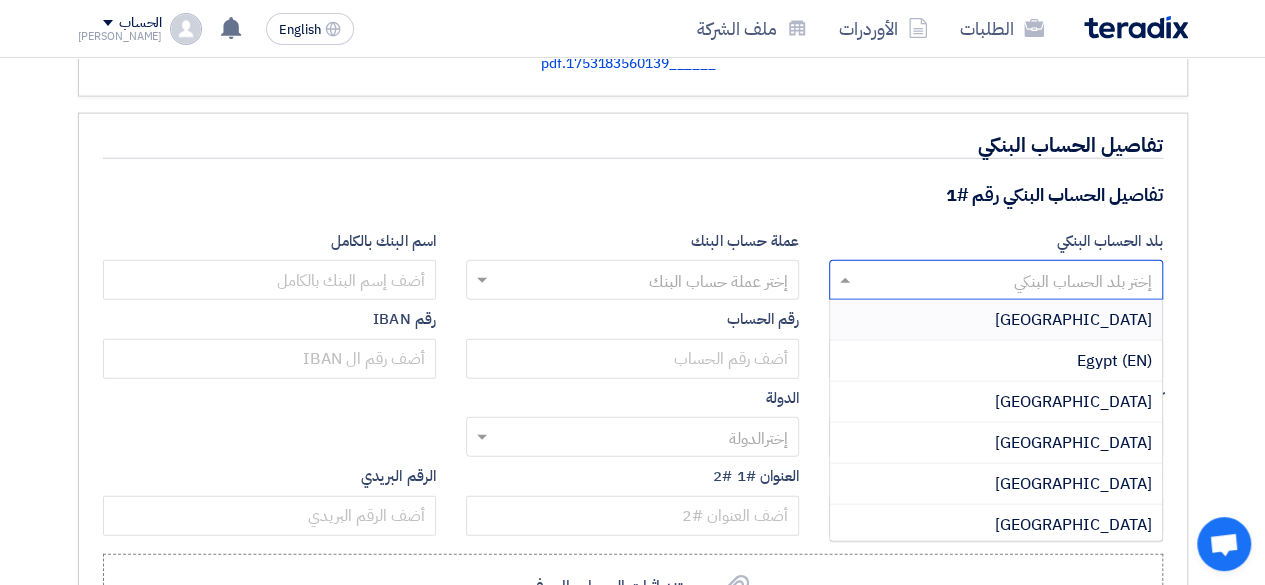 click 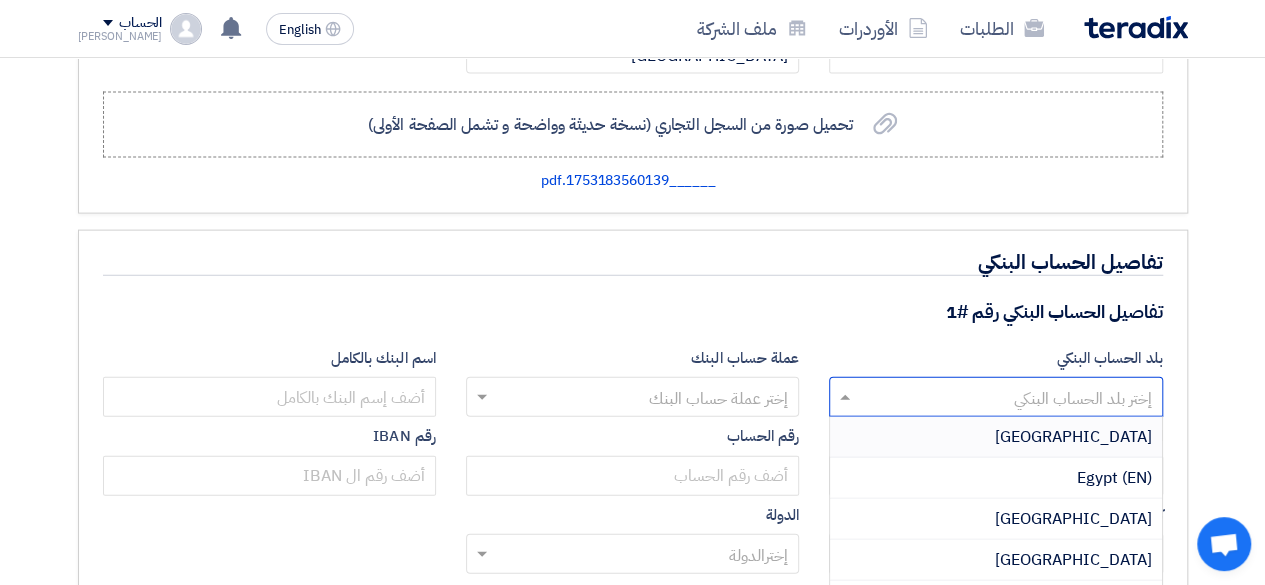 scroll, scrollTop: 2096, scrollLeft: 0, axis: vertical 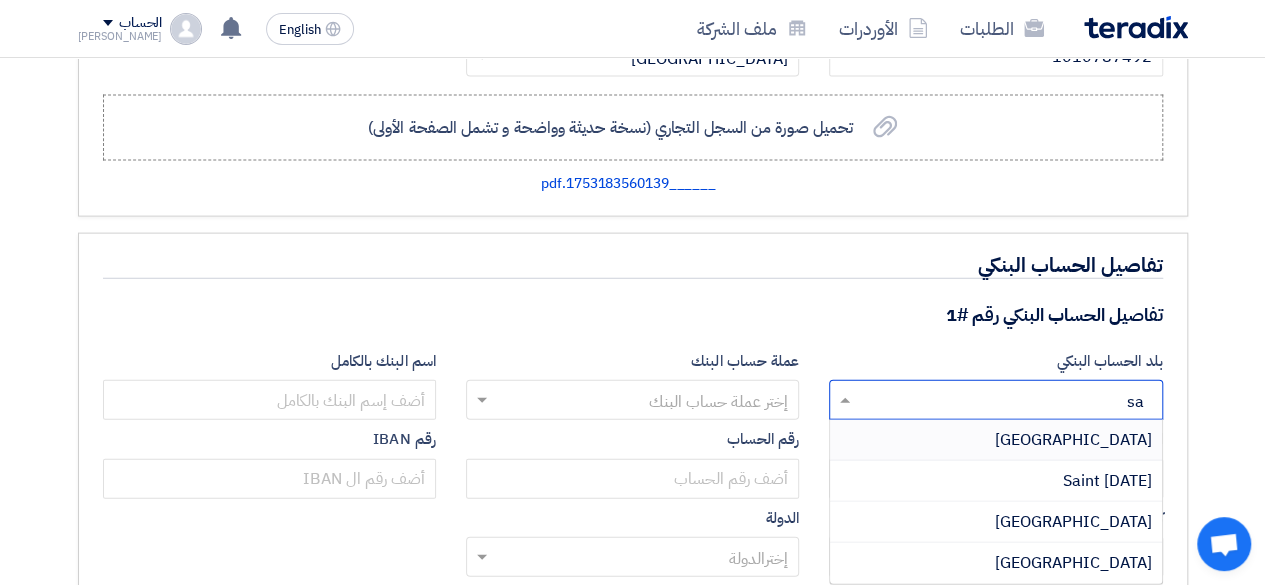 type on "sau" 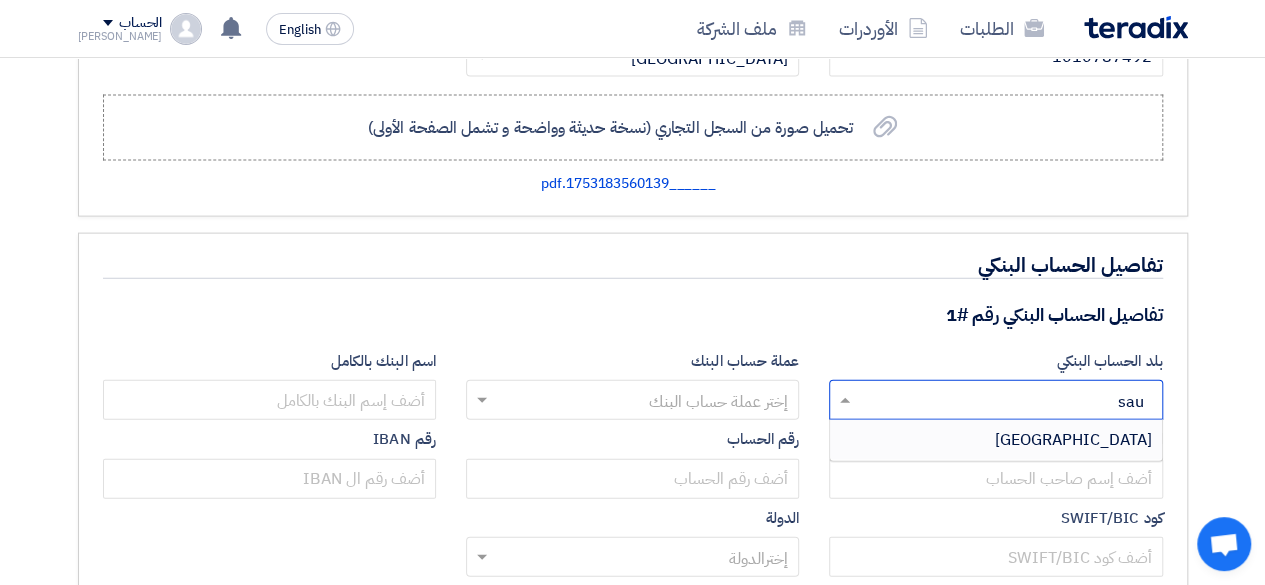 click on "[GEOGRAPHIC_DATA]" at bounding box center [1073, 440] 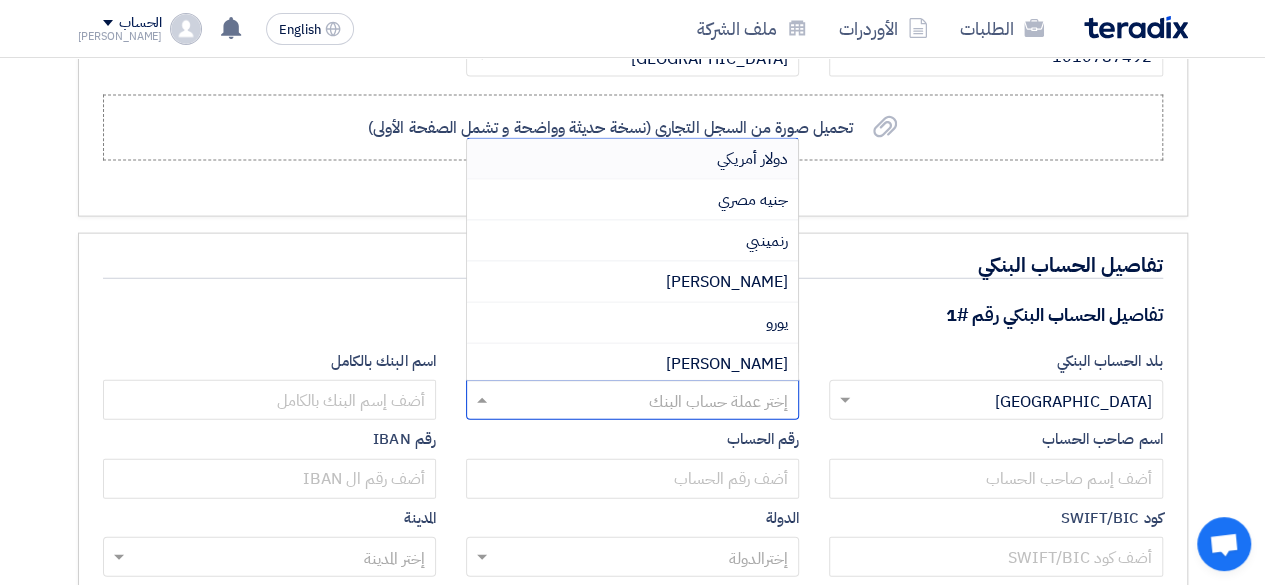 click 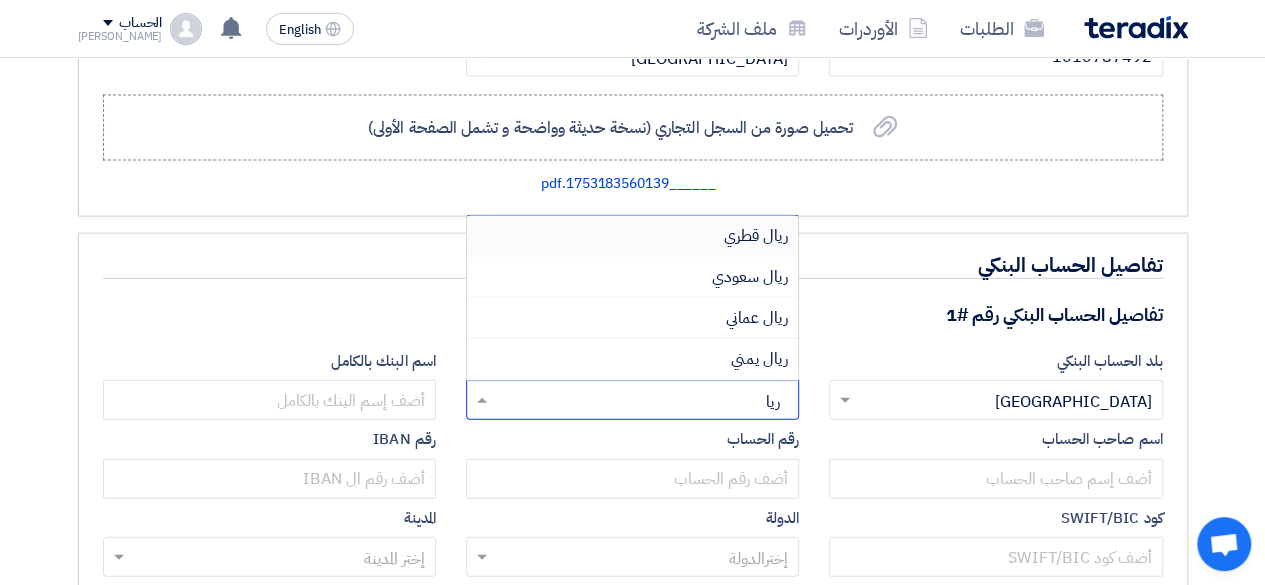 type on "ريال" 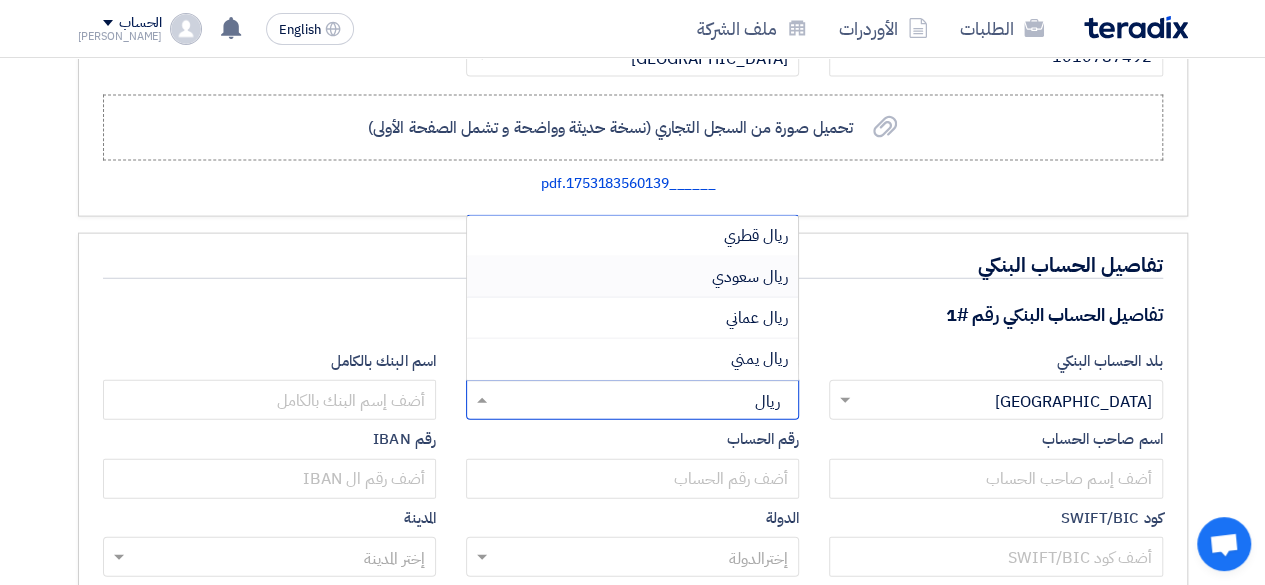 click on "ريال سعودي" at bounding box center (750, 277) 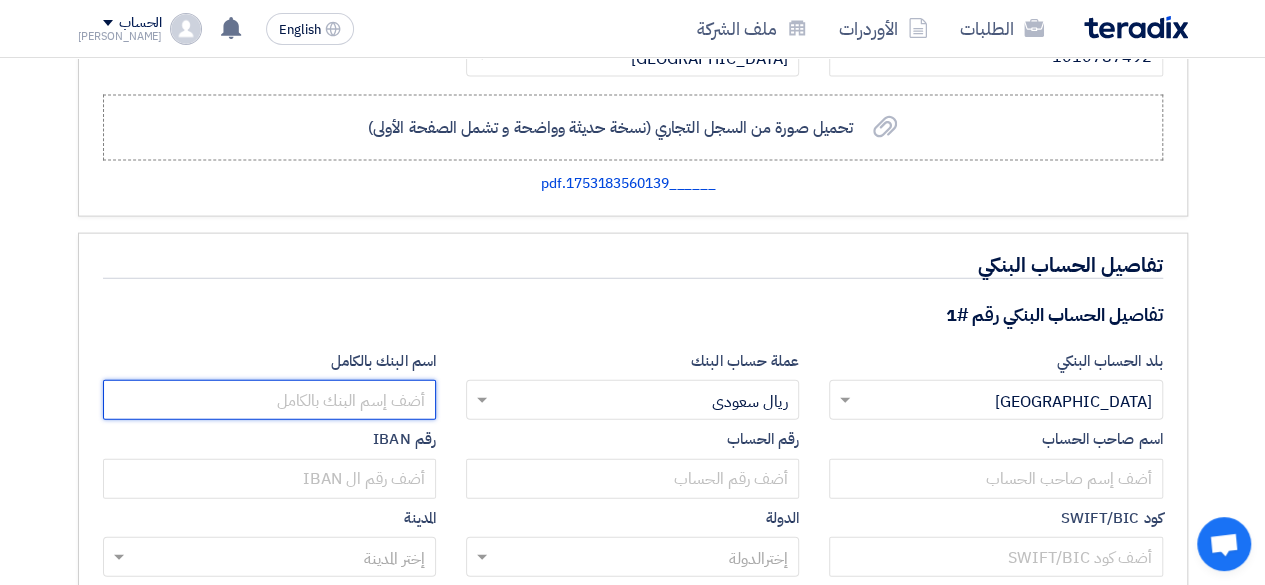 click 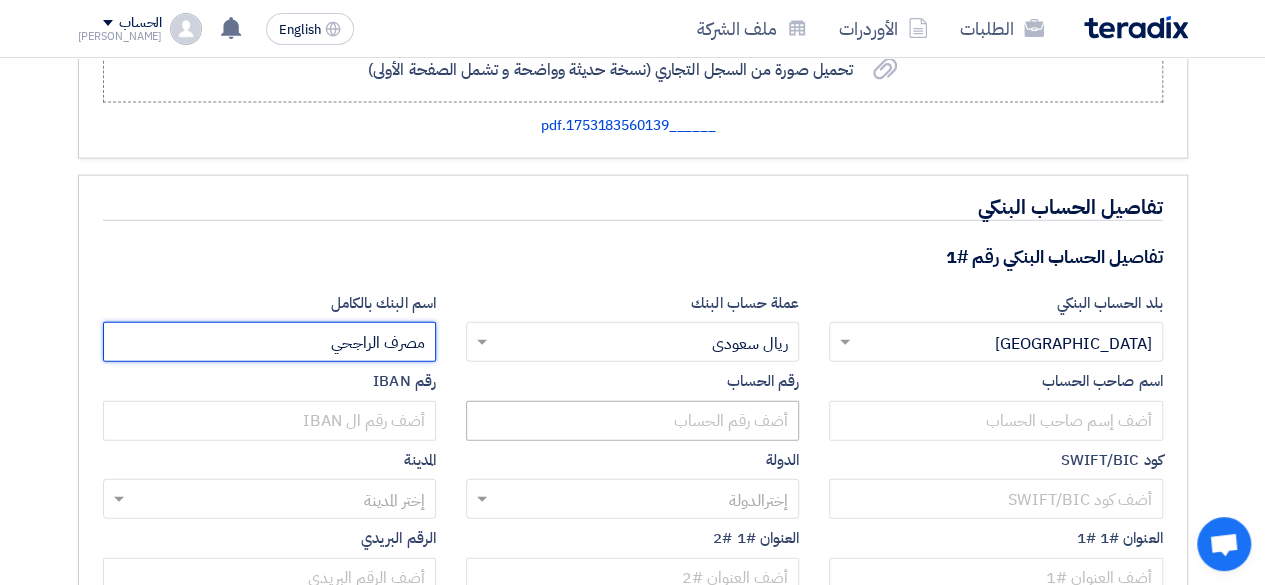 scroll, scrollTop: 2156, scrollLeft: 0, axis: vertical 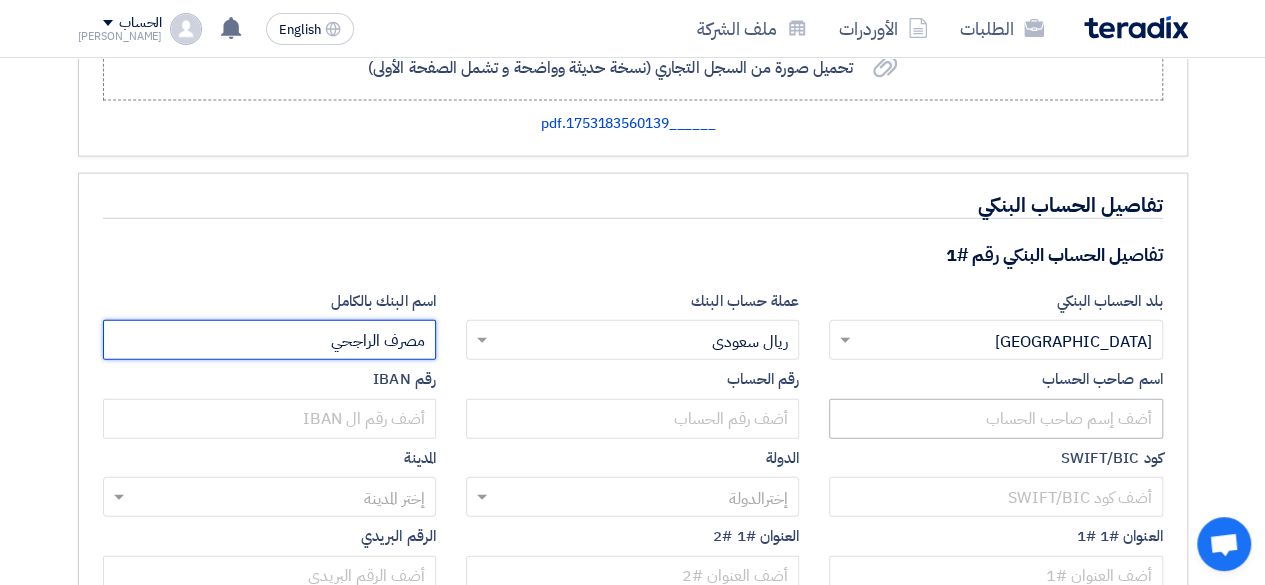 type on "مصرف الراجحي" 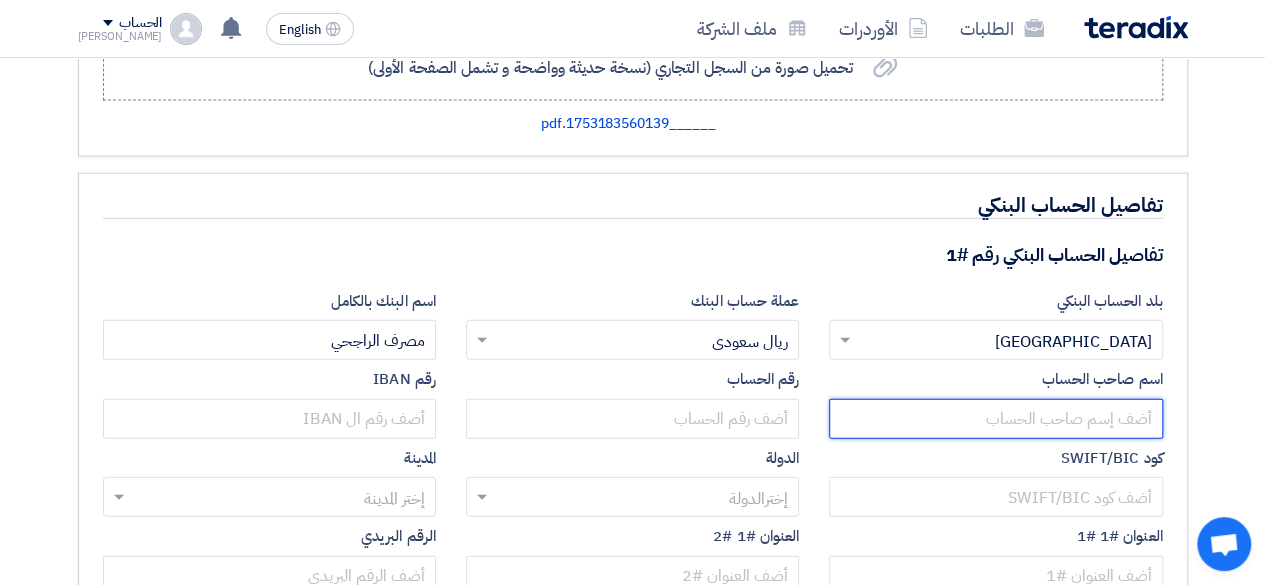 click 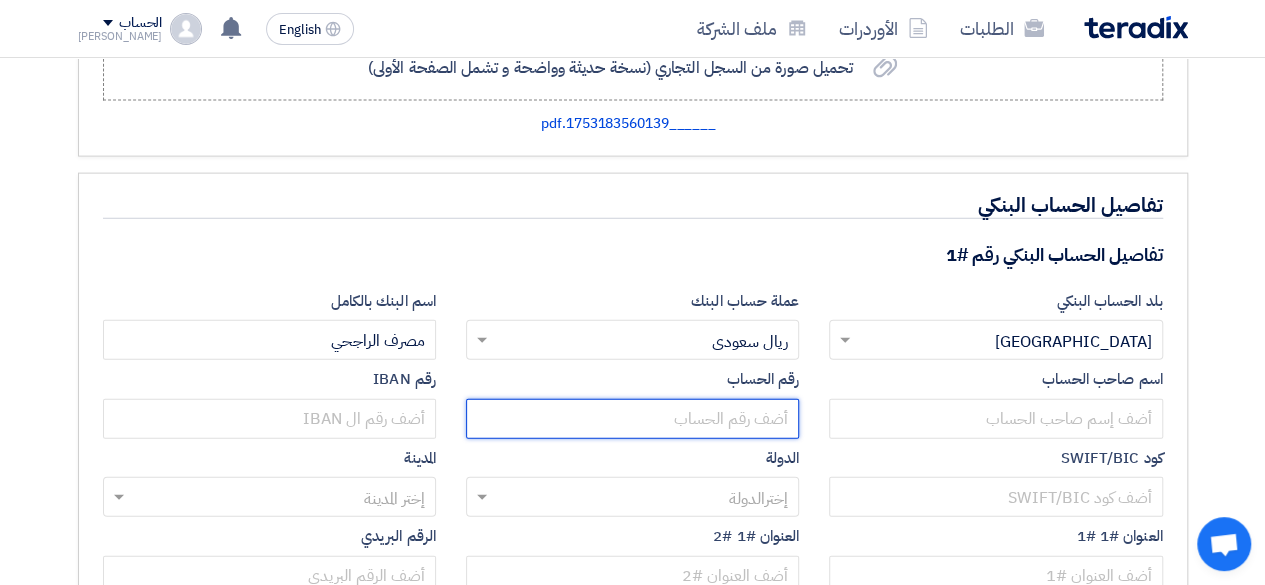 click 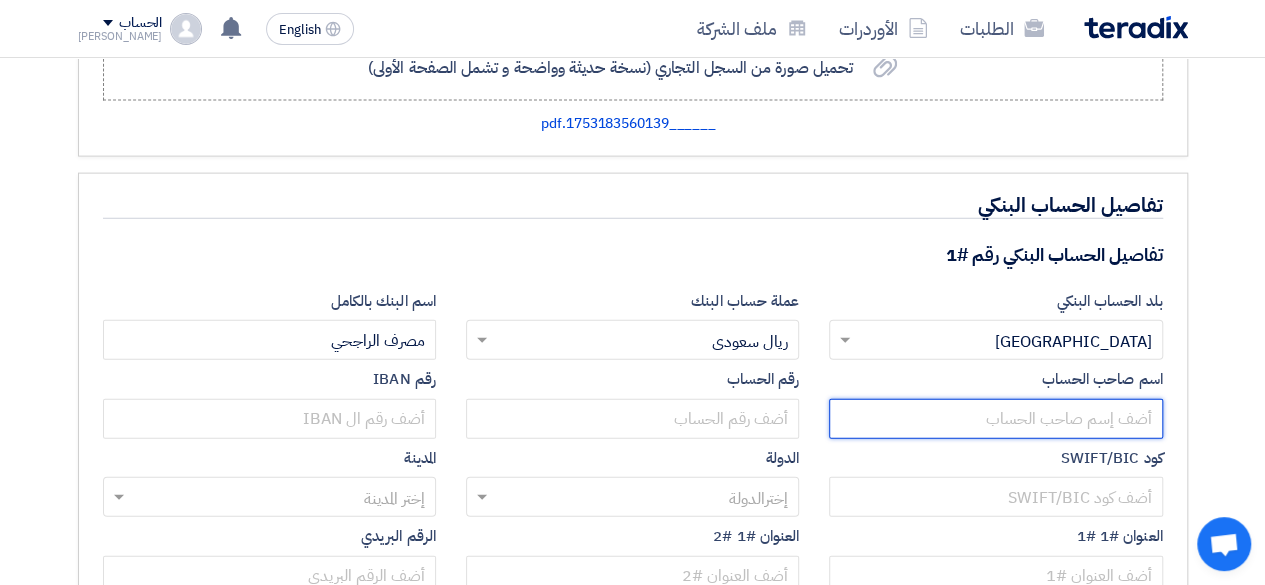 click 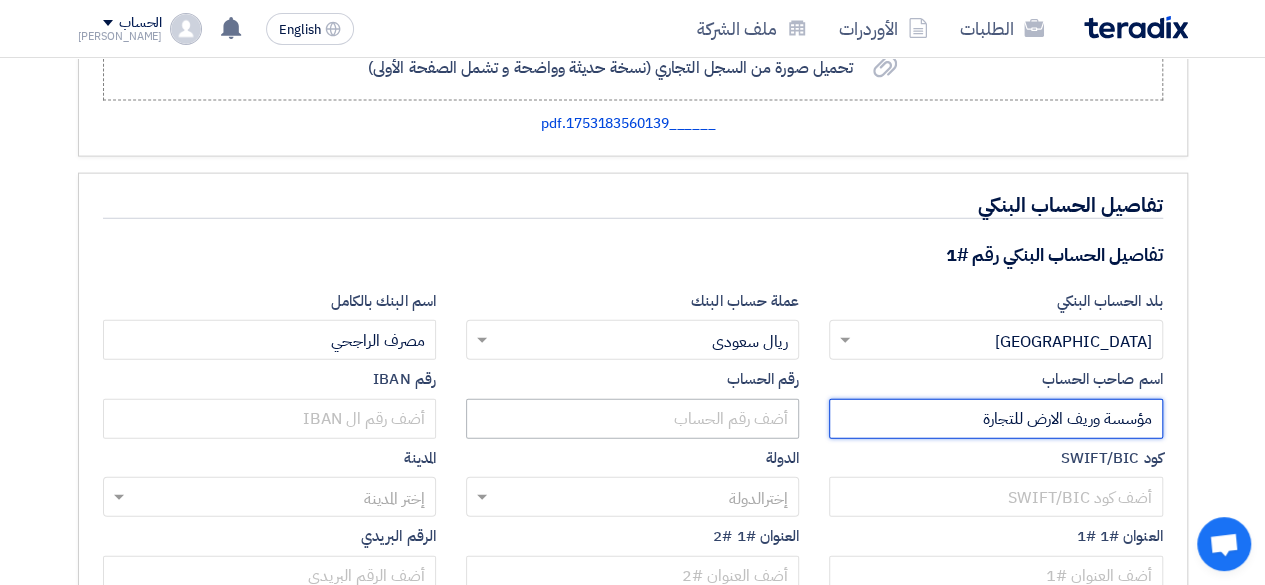 type on "مؤسسة وريف الارض للتجارة" 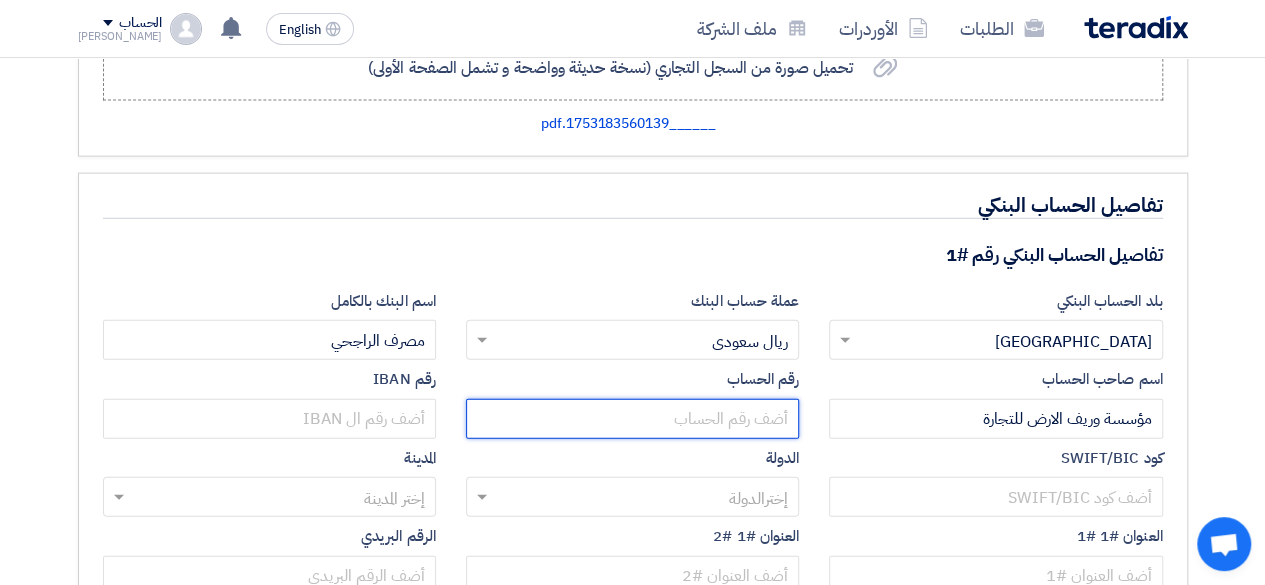 click 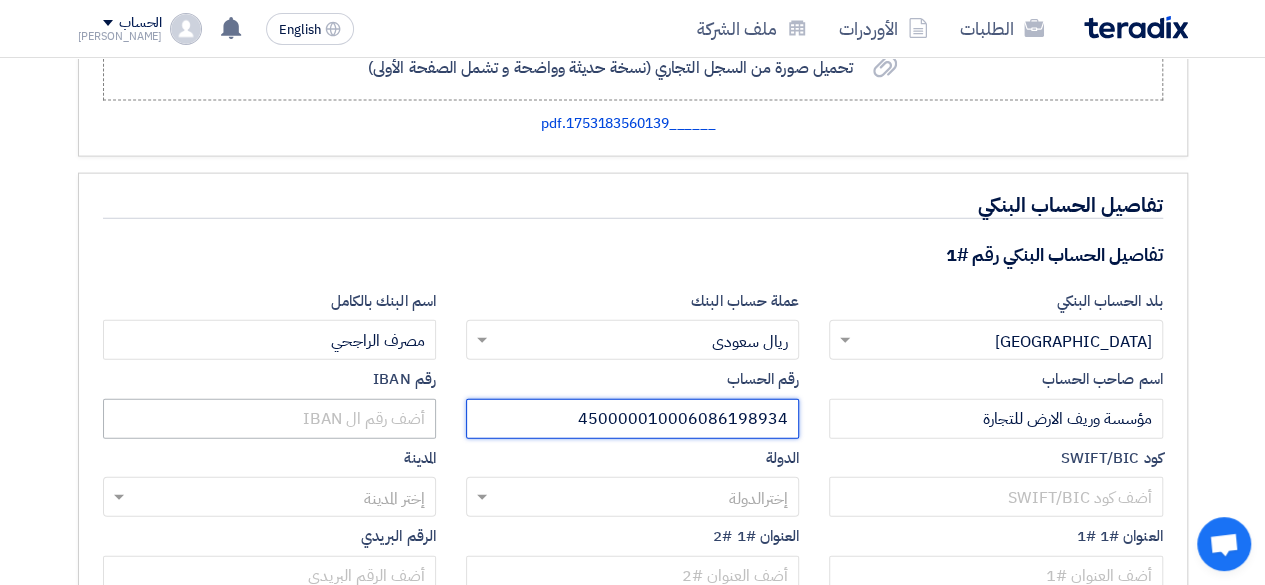 type on "450000010006086198934" 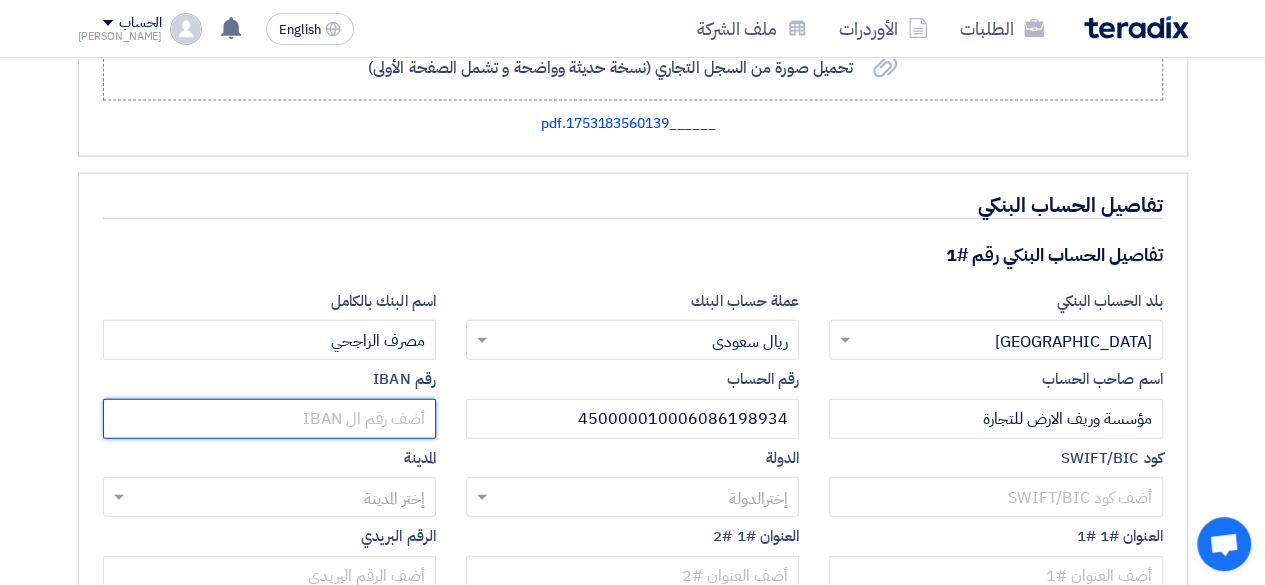 click 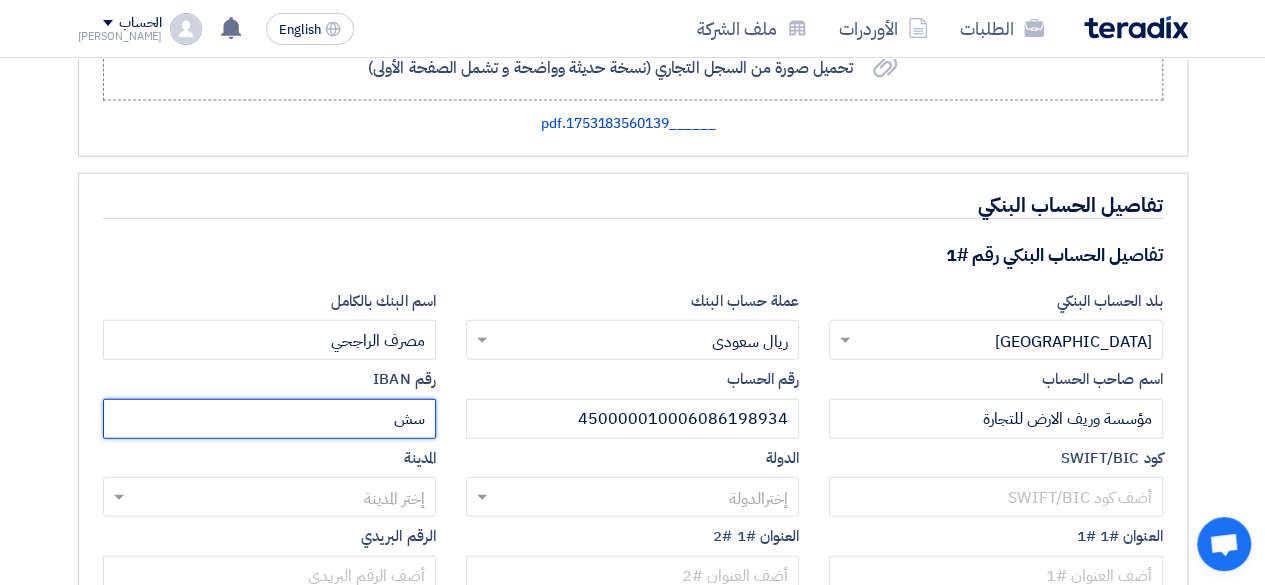 type on "س" 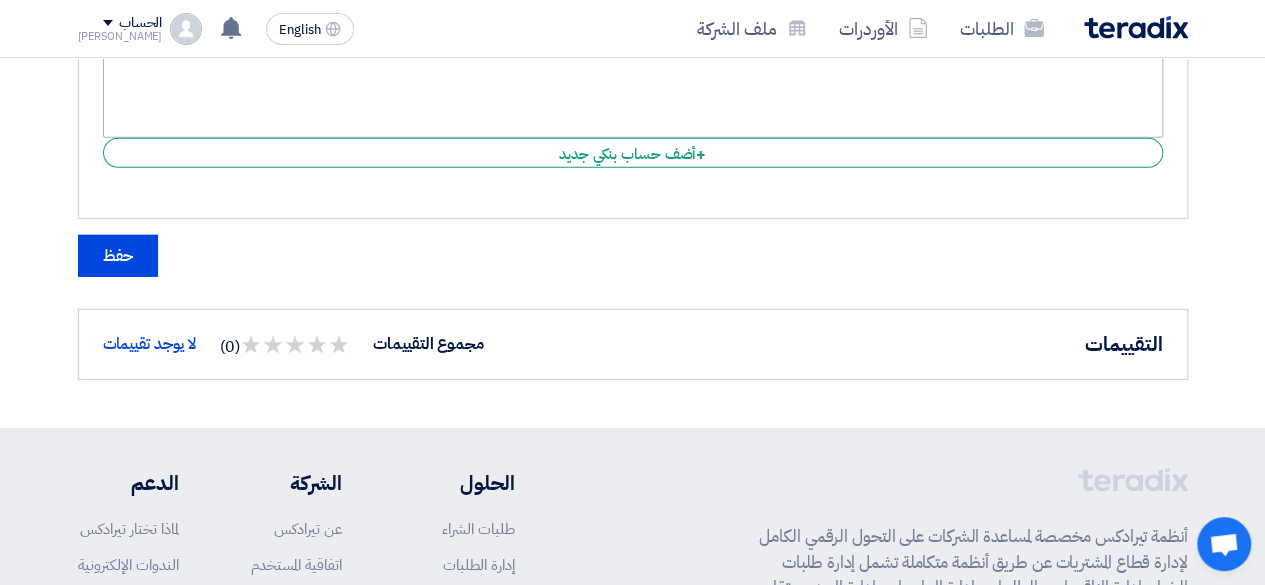 scroll, scrollTop: 2880, scrollLeft: 0, axis: vertical 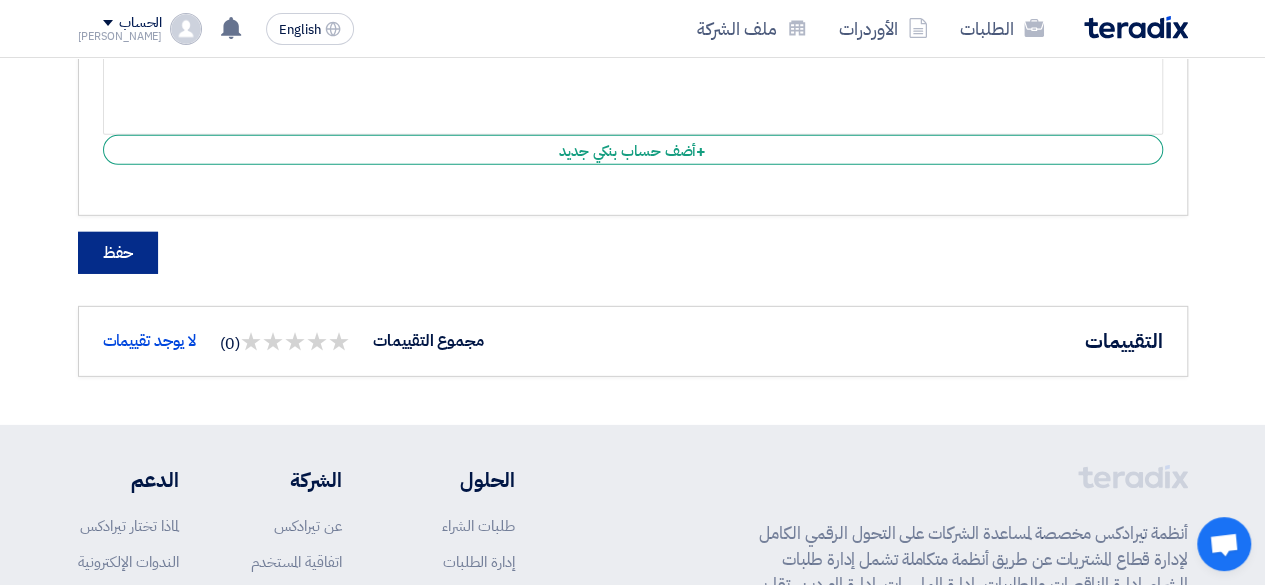 type on "[FINANCIAL_ID]" 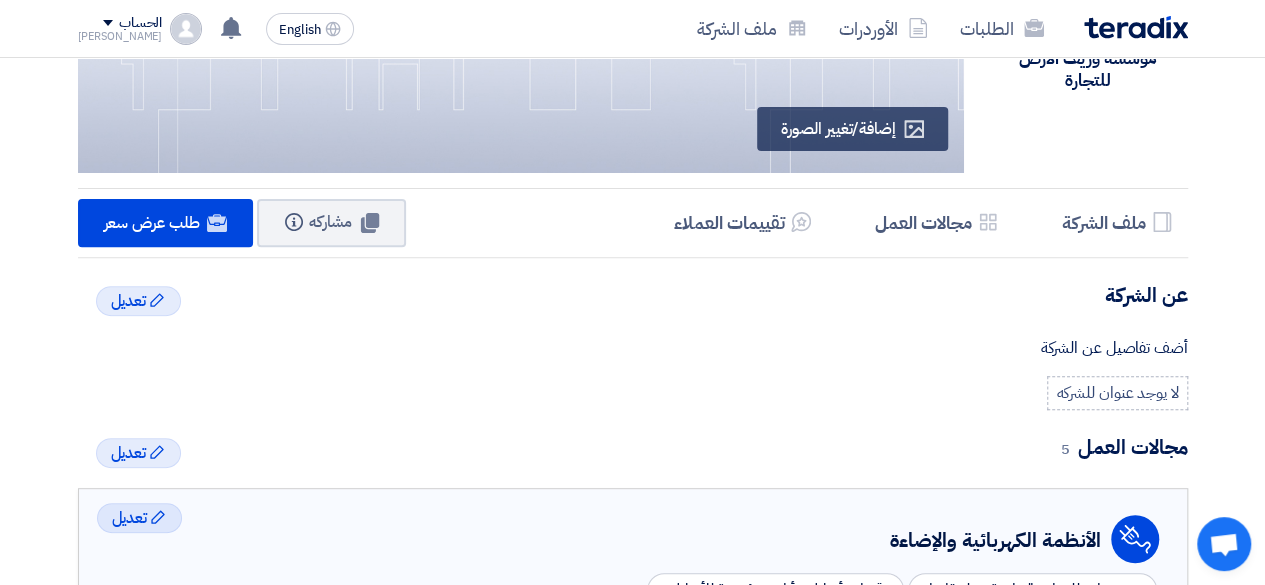 scroll, scrollTop: 239, scrollLeft: 0, axis: vertical 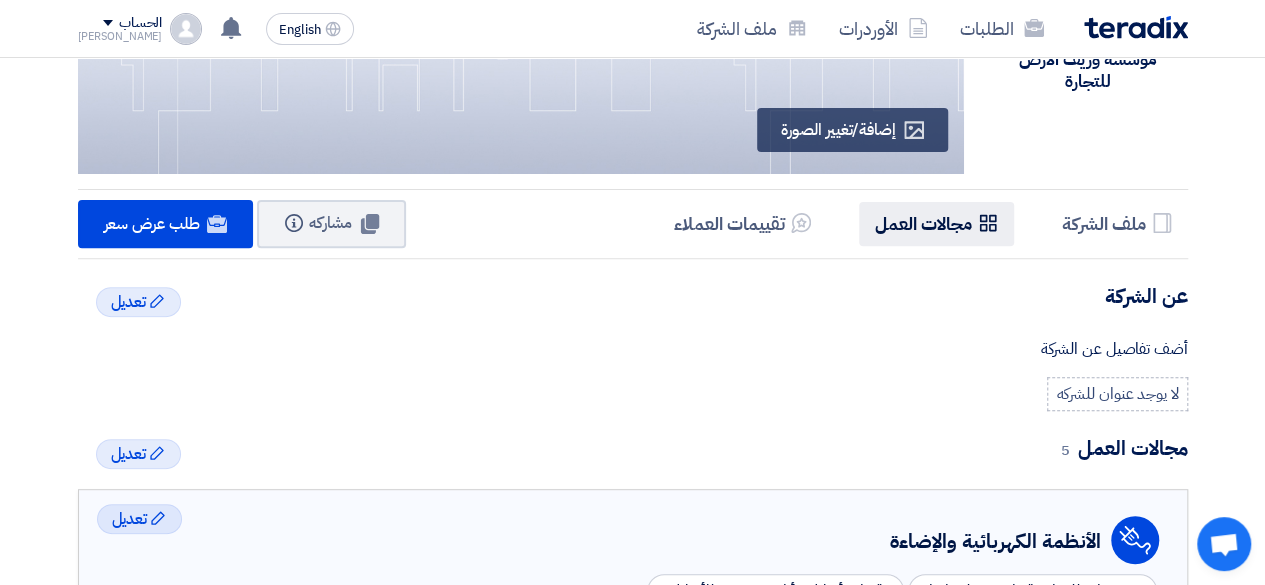click on "Services & Activities" 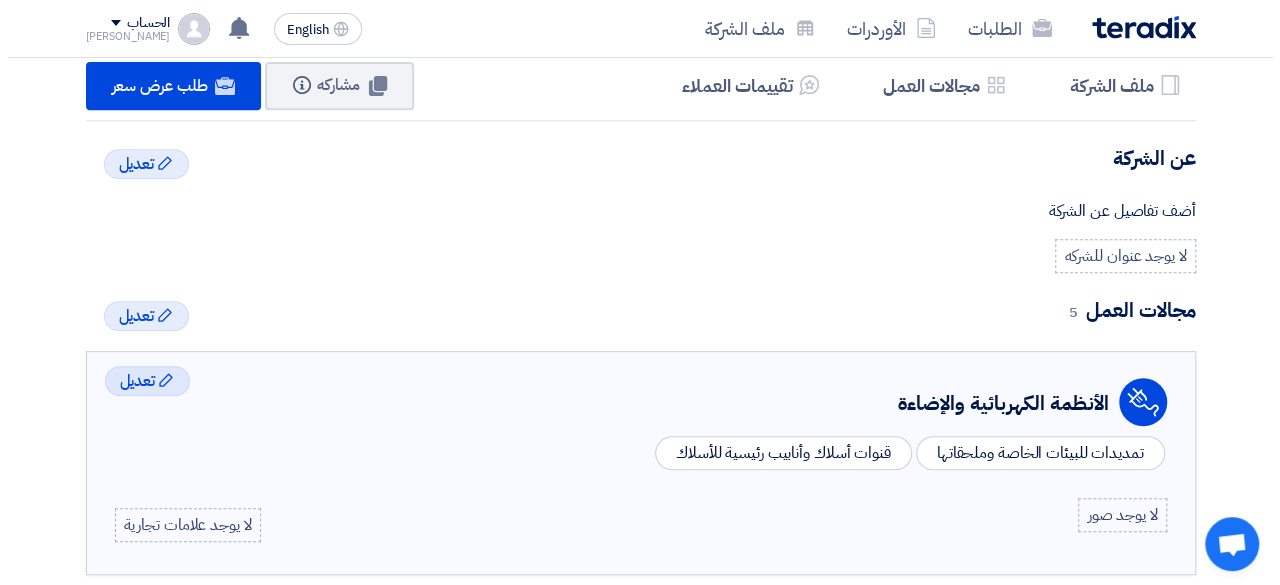 scroll, scrollTop: 391, scrollLeft: 0, axis: vertical 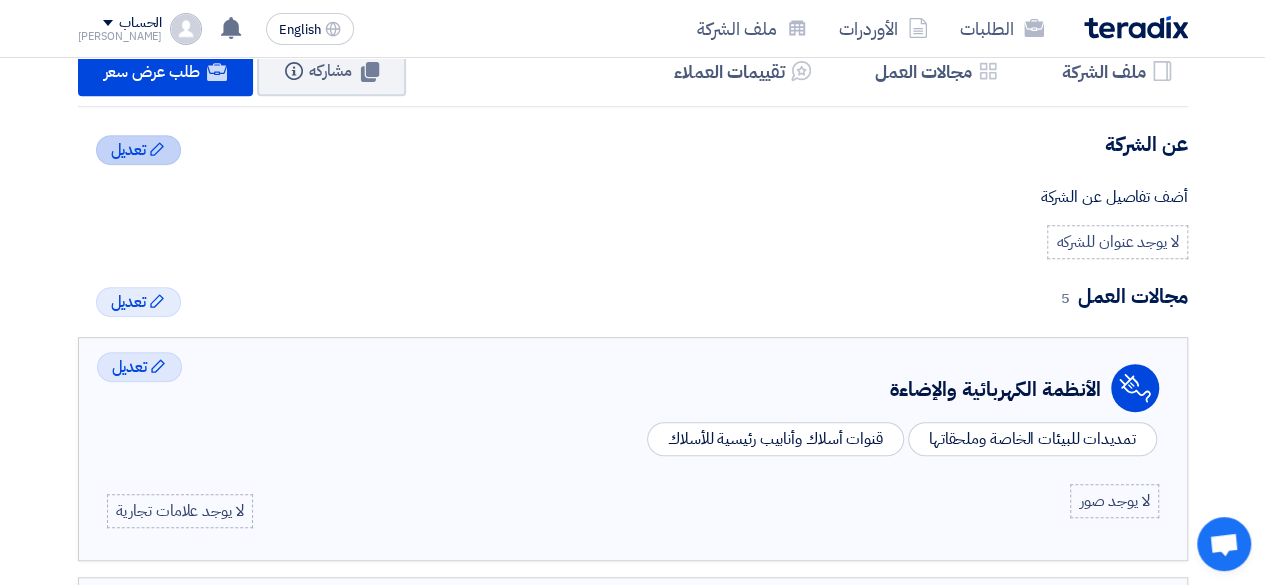 click on "Edit
تعديل" 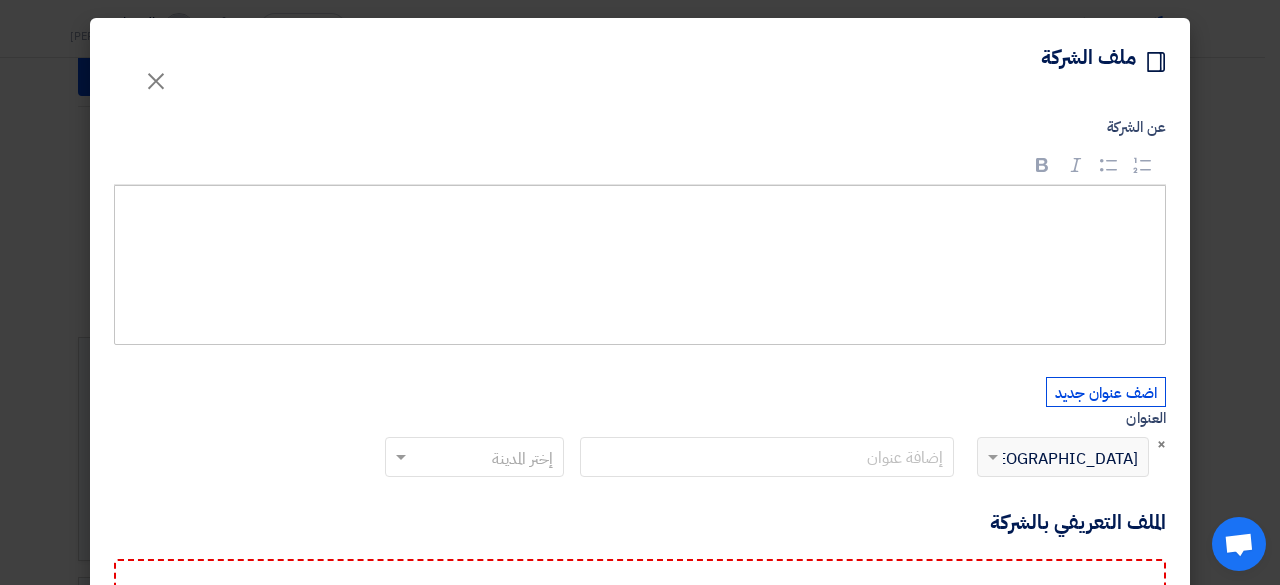 click at bounding box center (647, 214) 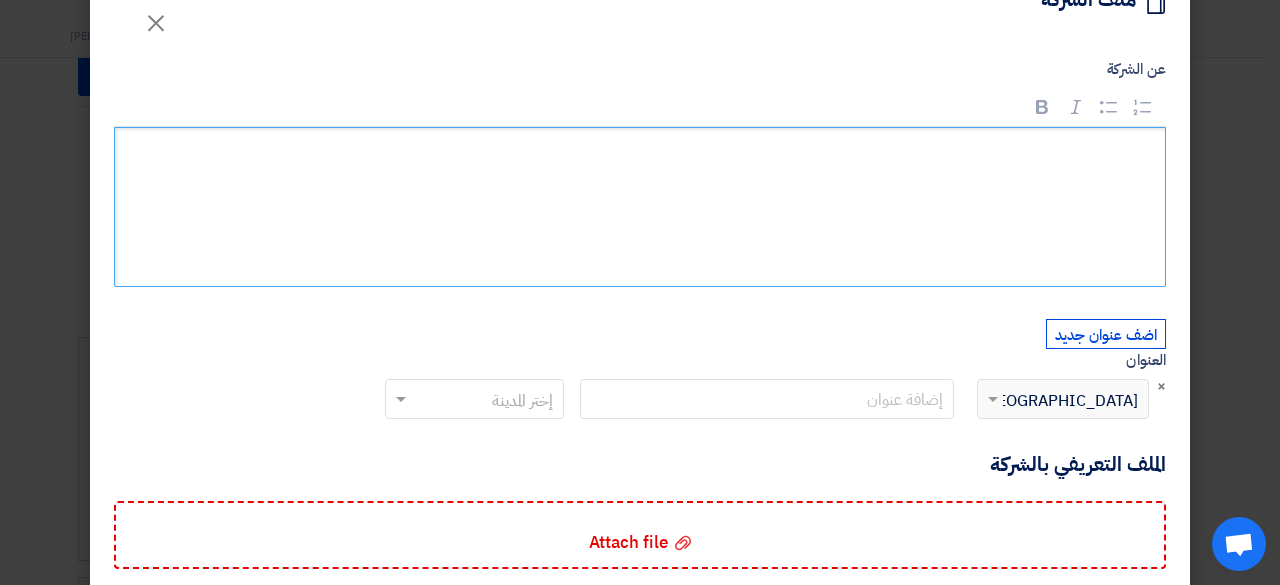 scroll, scrollTop: 0, scrollLeft: 0, axis: both 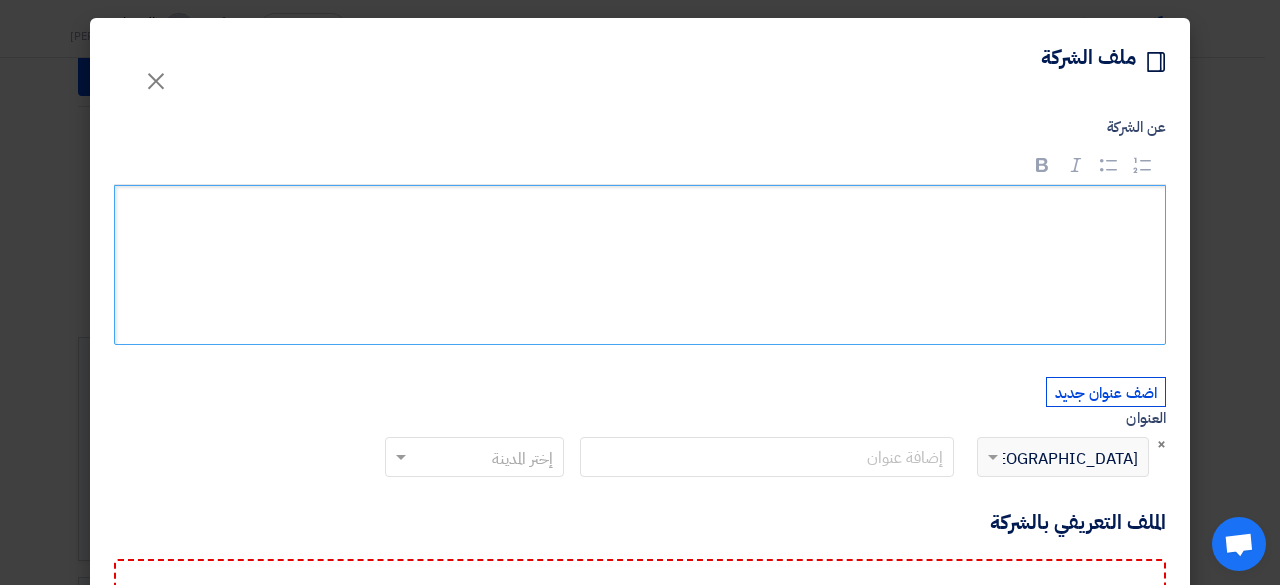click at bounding box center [647, 214] 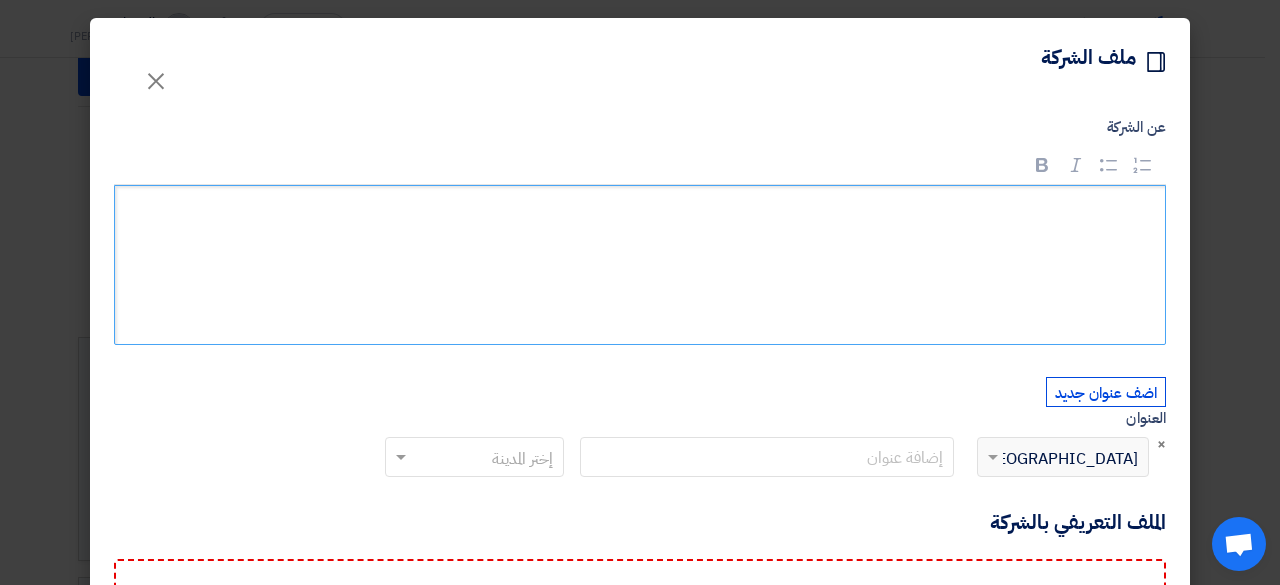 type 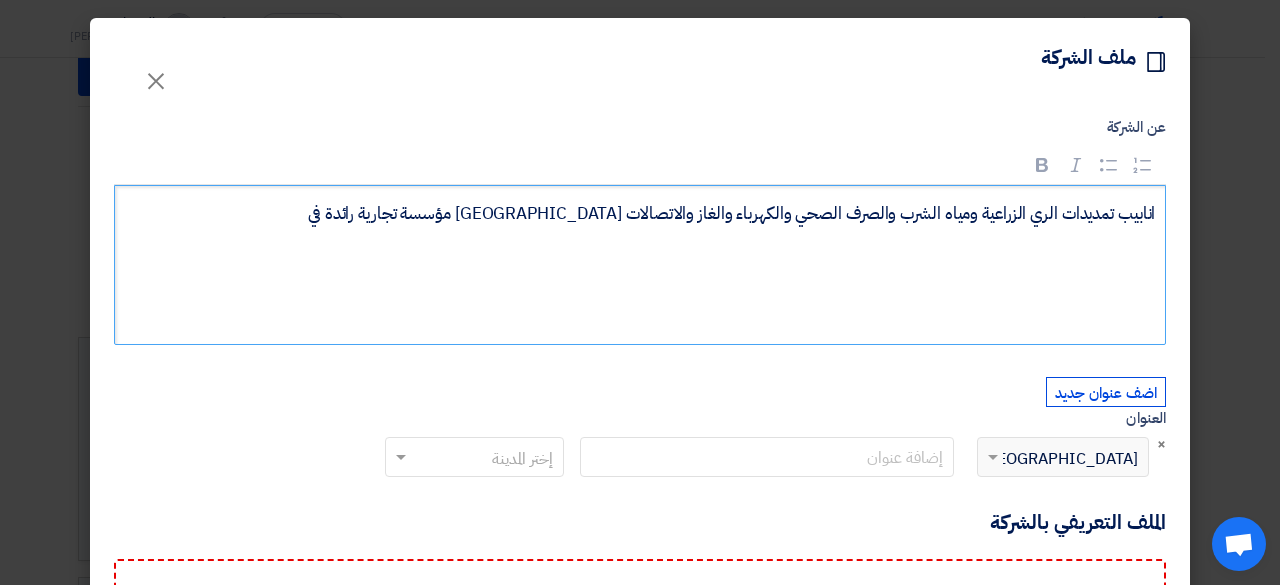 click on "مؤسسة تجارية رائدة في [GEOGRAPHIC_DATA] انابيب تمديدات الري الزراعية ومياه الشرب والصرف الصحي والكهرباء والغاز والاتصالات" at bounding box center [647, 214] 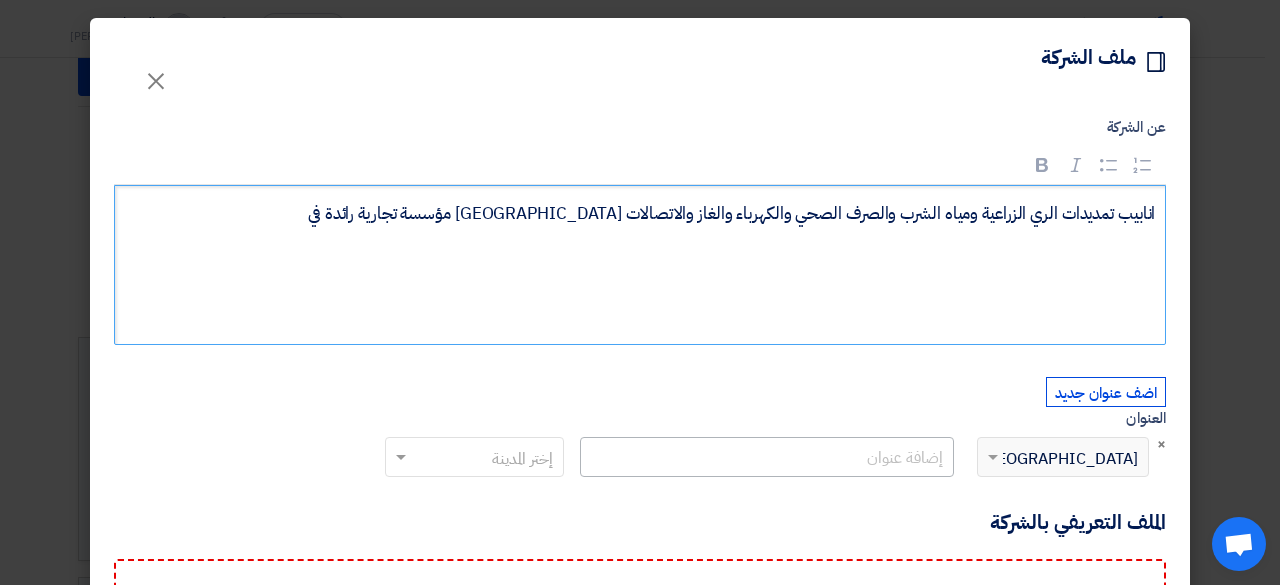 scroll, scrollTop: 159, scrollLeft: 0, axis: vertical 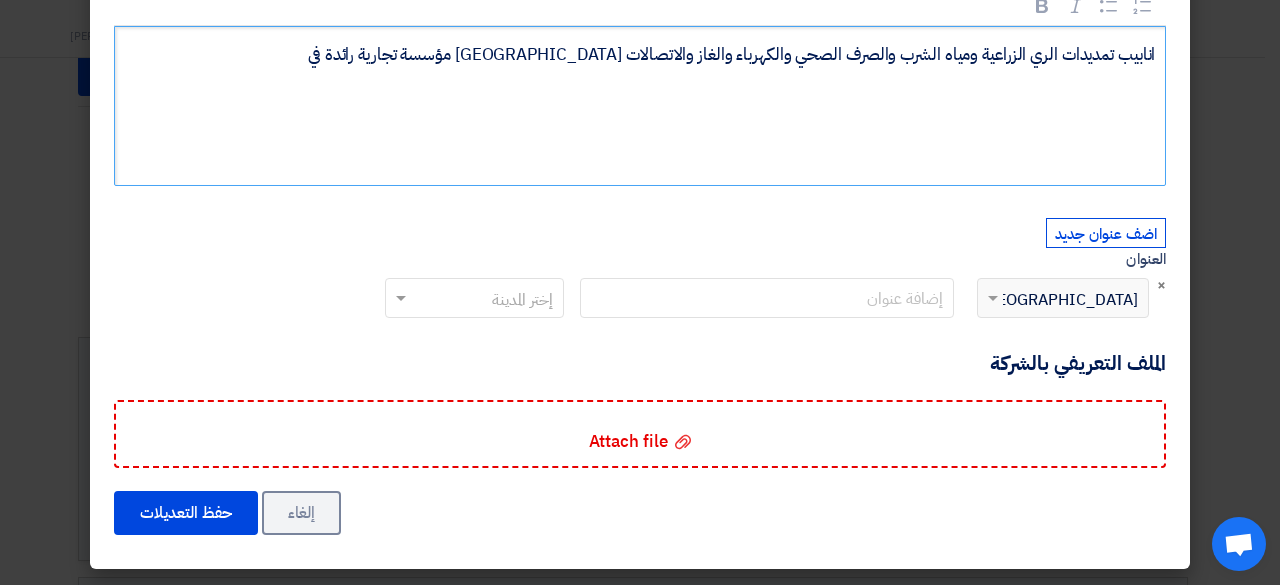 click on "إختر الدولة
×
[GEOGRAPHIC_DATA]" 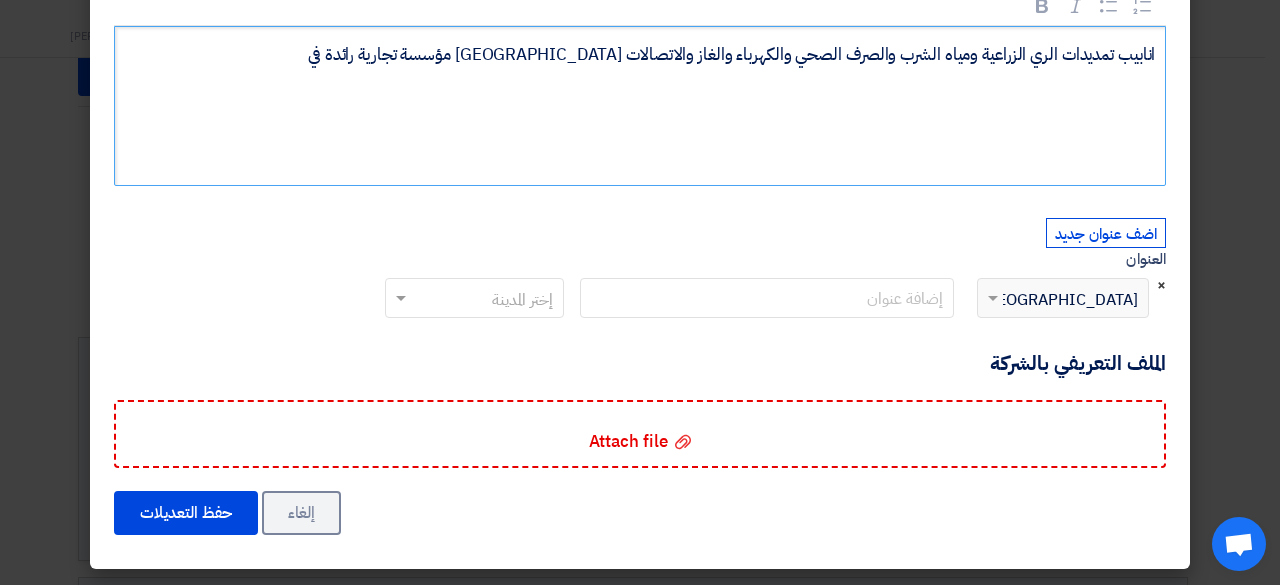 click on "×" 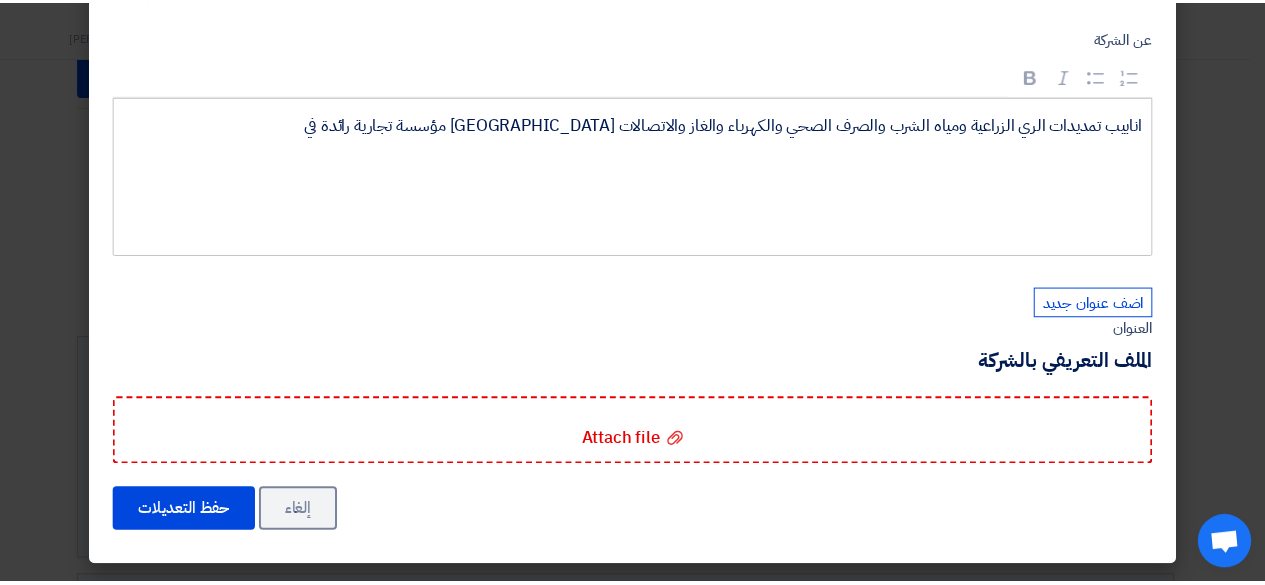 scroll, scrollTop: 87, scrollLeft: 0, axis: vertical 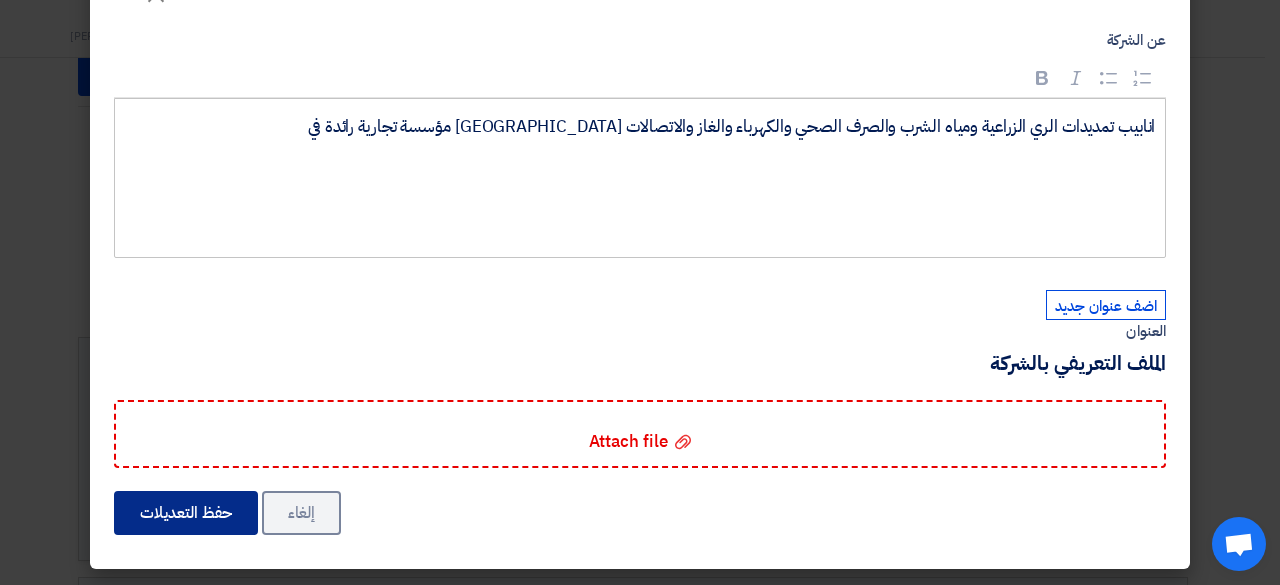 click on "حفظ التعديلات" 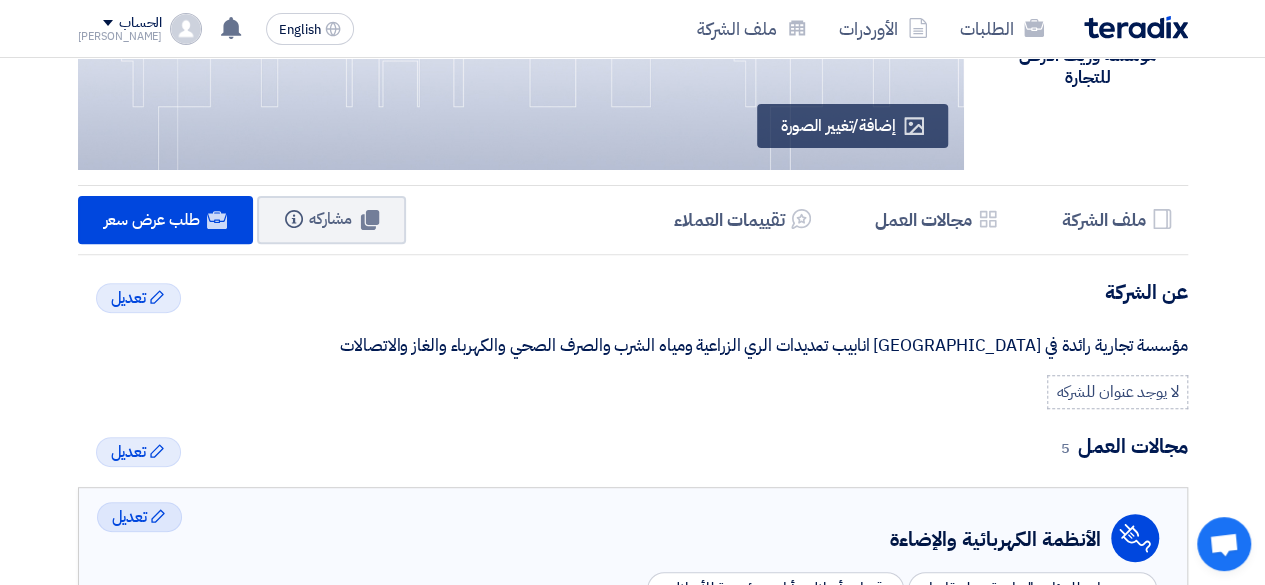 scroll, scrollTop: 0, scrollLeft: 0, axis: both 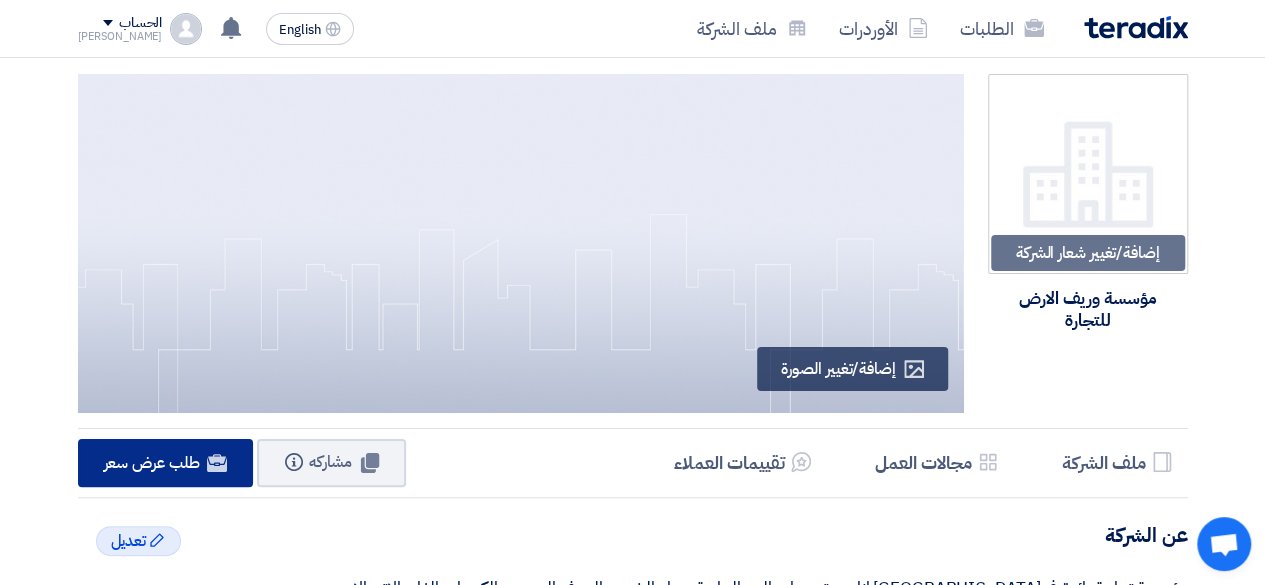 click on "Website" 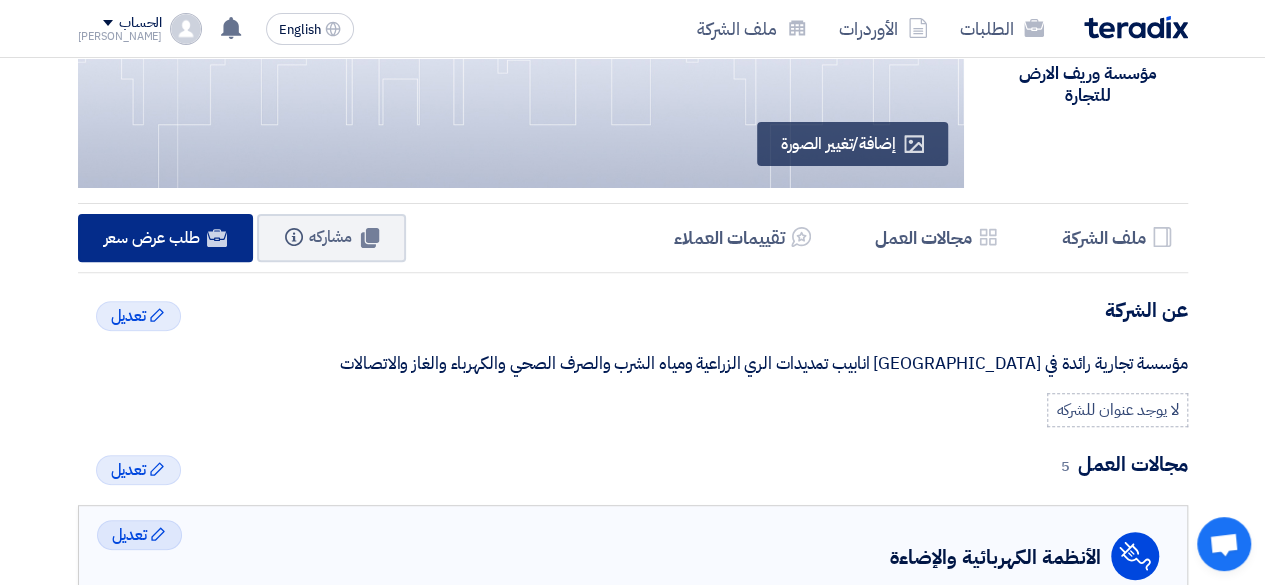 scroll, scrollTop: 224, scrollLeft: 0, axis: vertical 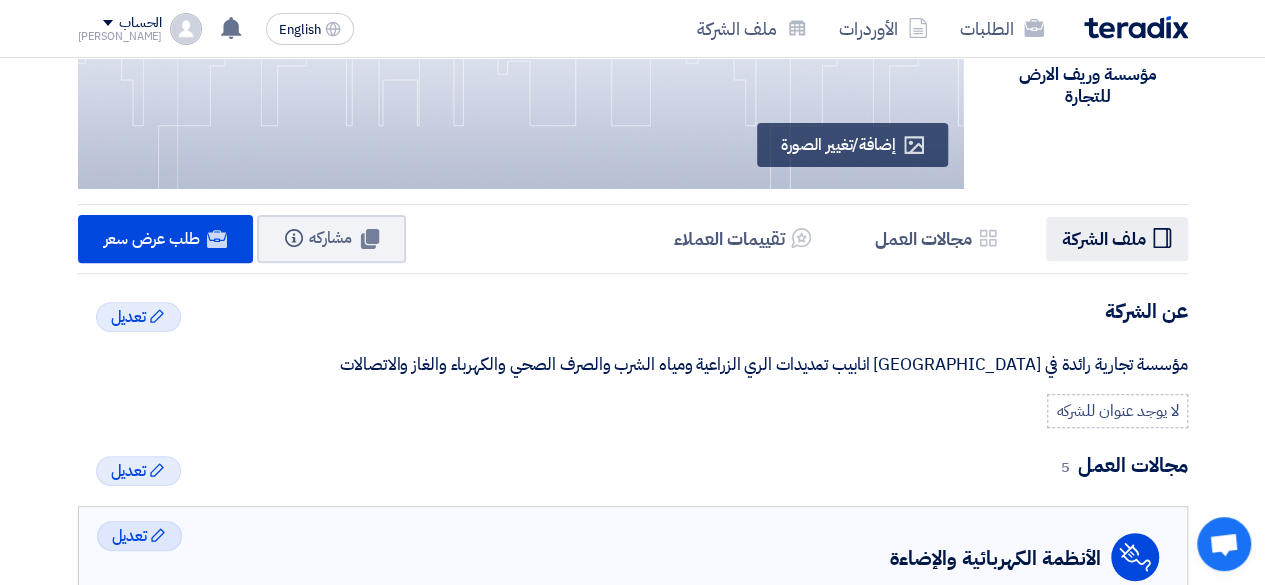 click on "Profile
ملف الشركة" 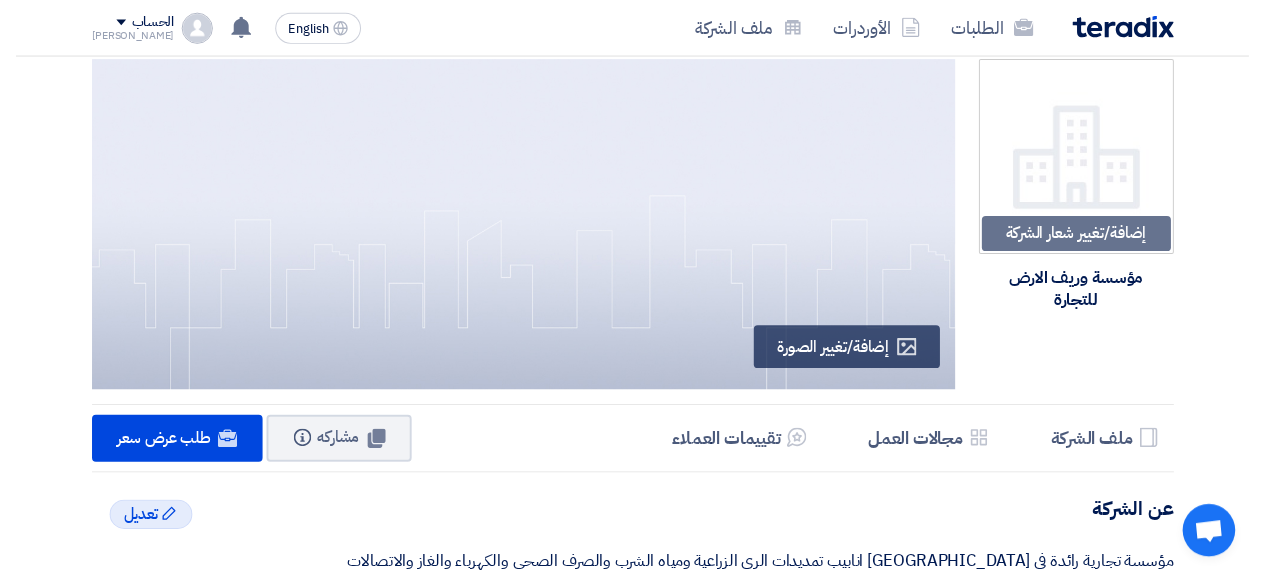 scroll, scrollTop: 0, scrollLeft: 0, axis: both 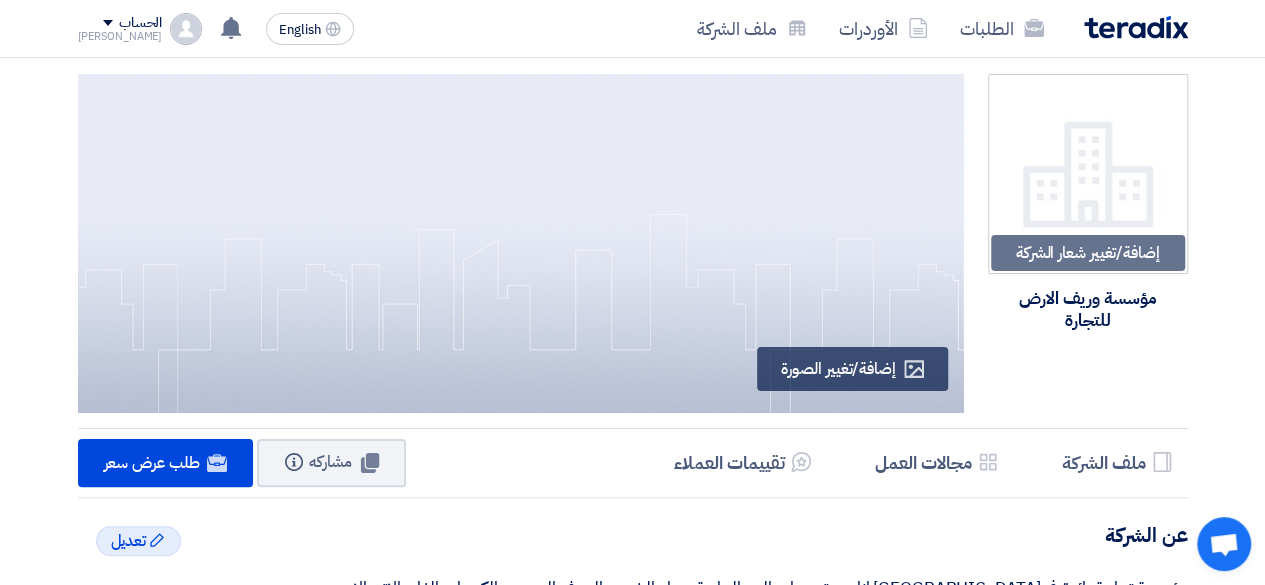 click on "English
EN
لا توجد إشعارات جديدة لديك
الحساب
Kareem
الطلبات
الأوردرات
ملف الشركة
الإعدادات
خروج" 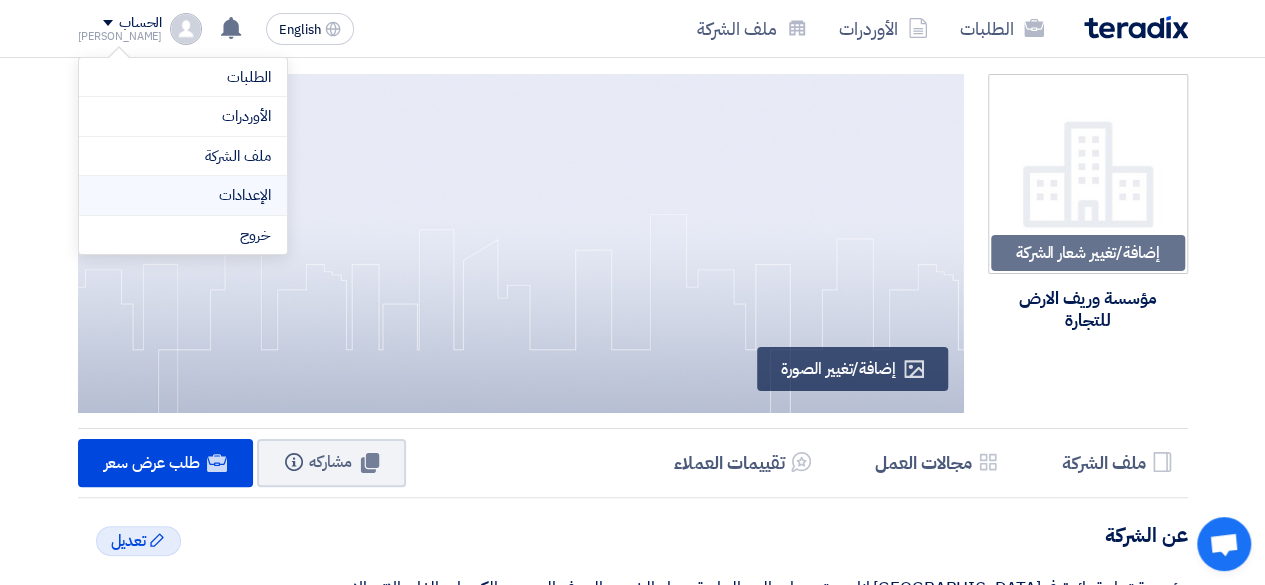 click on "الإعدادات" 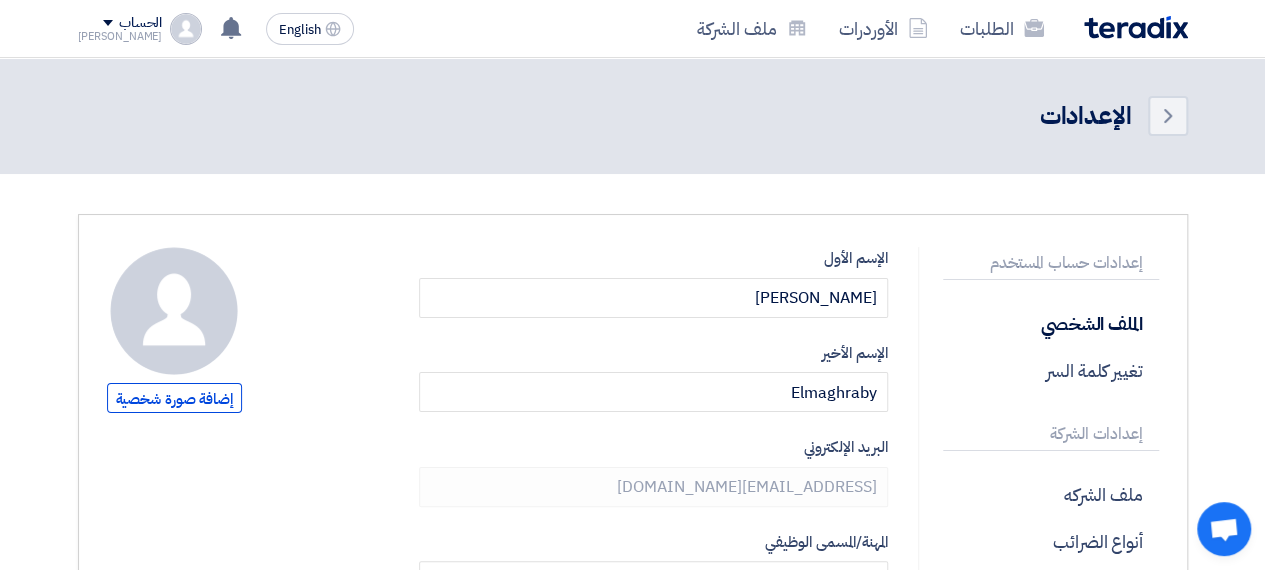click on "Back
الإعدادات" 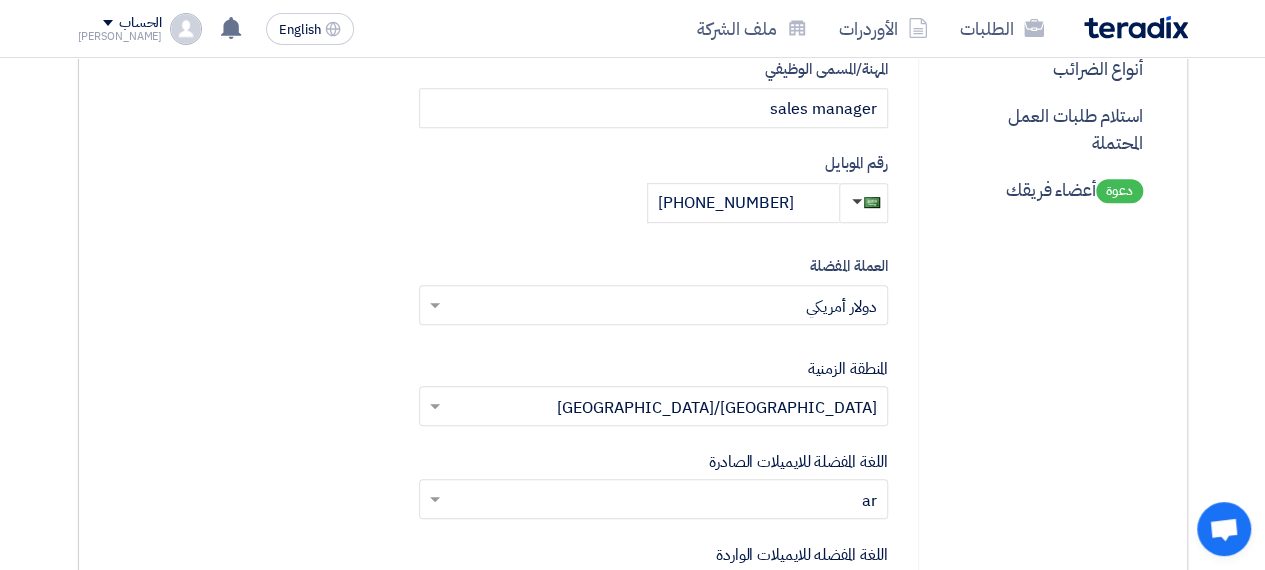 scroll, scrollTop: 472, scrollLeft: 0, axis: vertical 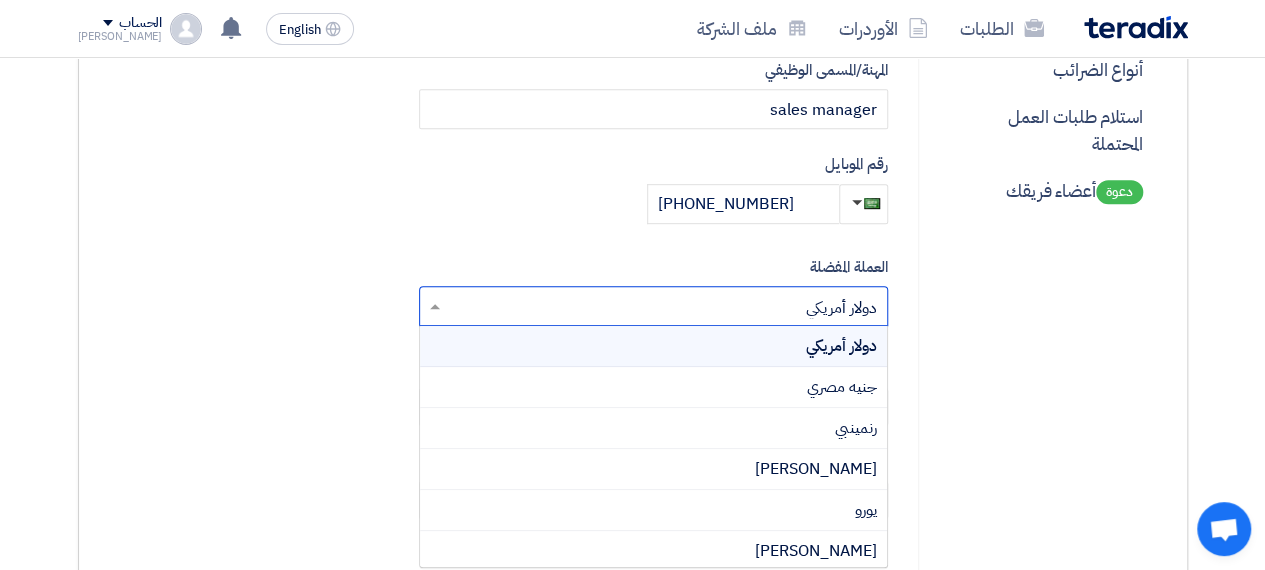 click 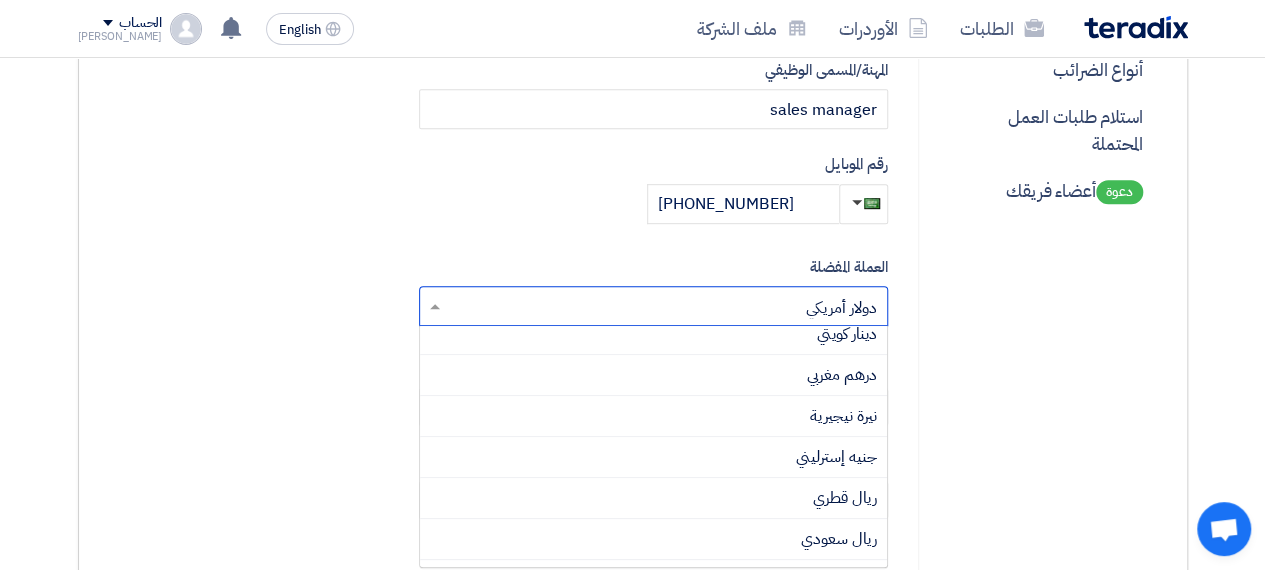 scroll, scrollTop: 423, scrollLeft: 0, axis: vertical 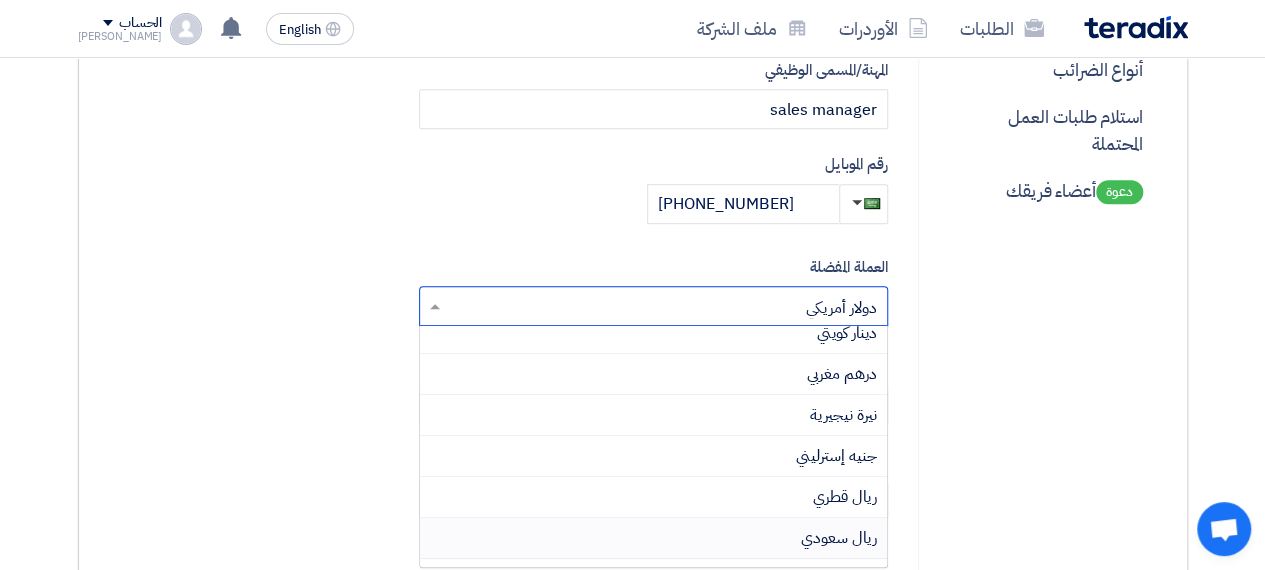 click on "ريال سعودي" at bounding box center [653, 538] 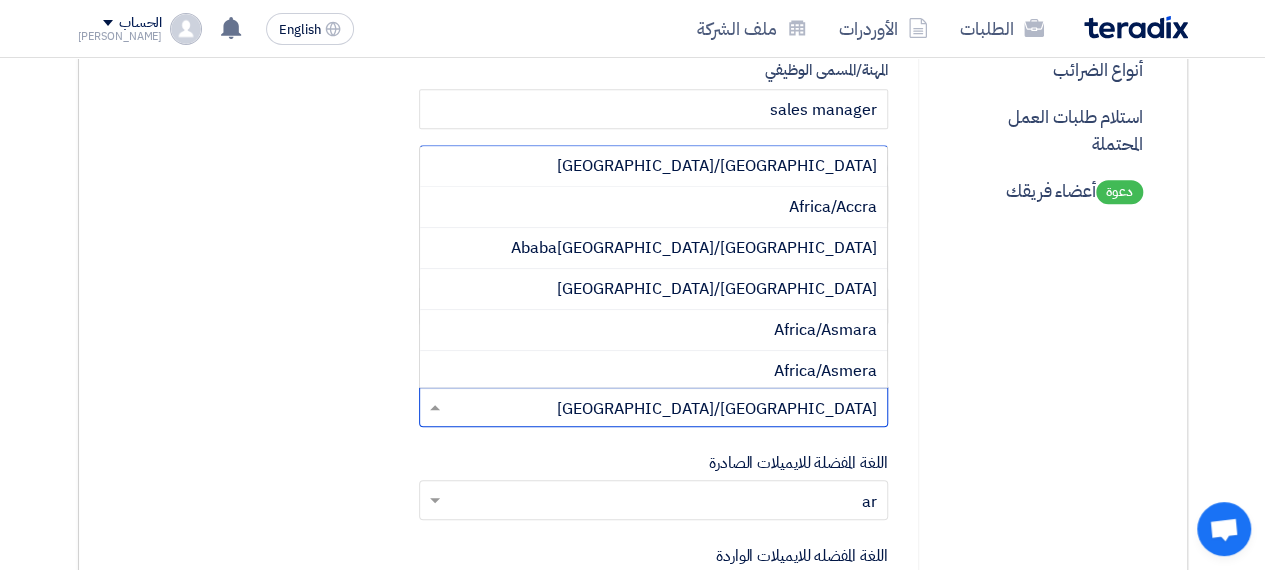 click 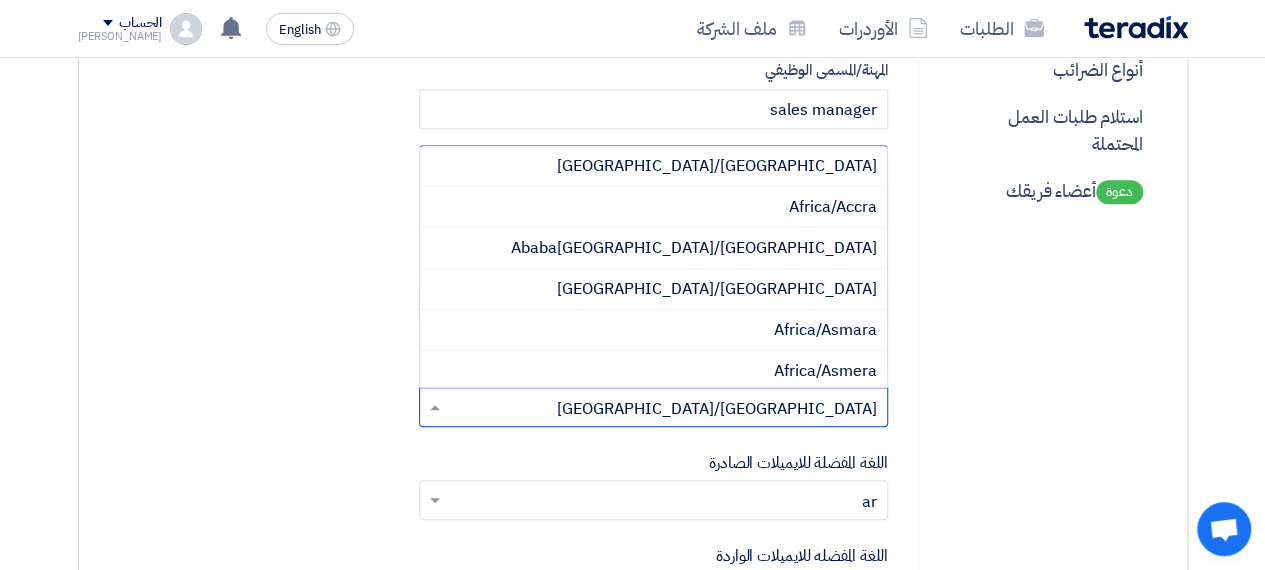 type on "ي" 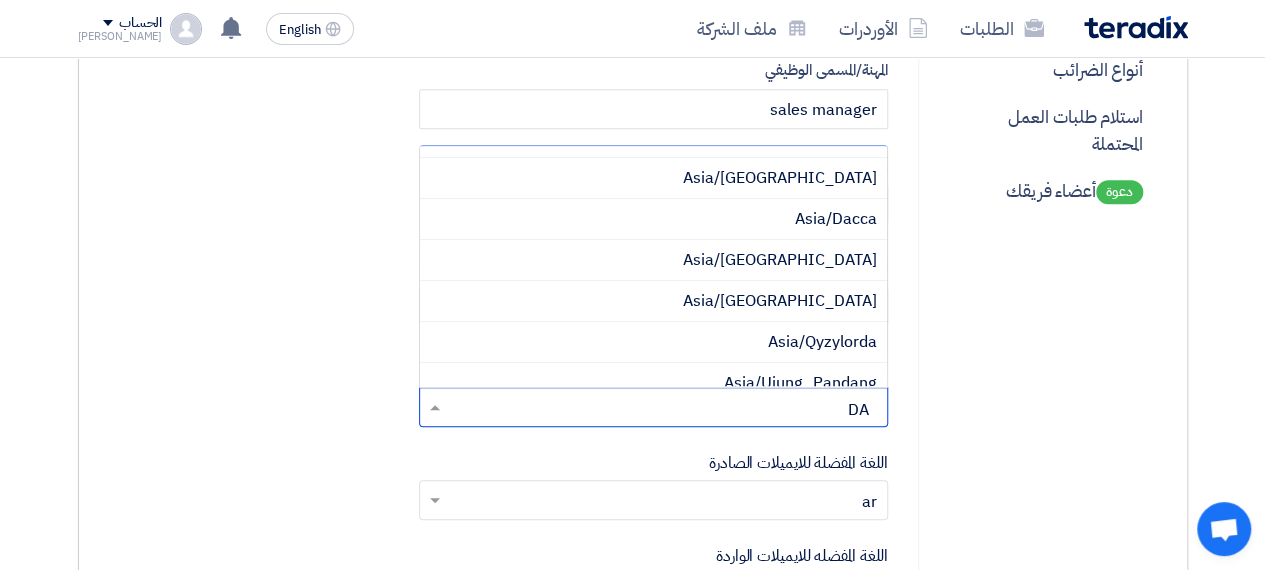 scroll, scrollTop: 0, scrollLeft: 0, axis: both 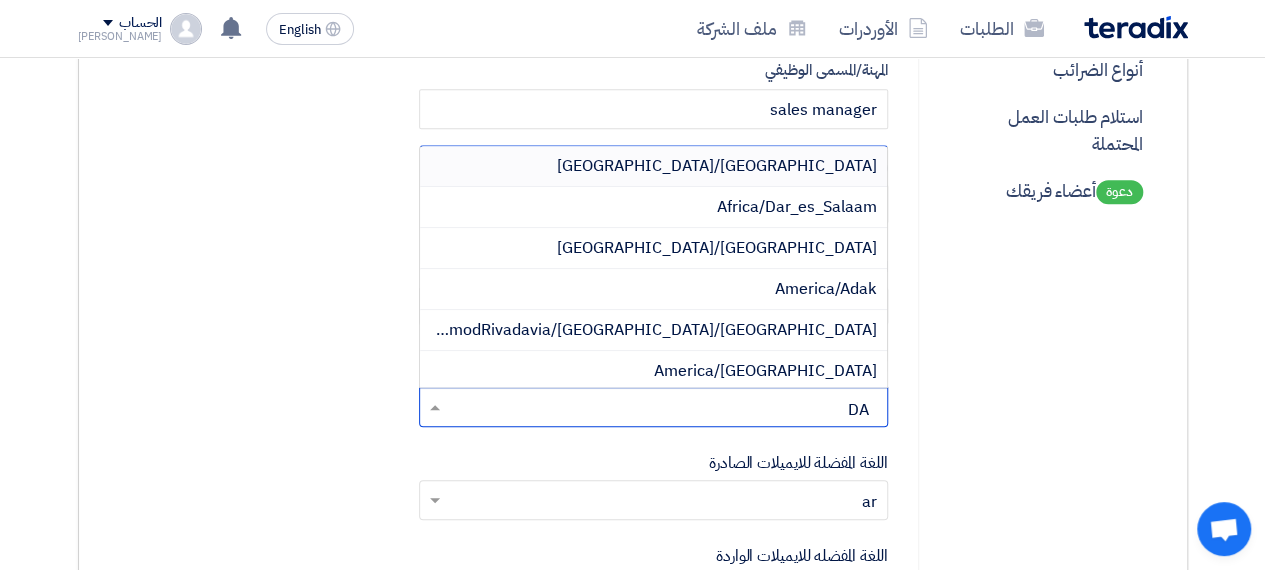 type on "D" 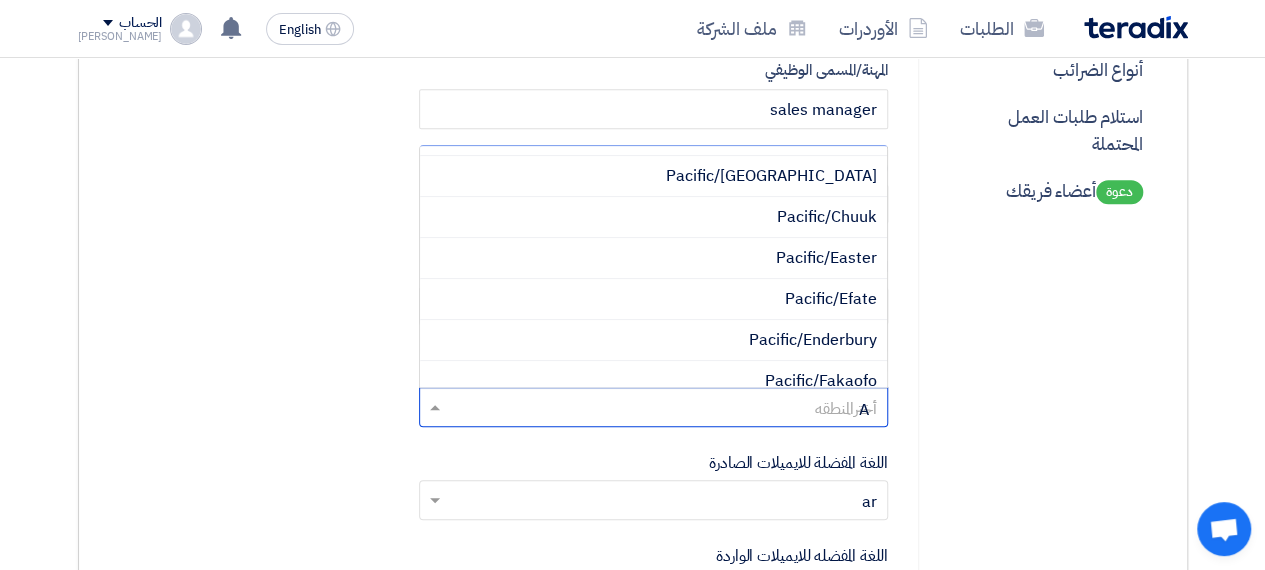 scroll, scrollTop: 0, scrollLeft: 0, axis: both 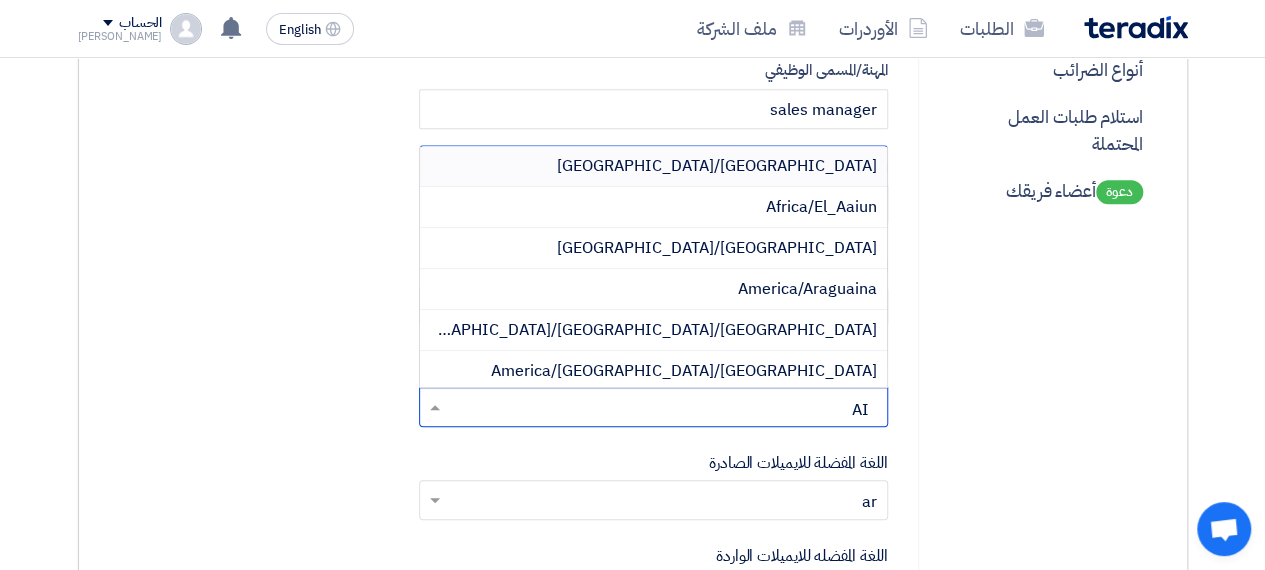 type on "A" 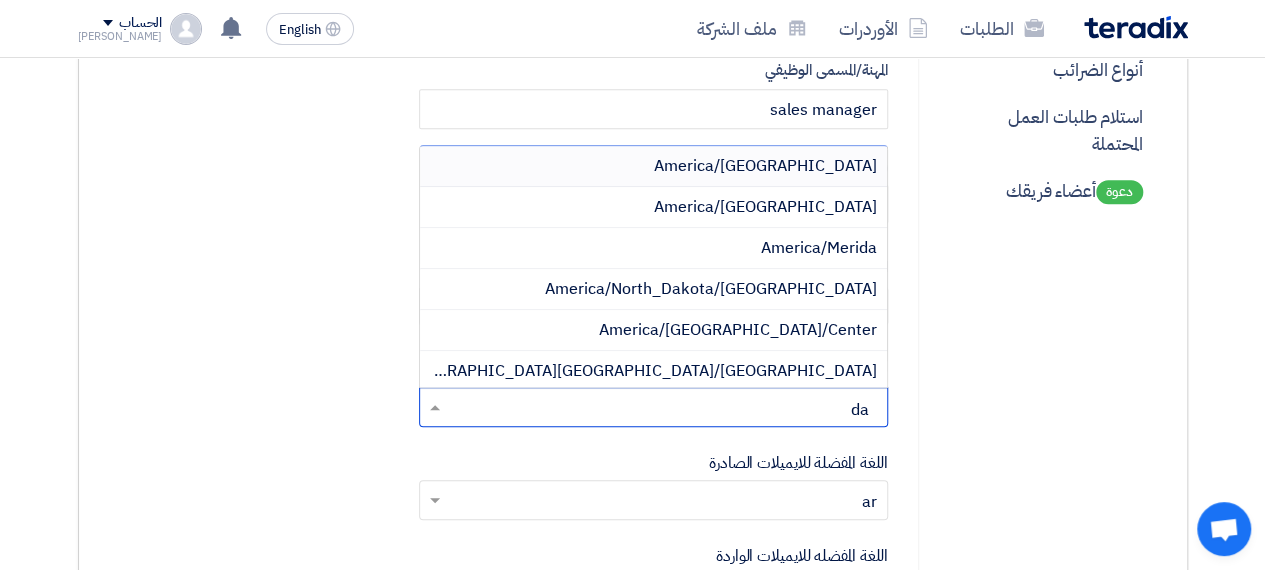 scroll, scrollTop: 329, scrollLeft: 0, axis: vertical 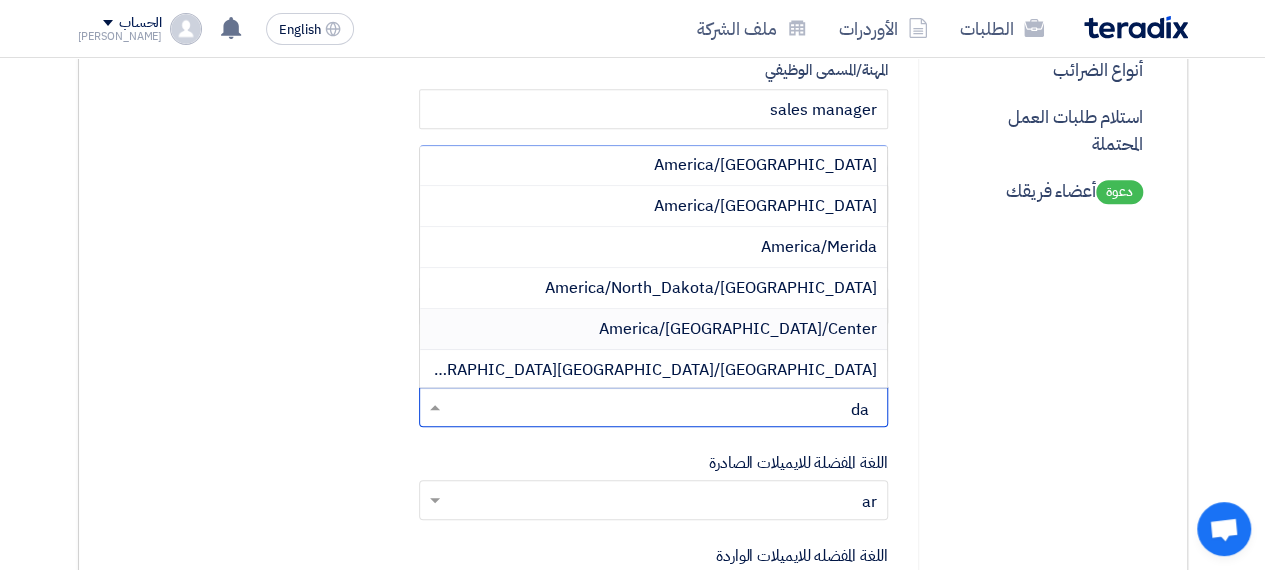 type on "dam" 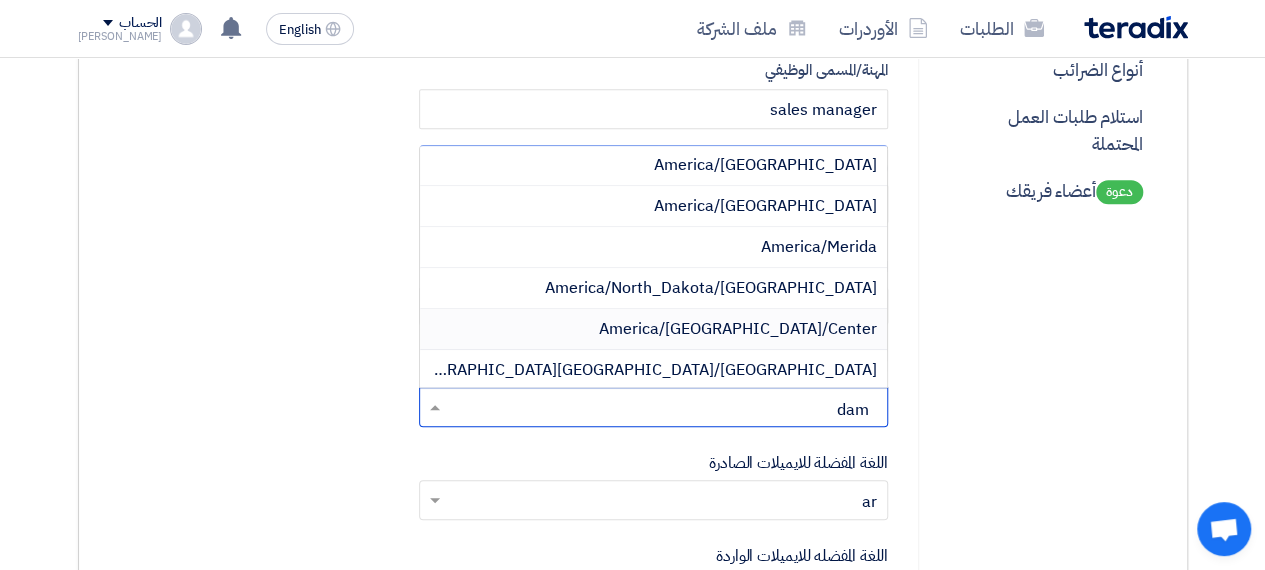 scroll, scrollTop: 0, scrollLeft: 0, axis: both 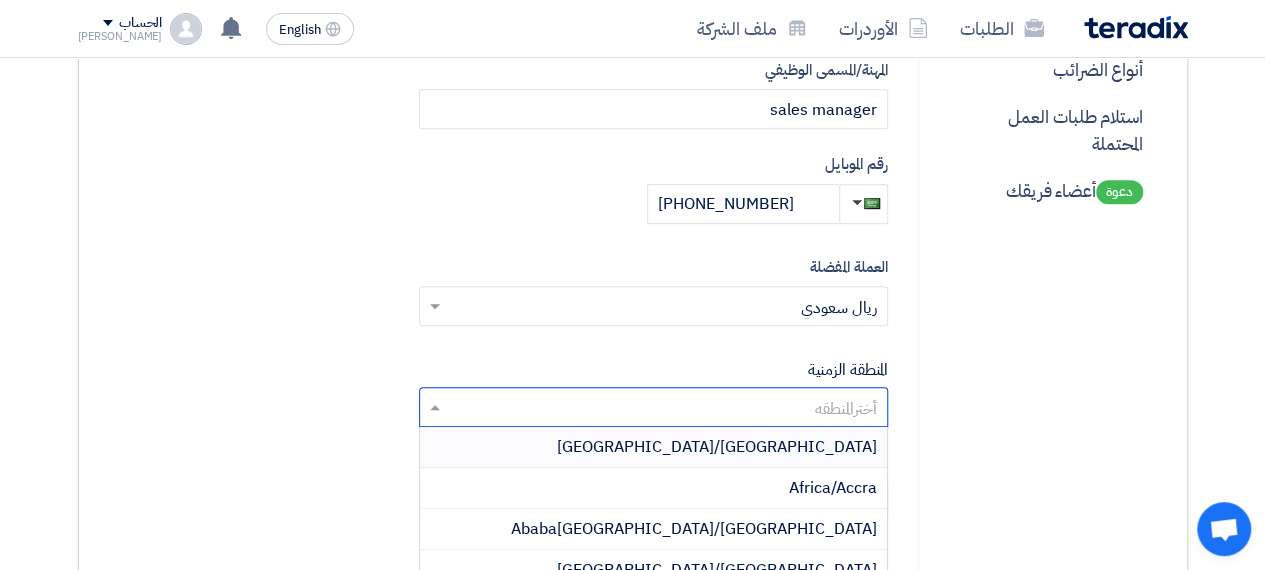 click 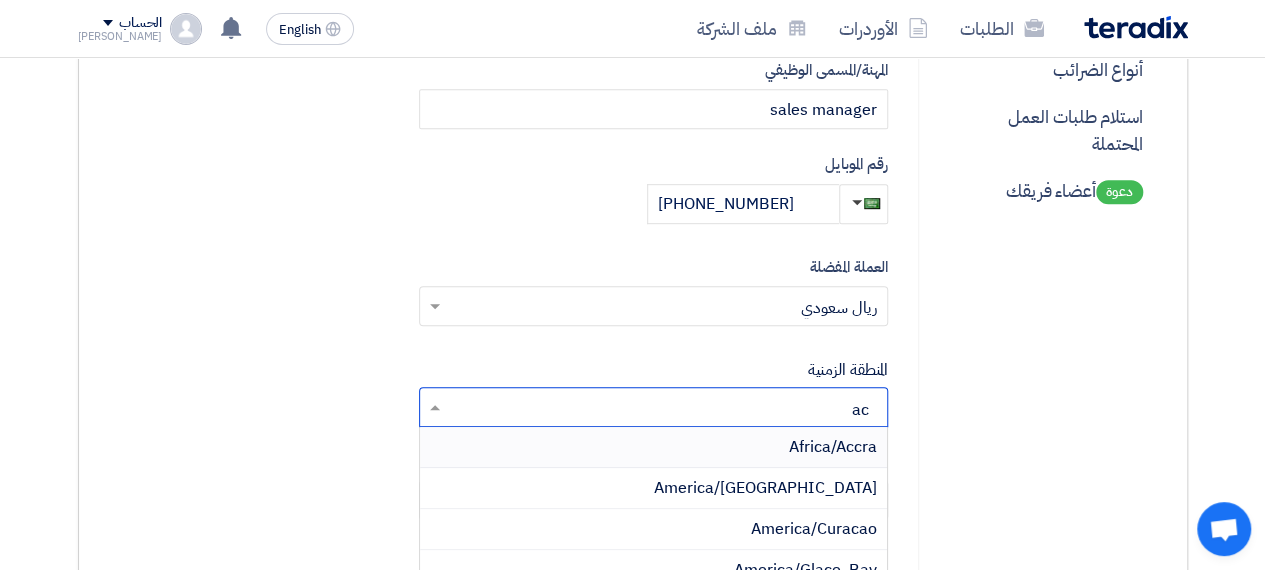 type on "aci" 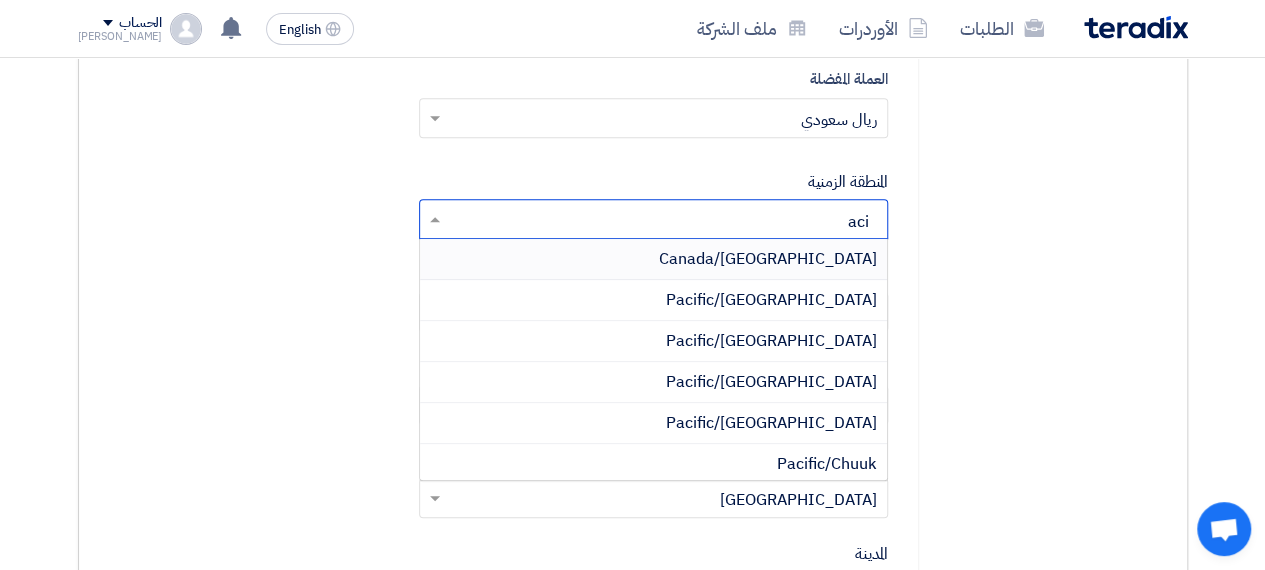 scroll, scrollTop: 659, scrollLeft: 0, axis: vertical 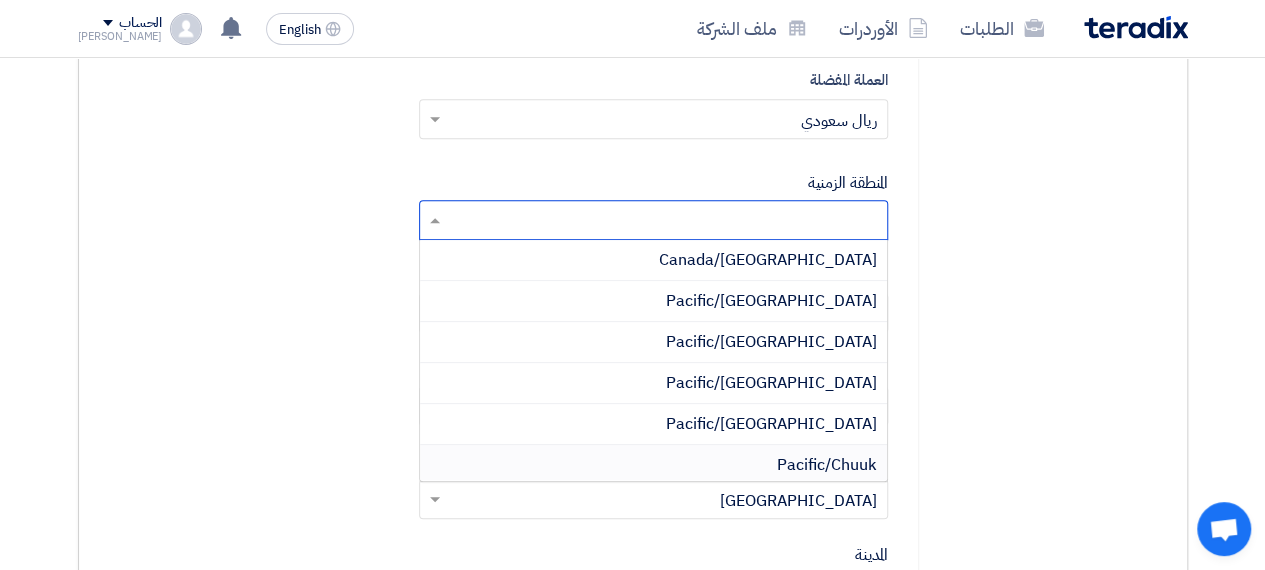 click 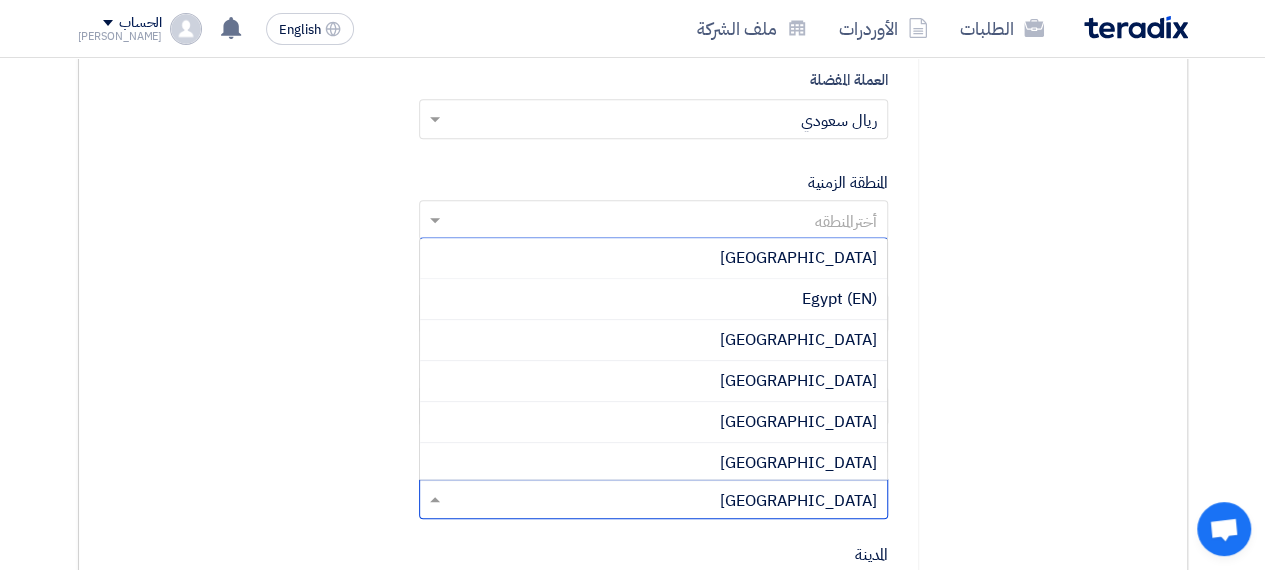 click 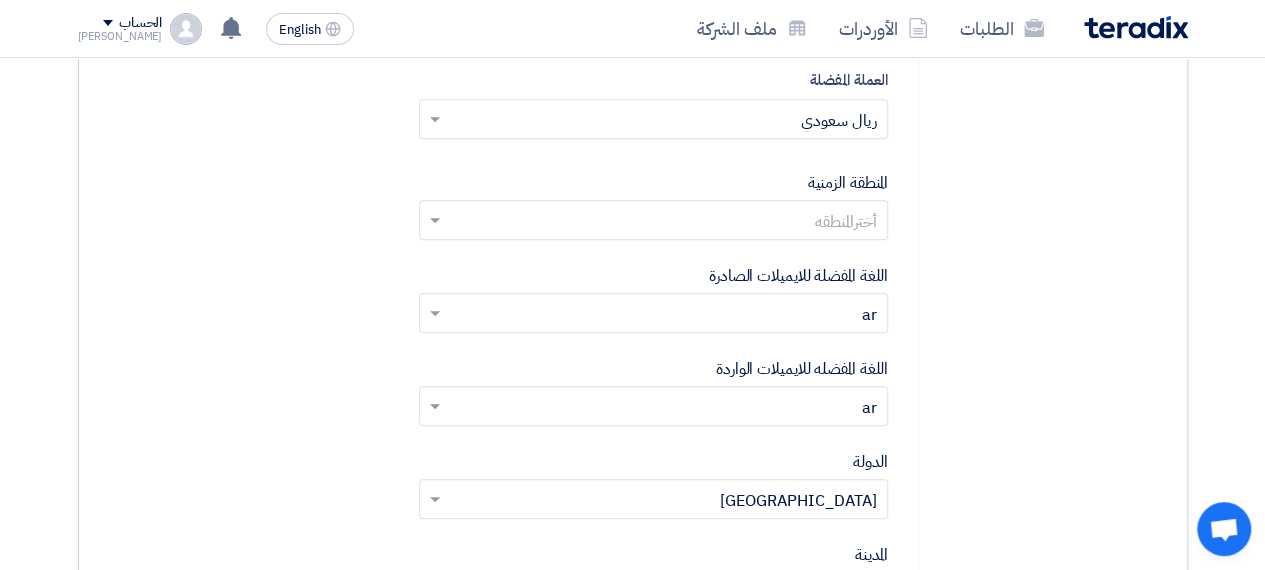 click on "إعدادات حساب المستخدم
الملف الشخصي
تغيير كلمة السر
إعدادات الشركة
ملف الشركه
أنواع الضرائب
استلام طلبات العمل المحتملة
دعوة  أعضاء فريقك" 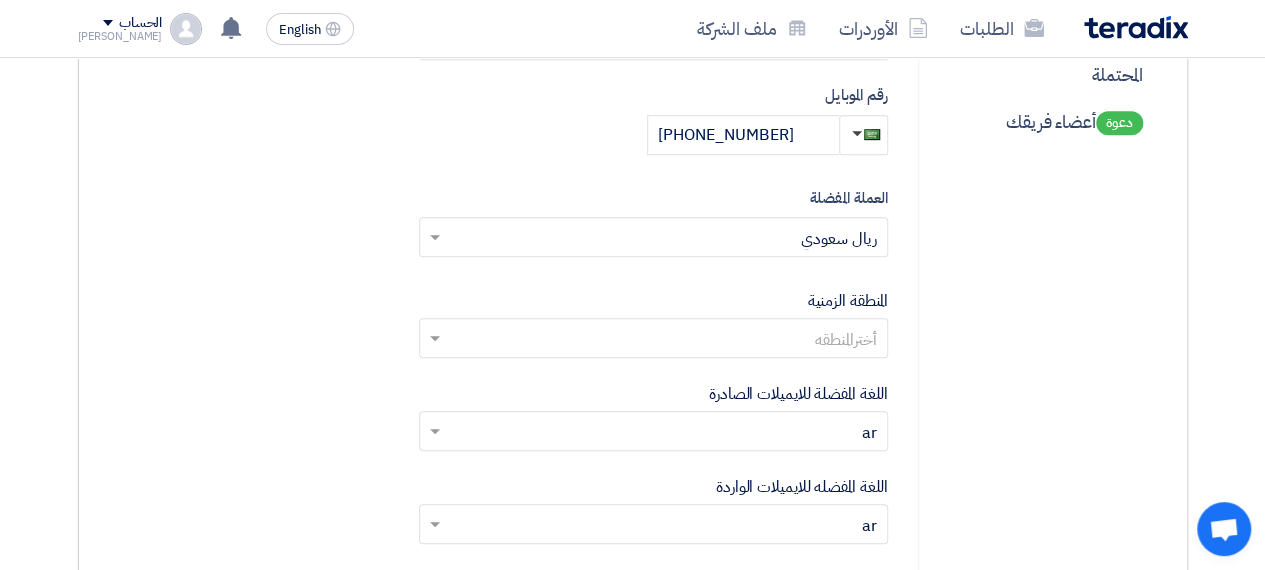 scroll, scrollTop: 539, scrollLeft: 0, axis: vertical 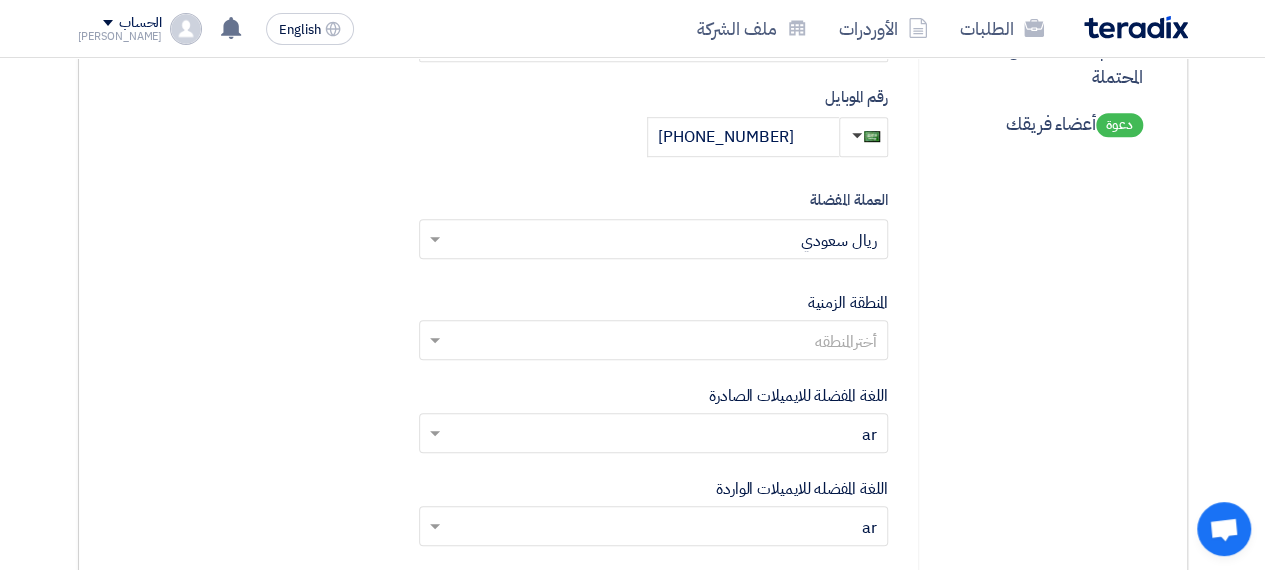 click 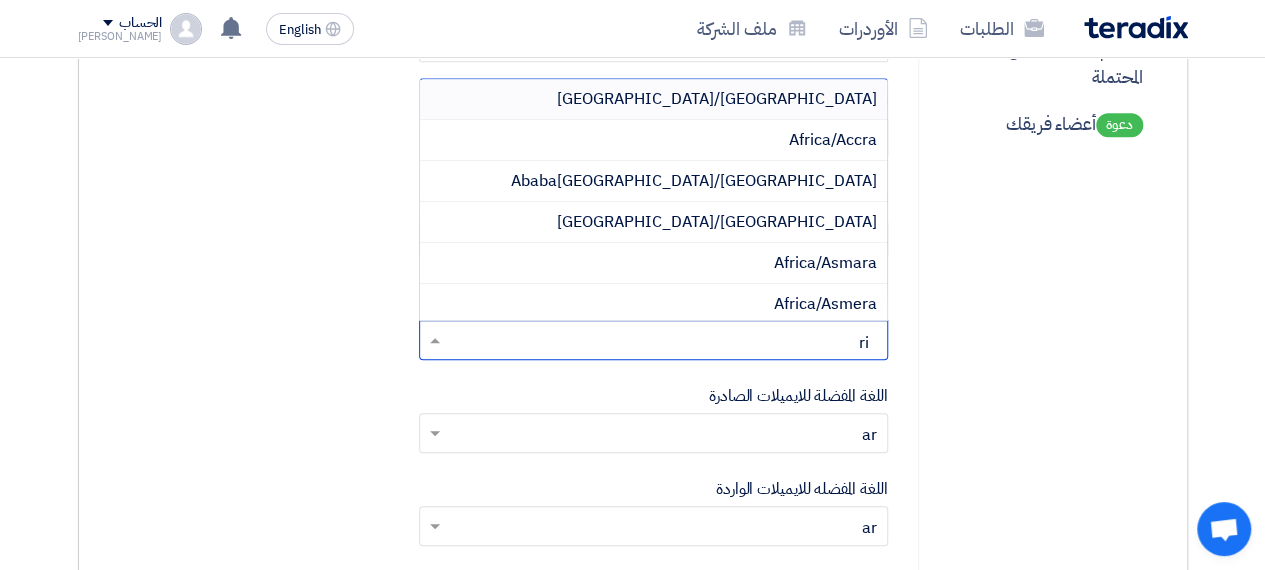 type on "riy" 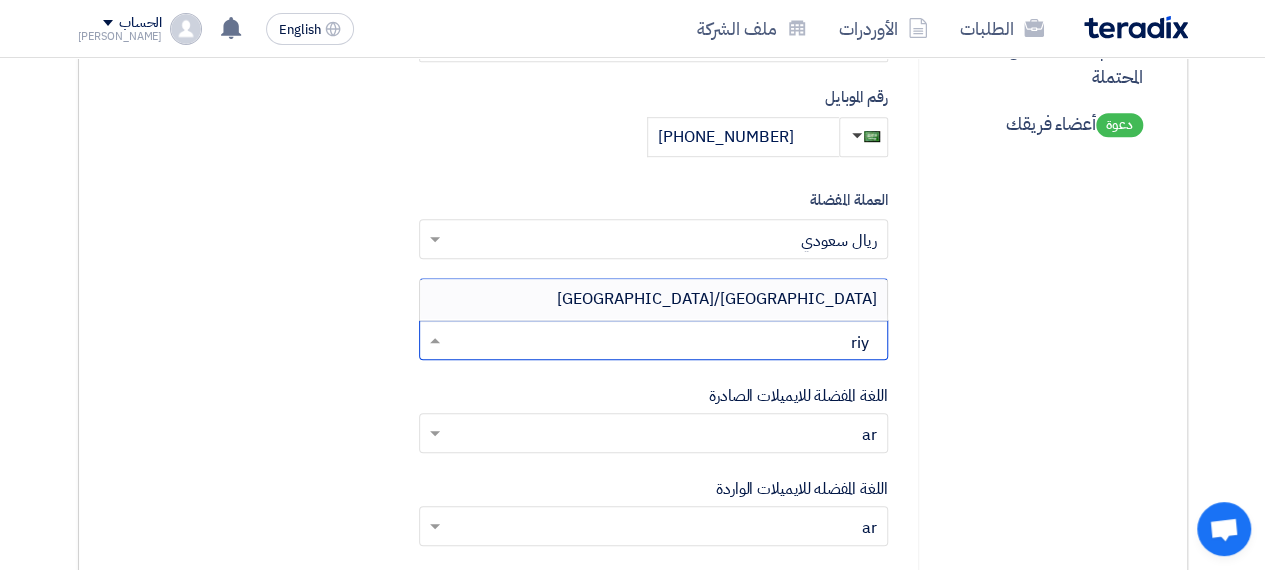 drag, startPoint x: 810, startPoint y: 340, endPoint x: 823, endPoint y: 284, distance: 57.48913 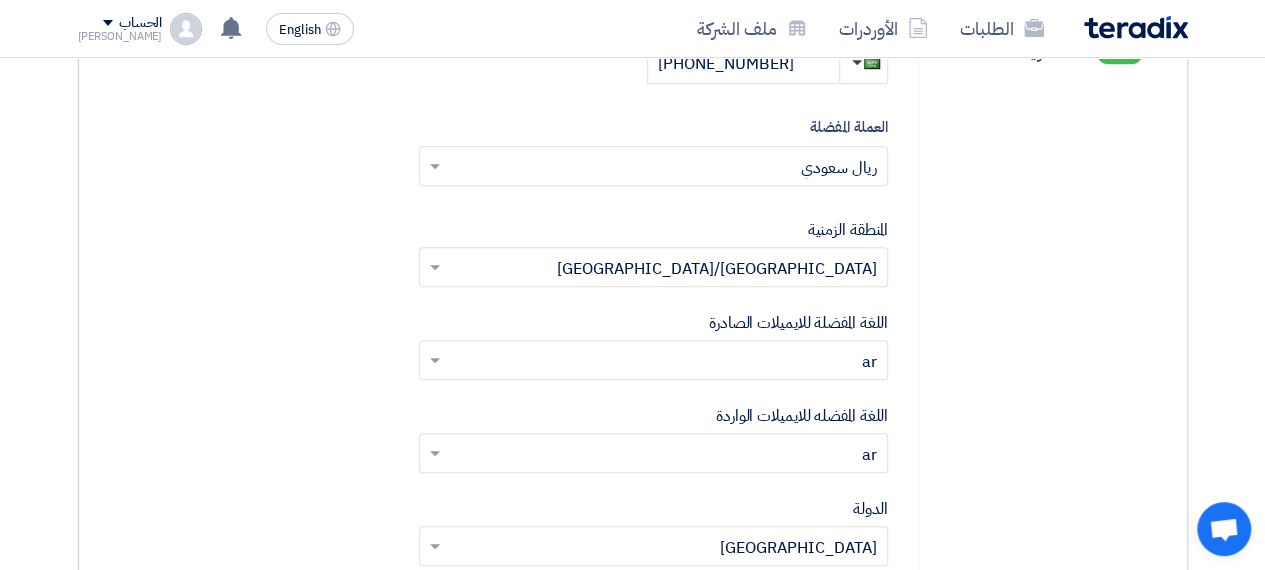 scroll, scrollTop: 610, scrollLeft: 0, axis: vertical 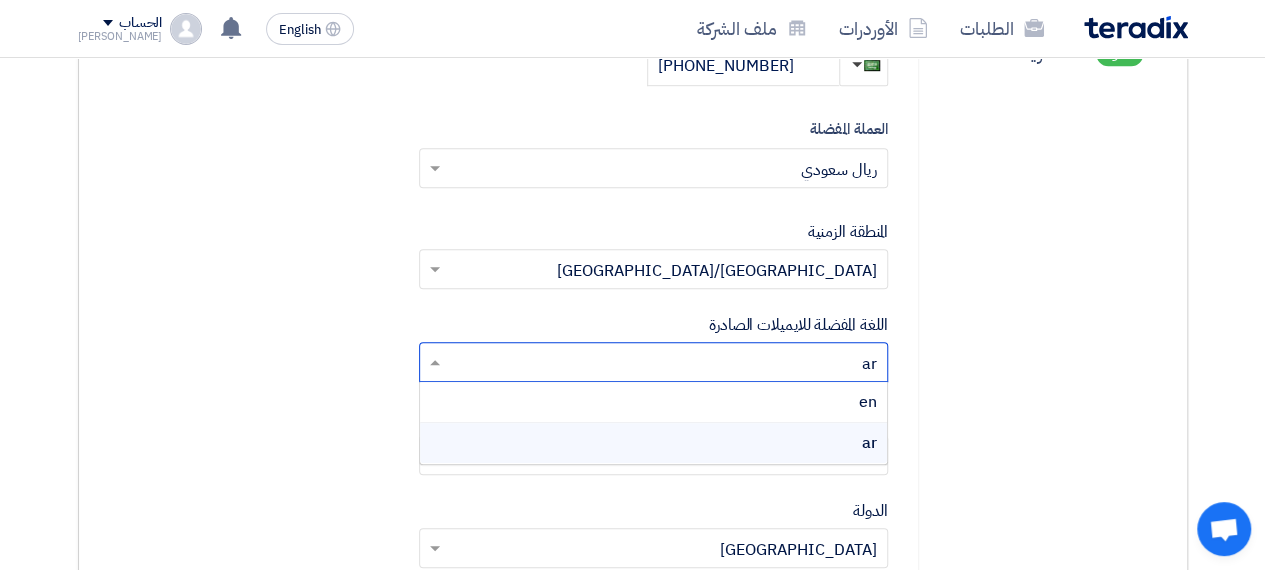click 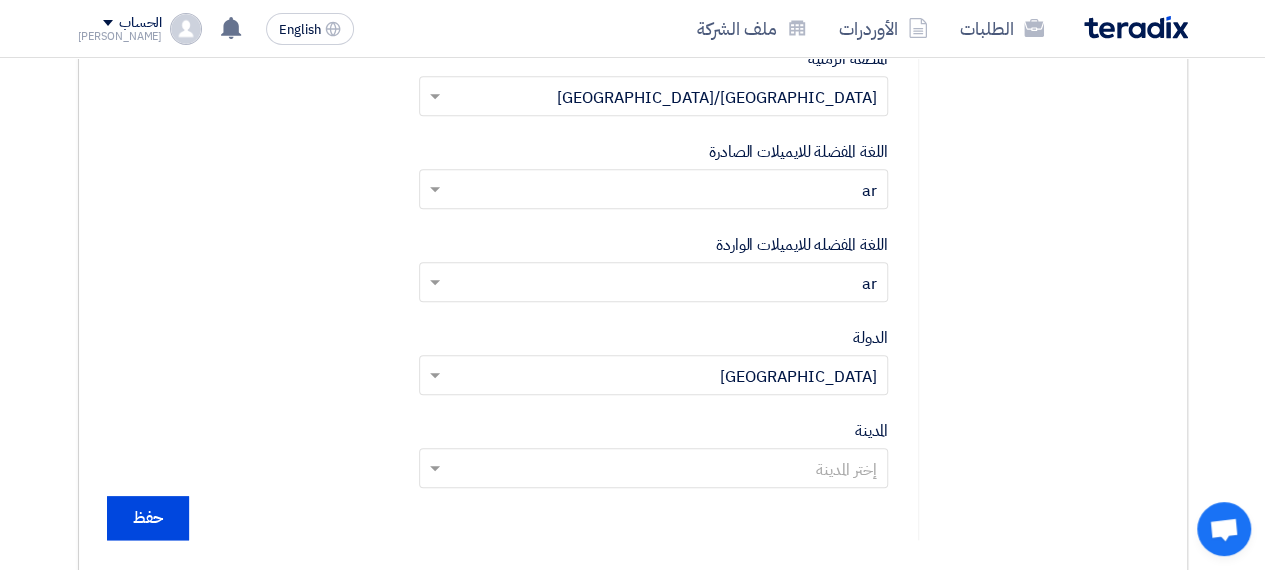 scroll, scrollTop: 819, scrollLeft: 0, axis: vertical 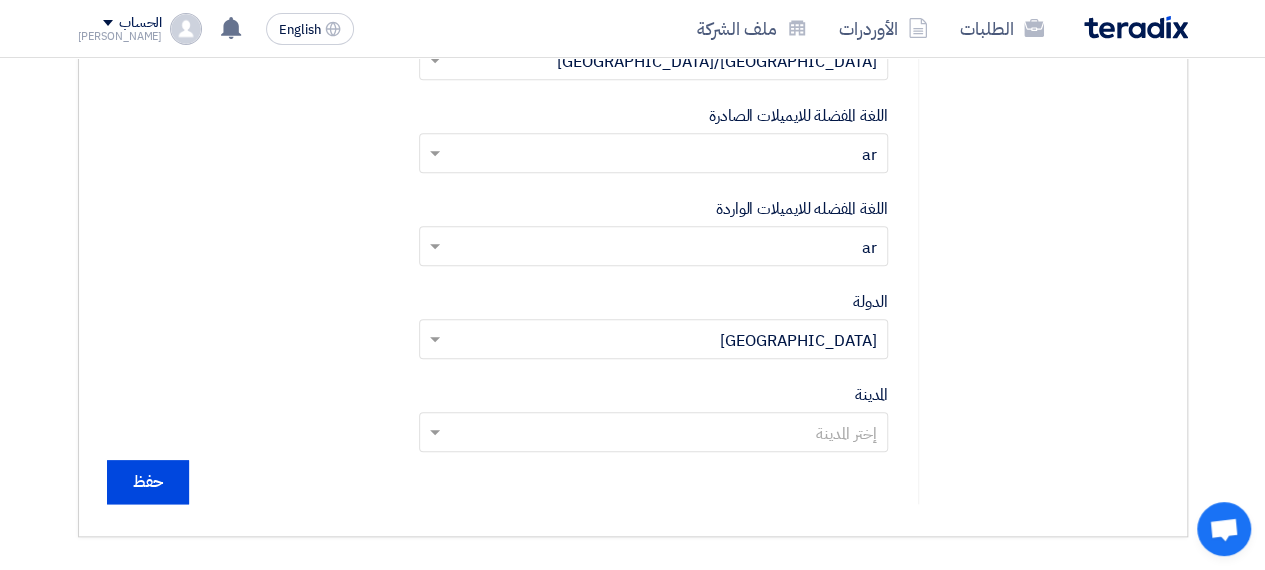 click 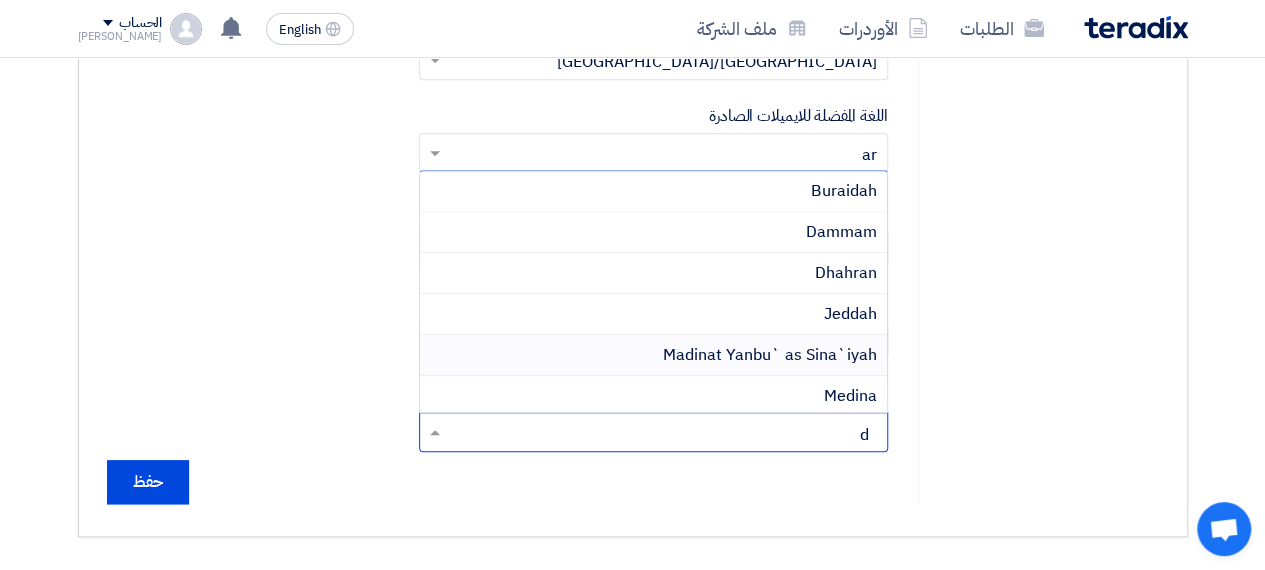 type on "da" 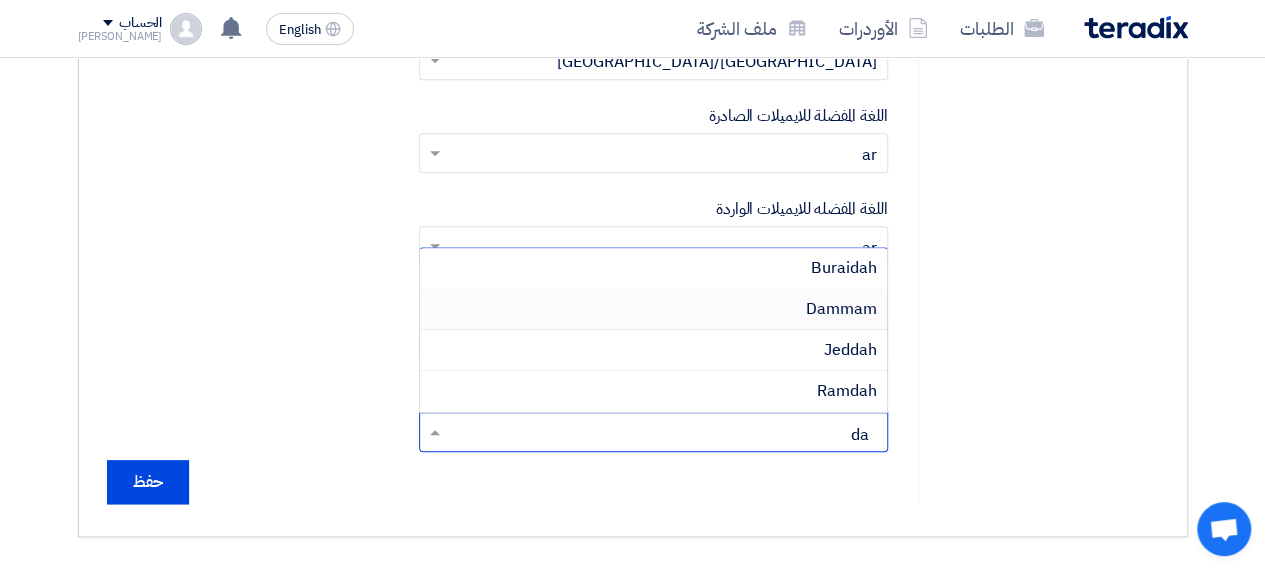 click on "Dammam" at bounding box center (653, 309) 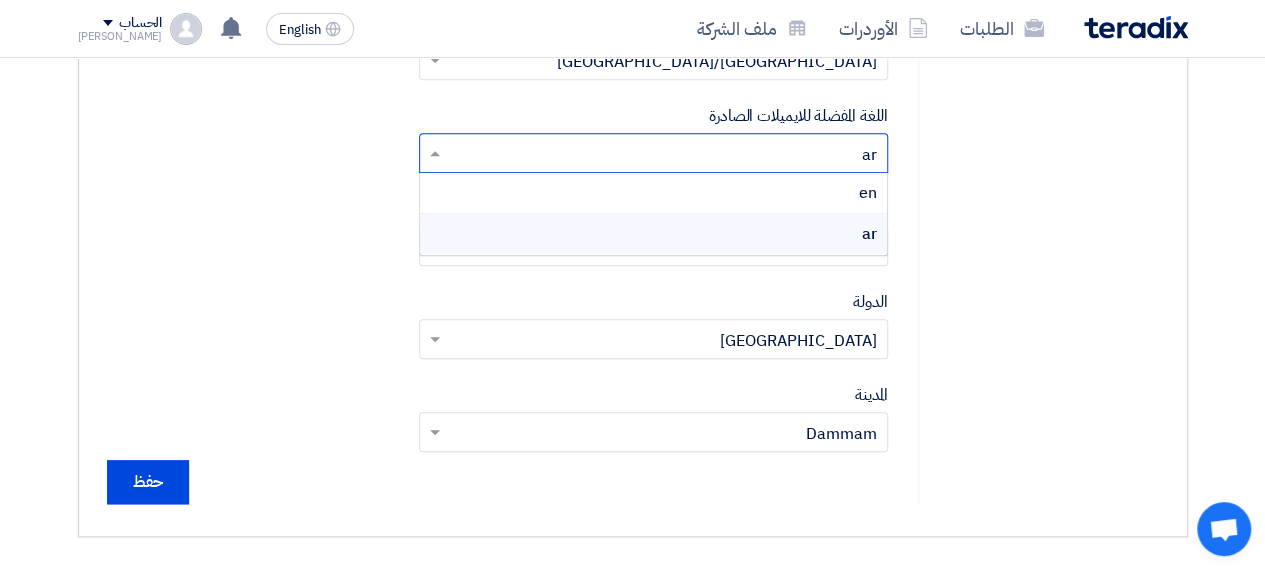click 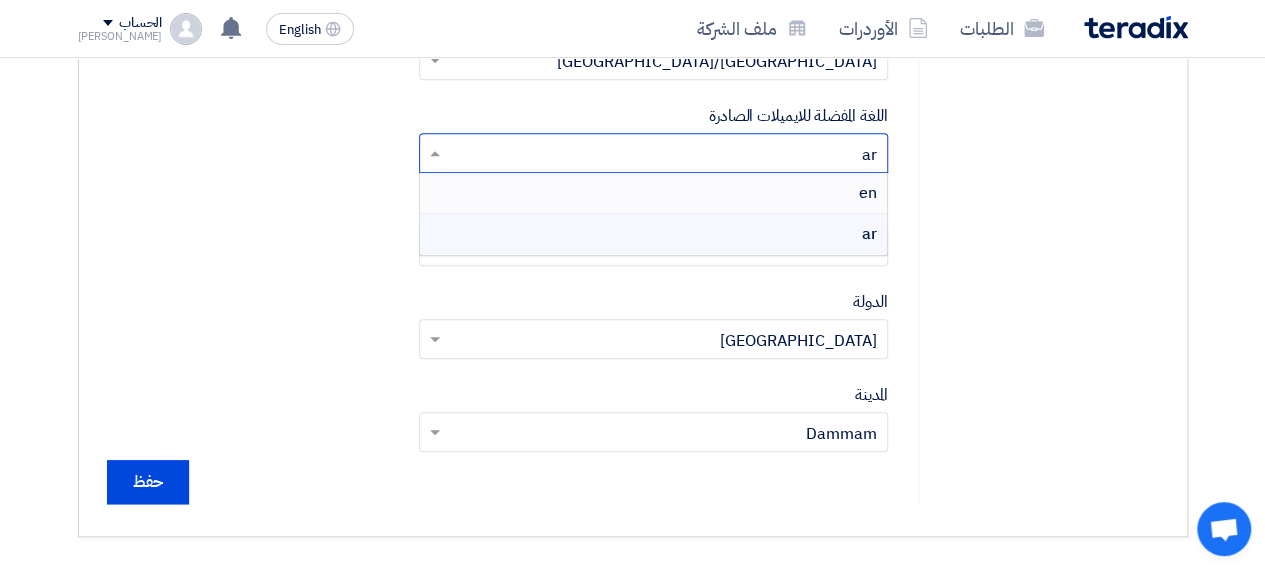 click on "en" at bounding box center (653, 193) 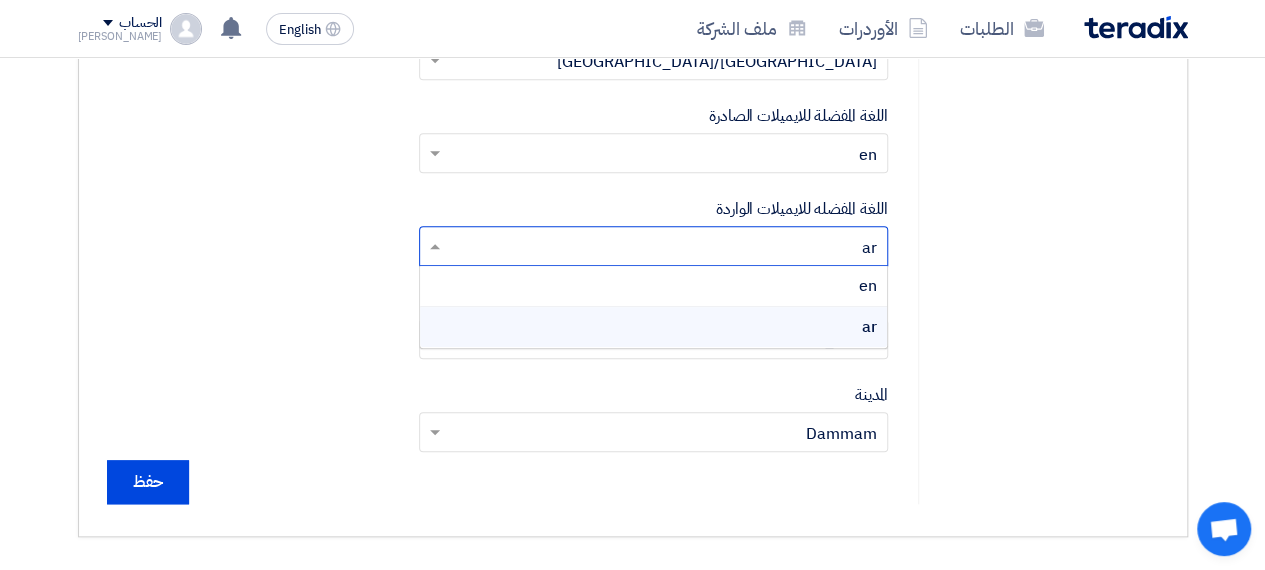click 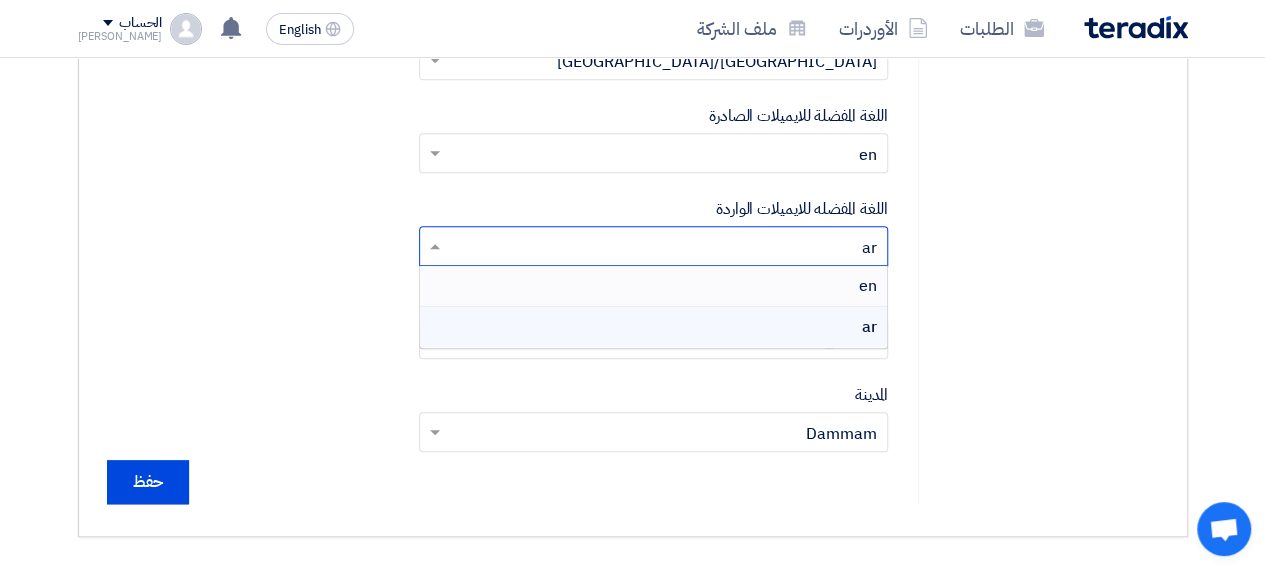click on "en" at bounding box center (653, 286) 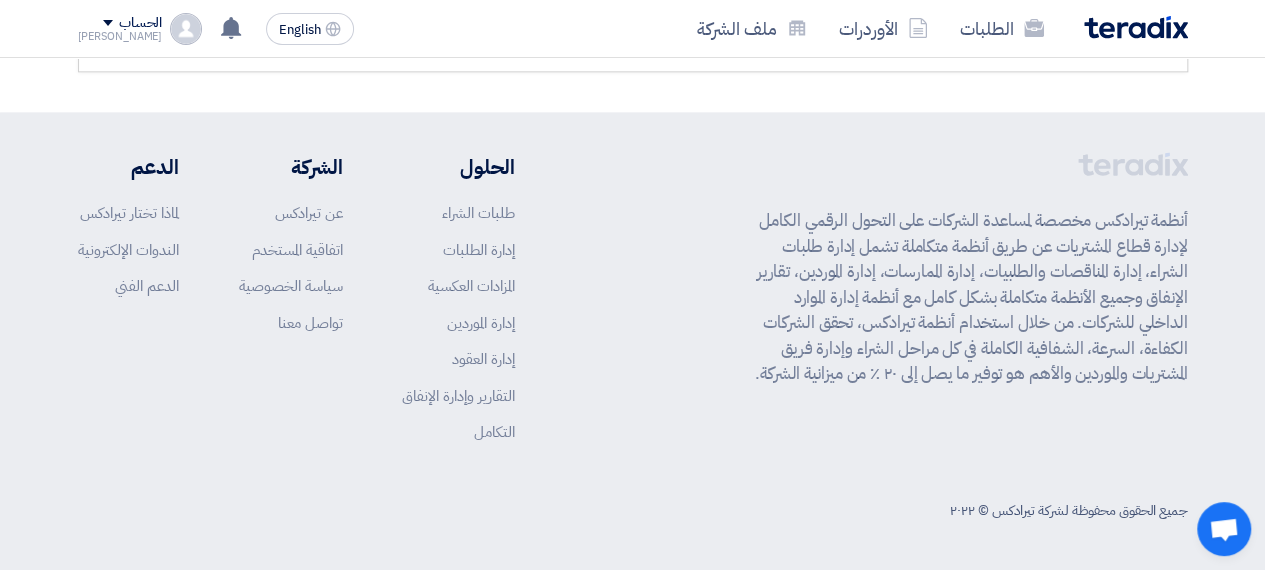 scroll, scrollTop: 923, scrollLeft: 0, axis: vertical 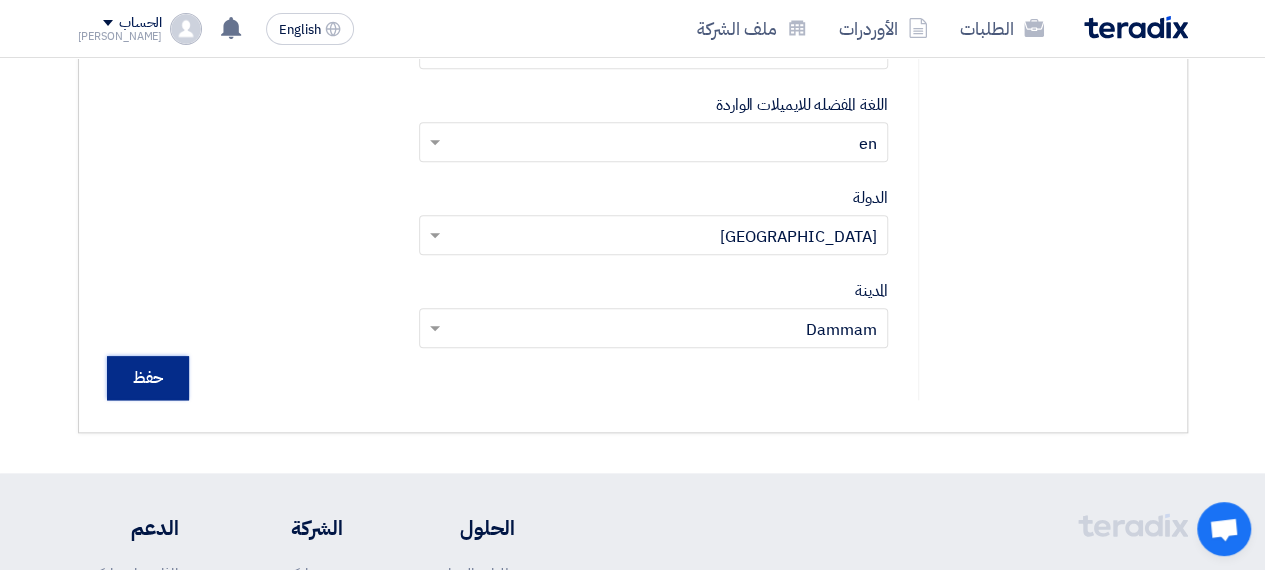 click on "حفظ" 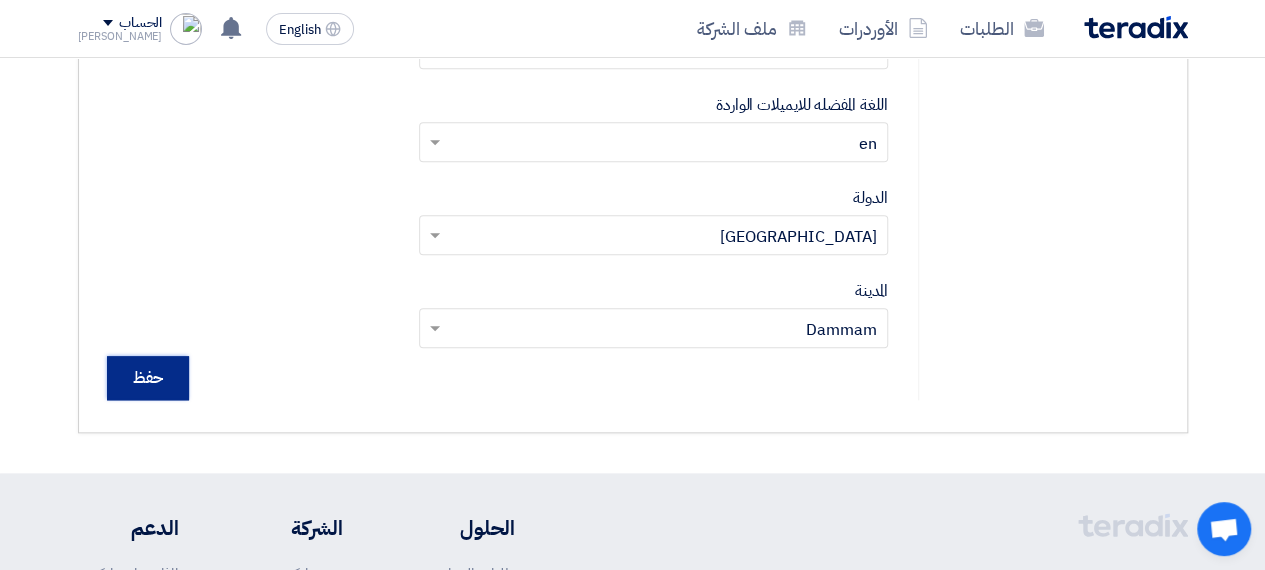 click on "حفظ" 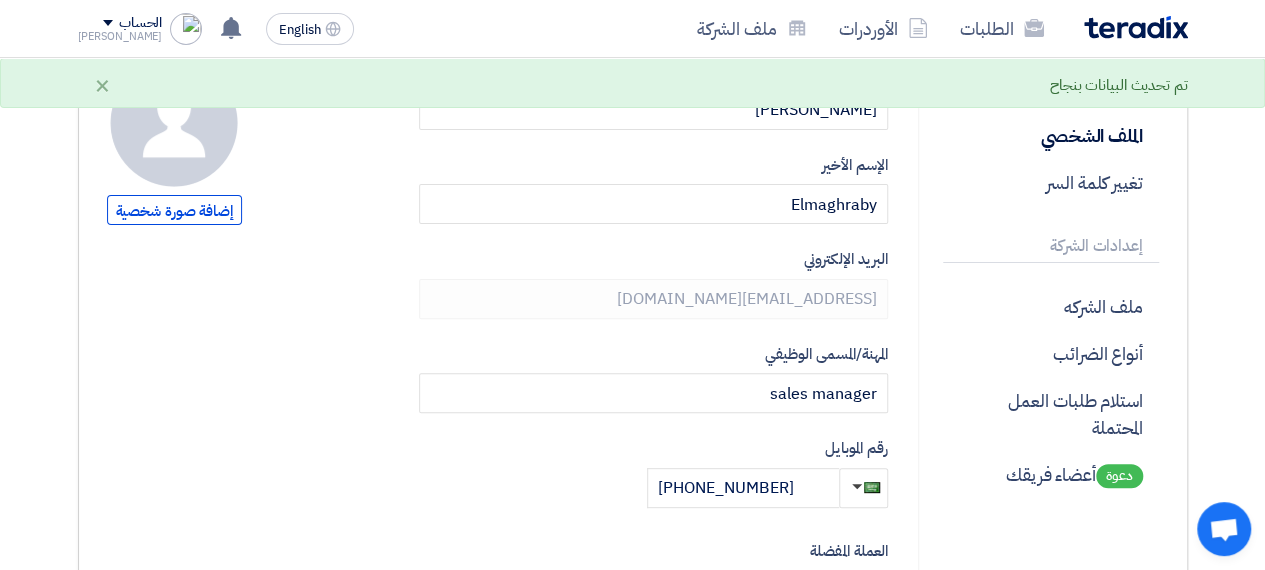 scroll, scrollTop: 181, scrollLeft: 0, axis: vertical 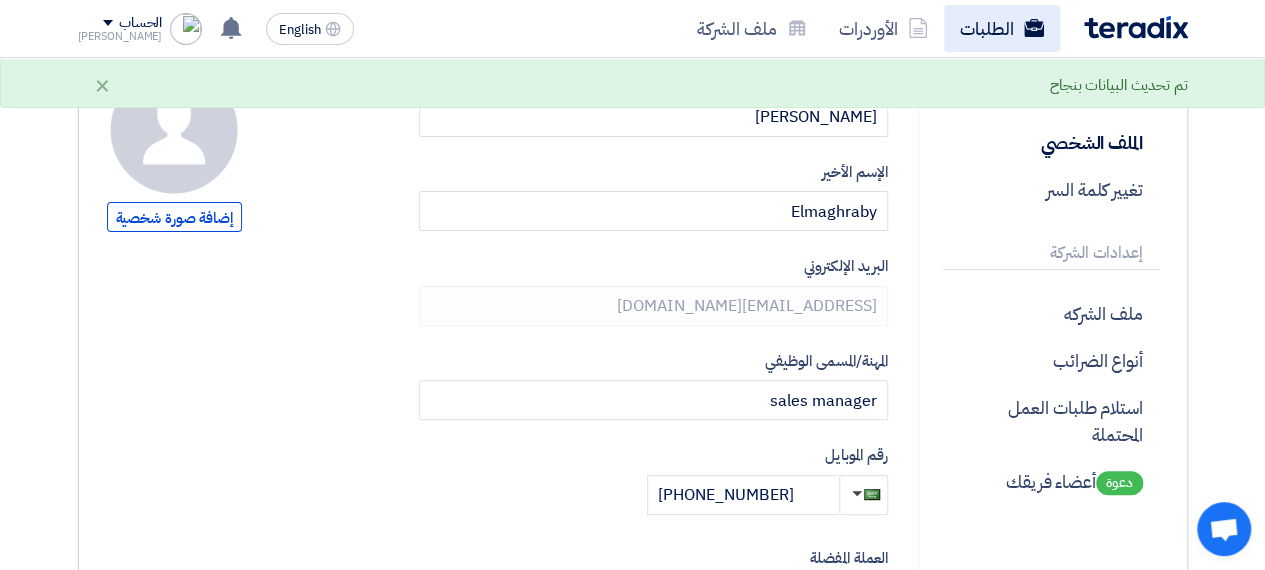 click on "الطلبات" 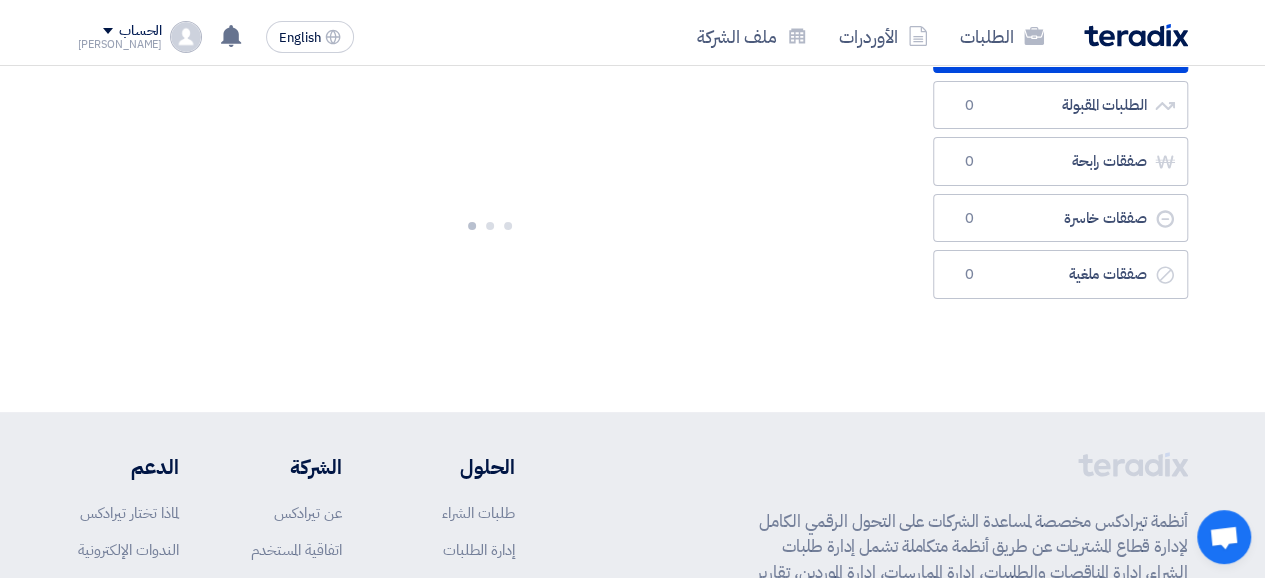 scroll, scrollTop: 0, scrollLeft: 0, axis: both 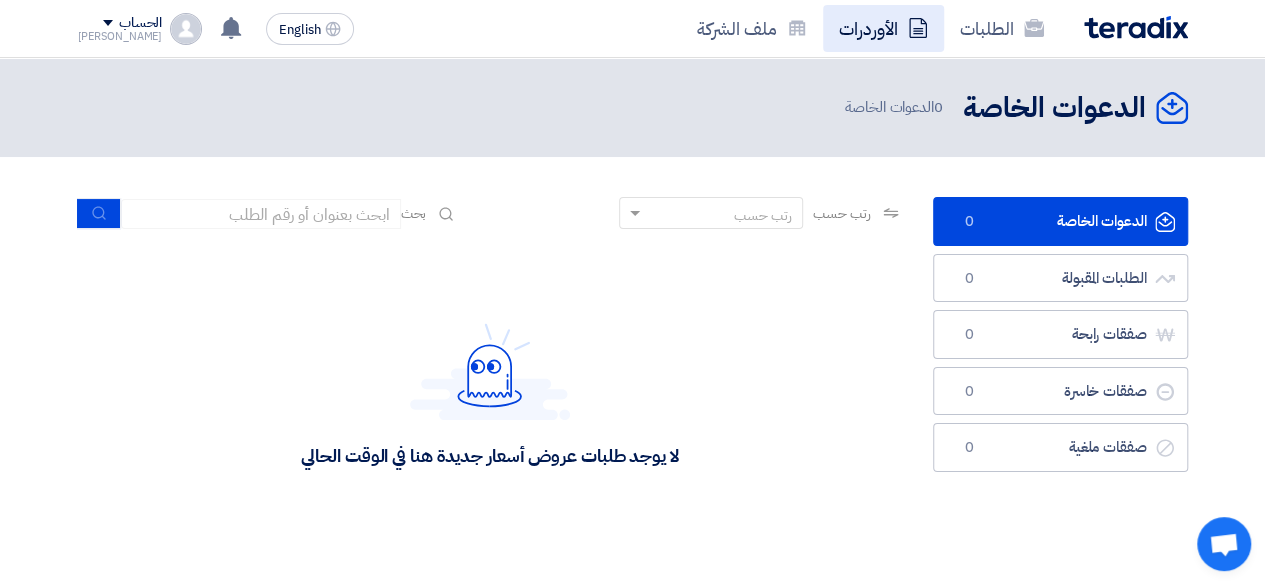 click on "الأوردرات" 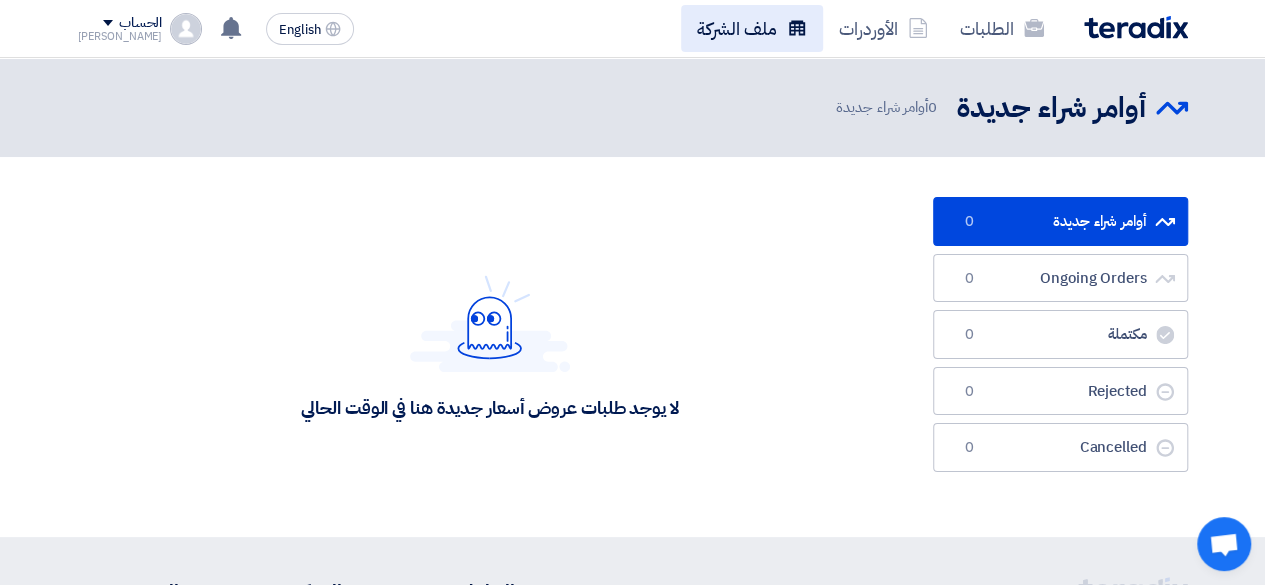 click on "ملف الشركة" 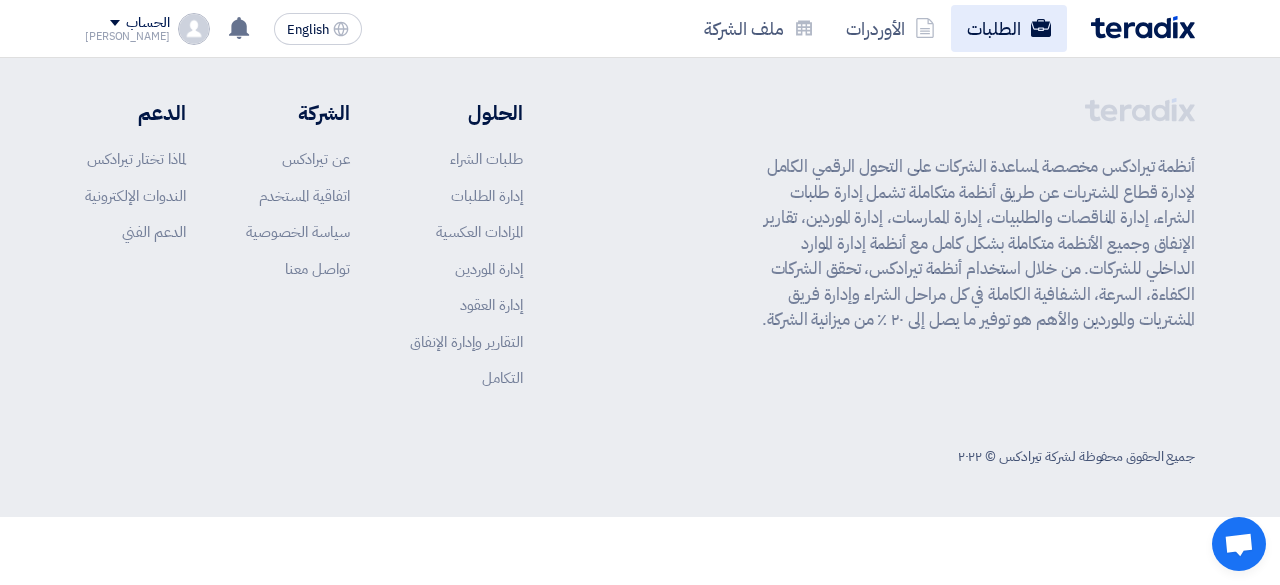 click on "الطلبات" 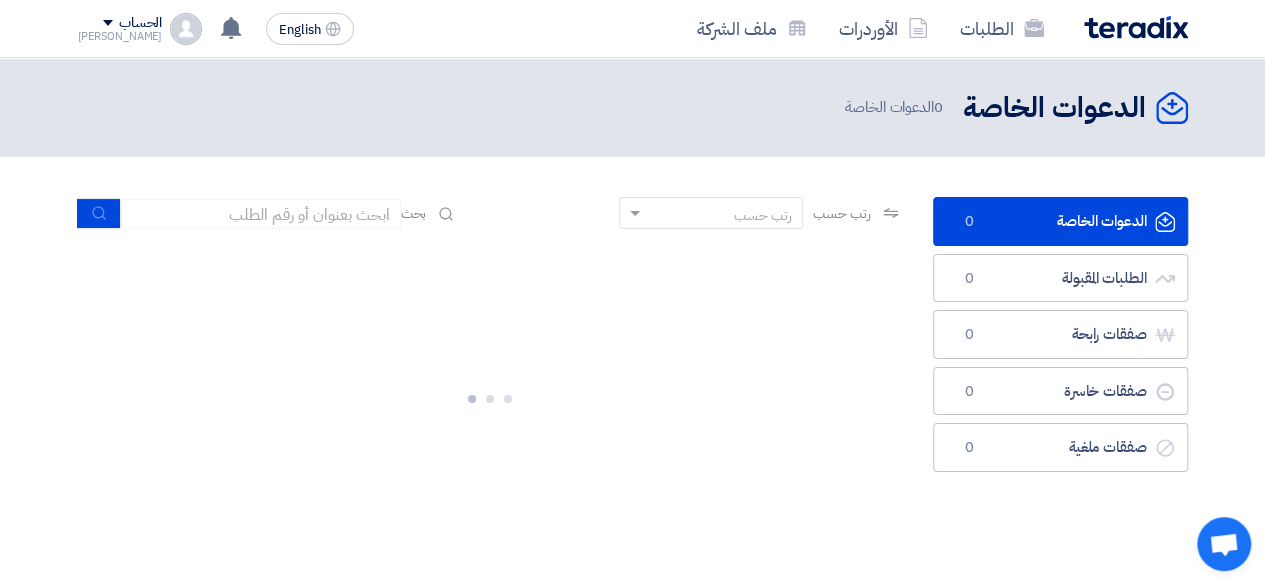 click on "الدعوات الخاصة
الدعوات الخاصة
0" 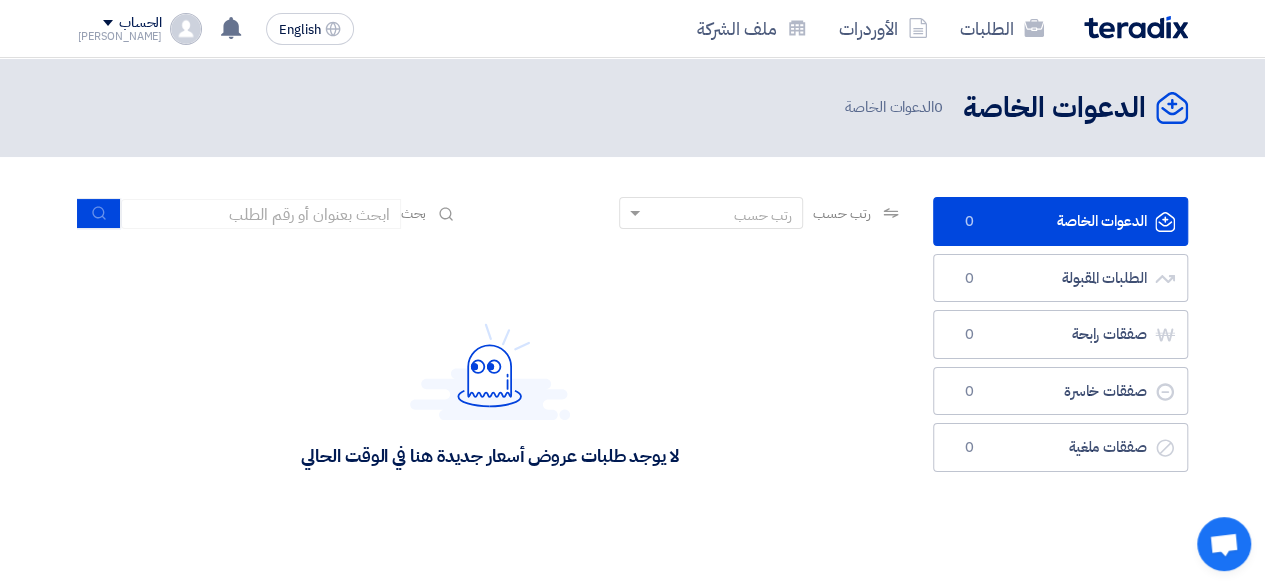 click on "الدعوات الخاصة
الدعوات الخاصة
0" 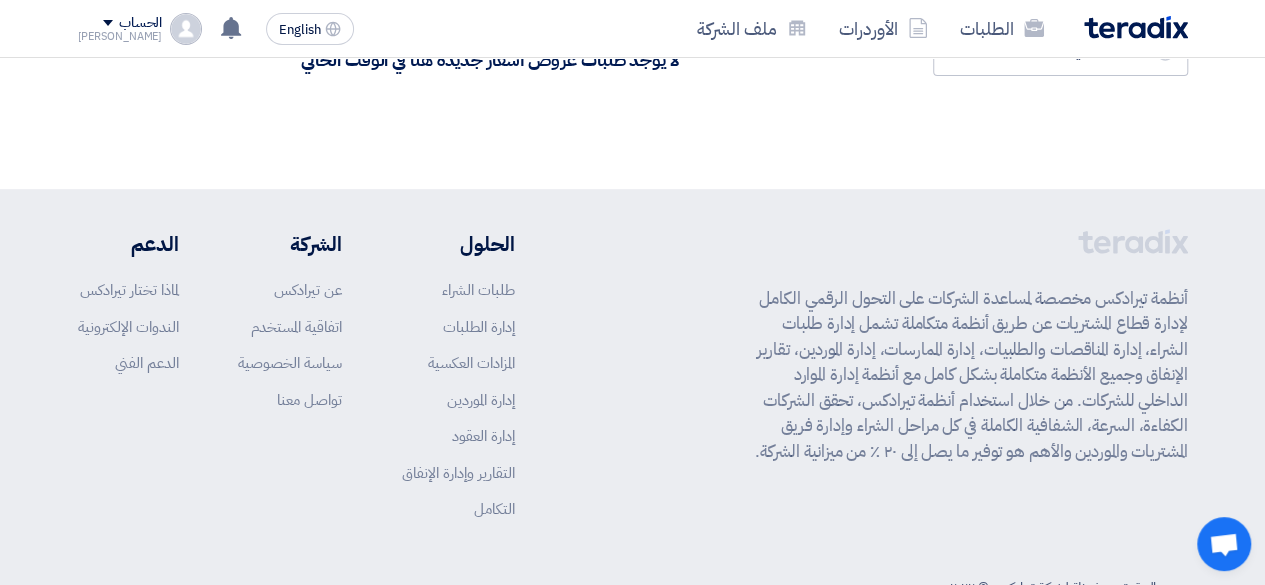 scroll, scrollTop: 0, scrollLeft: 0, axis: both 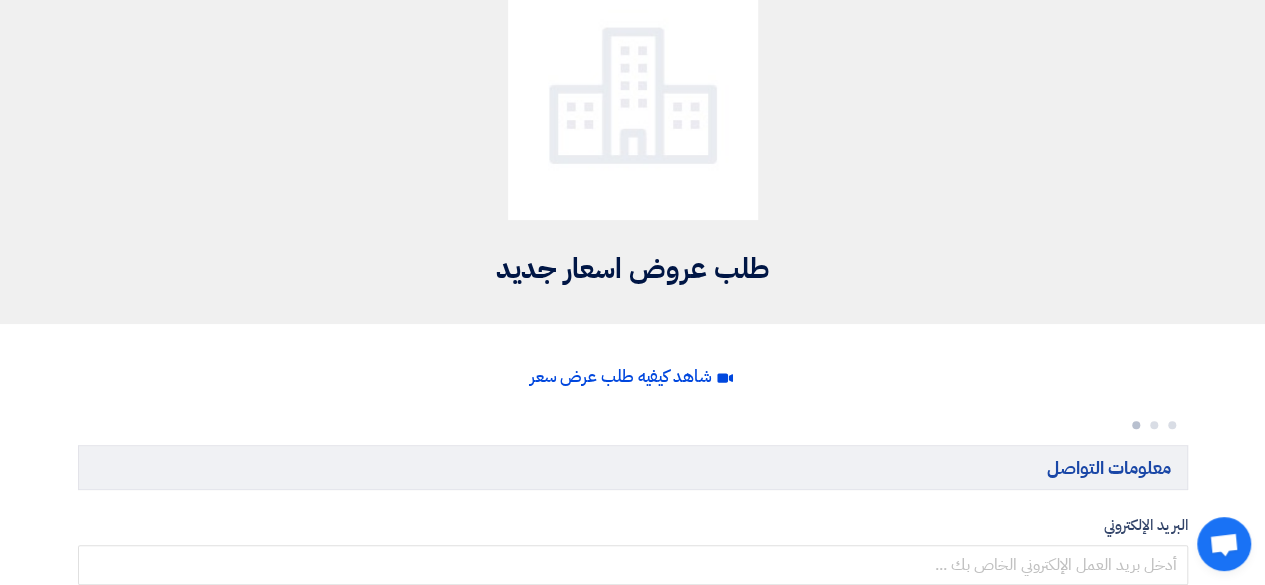 click on "شاهد كيفيه طلب عرض سعر" 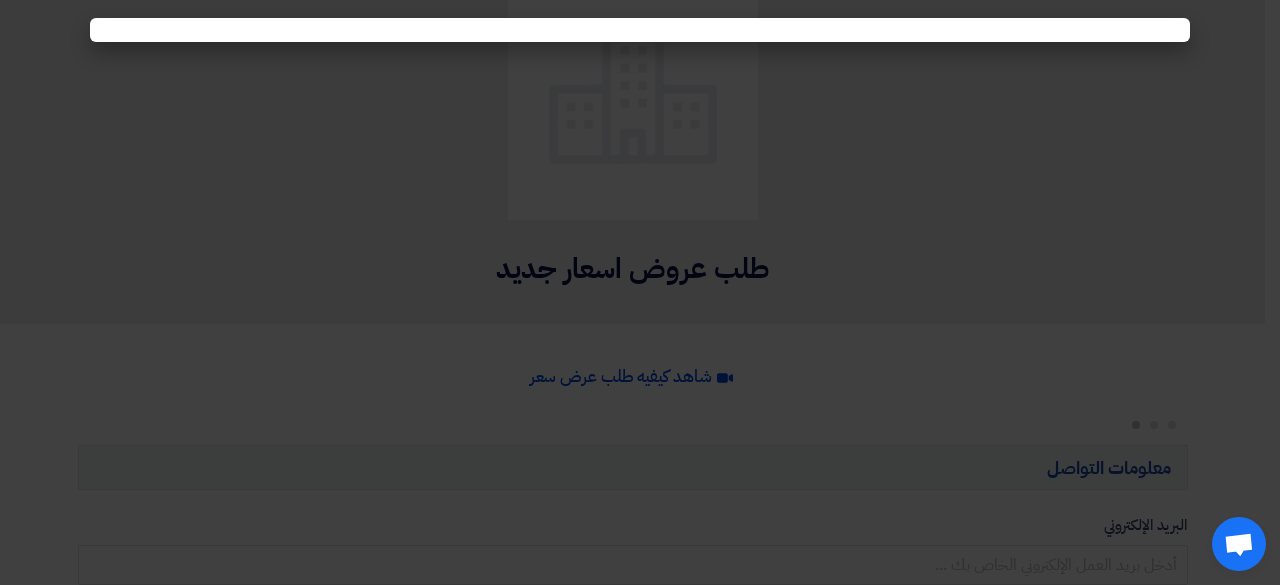 click 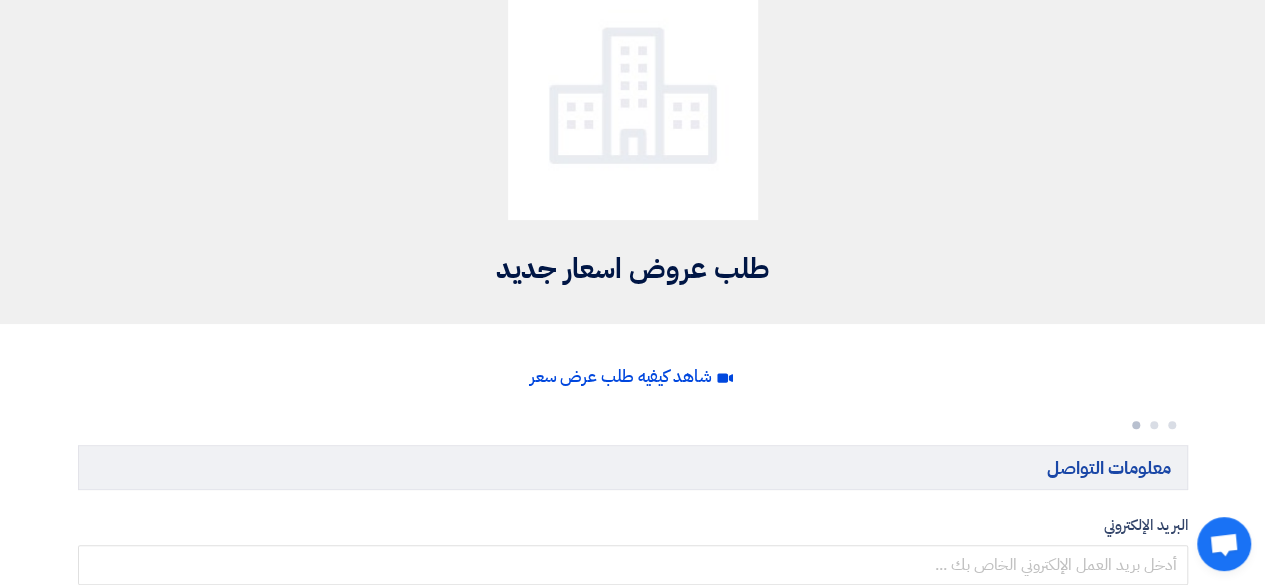 click on "شاهد كيفيه طلب عرض سعر" 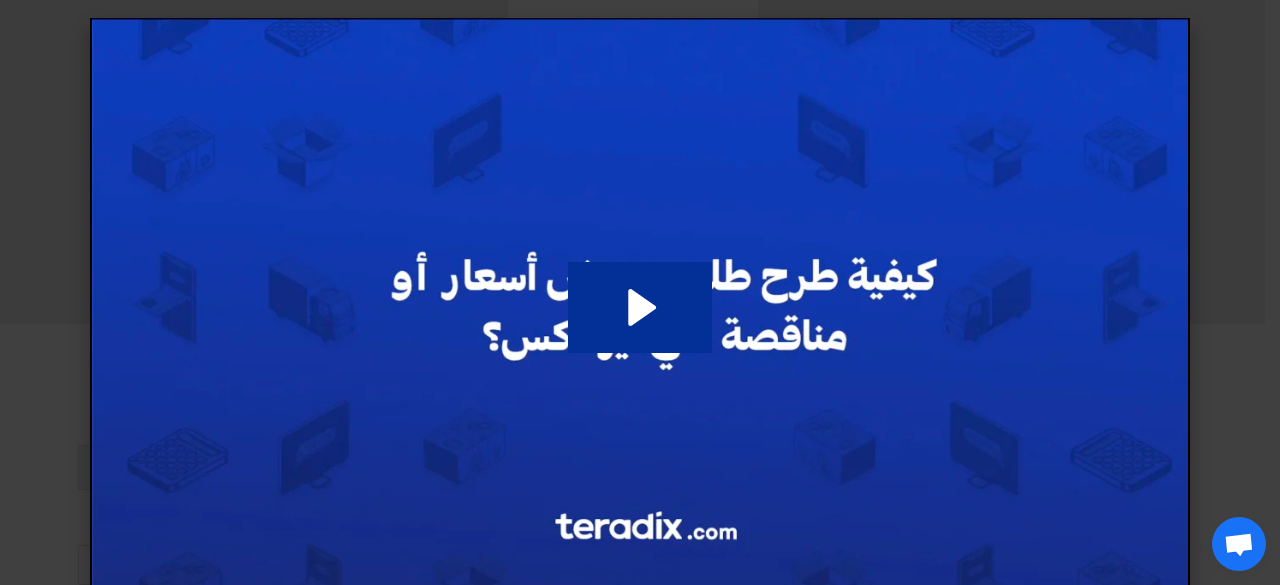 click 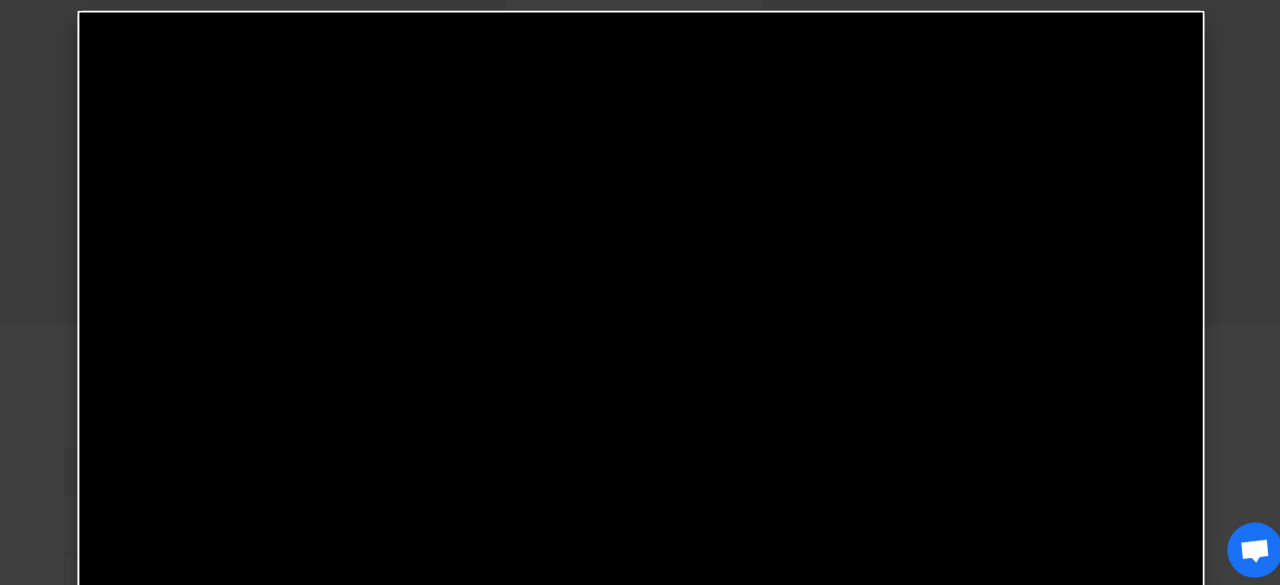 scroll, scrollTop: 122, scrollLeft: 0, axis: vertical 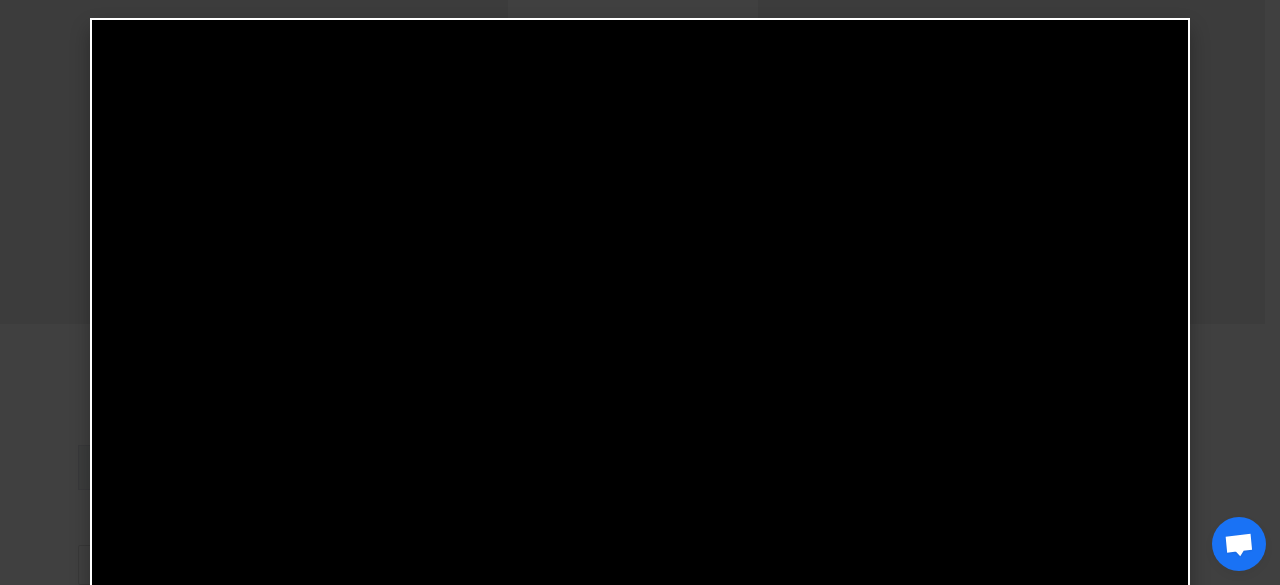 click at bounding box center (640, 327) 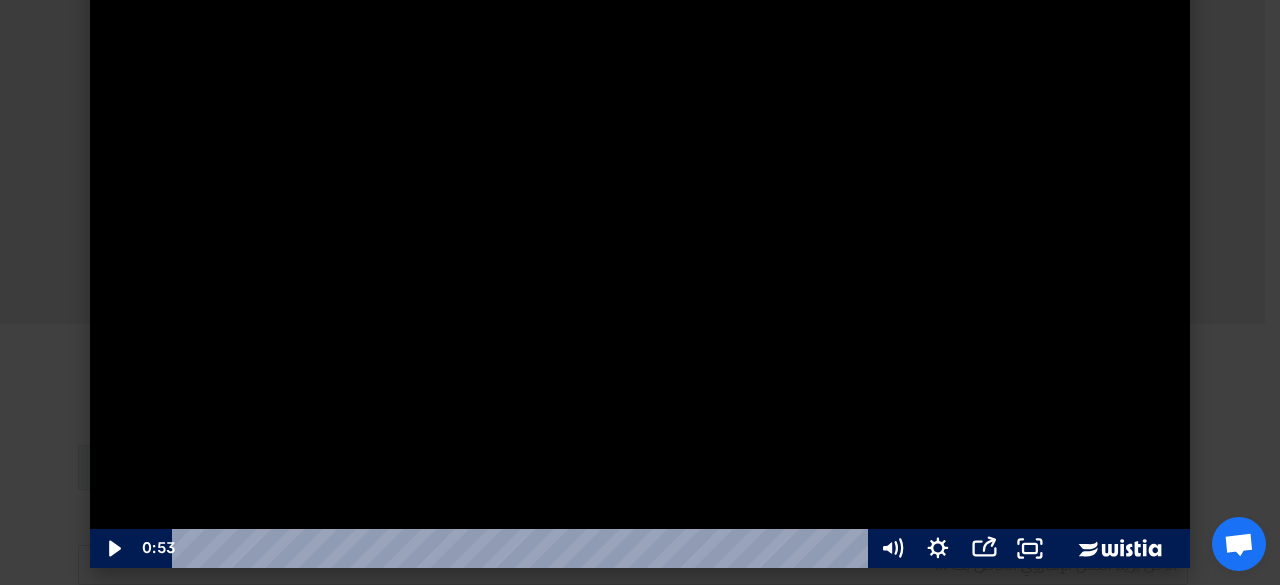 scroll, scrollTop: 68, scrollLeft: 0, axis: vertical 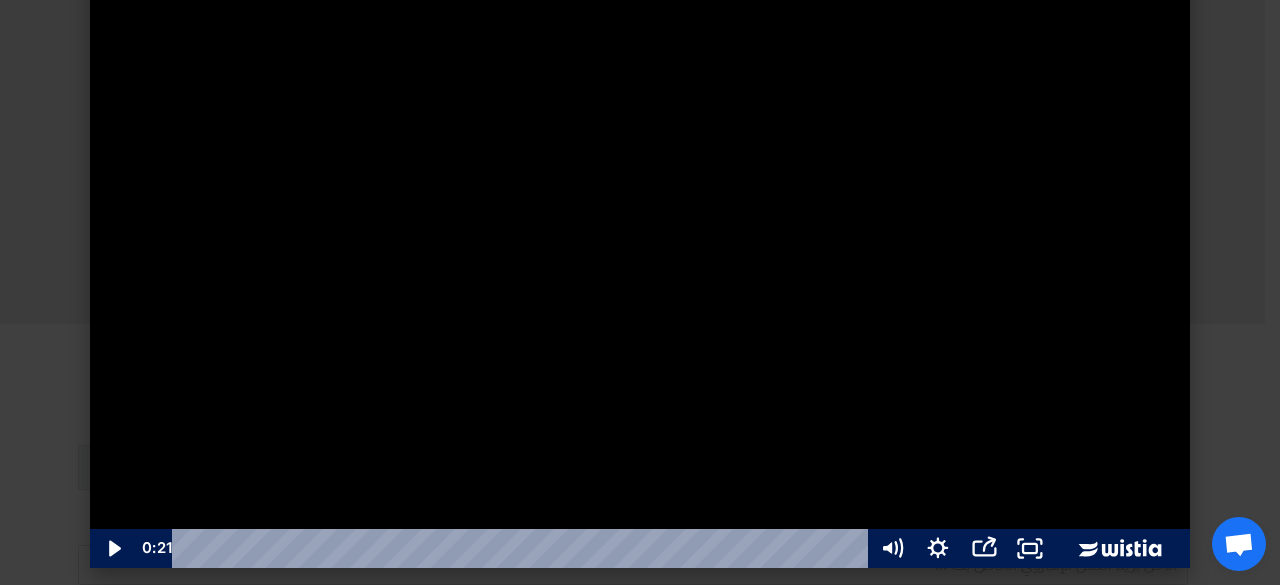 click at bounding box center [523, 548] 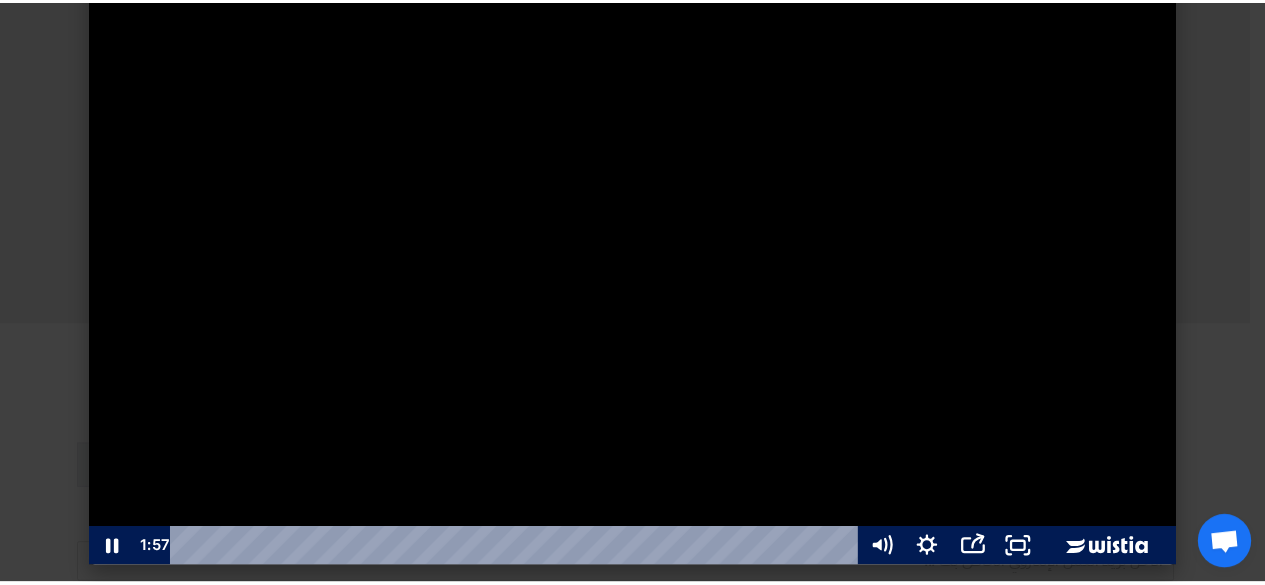 scroll, scrollTop: 68, scrollLeft: 0, axis: vertical 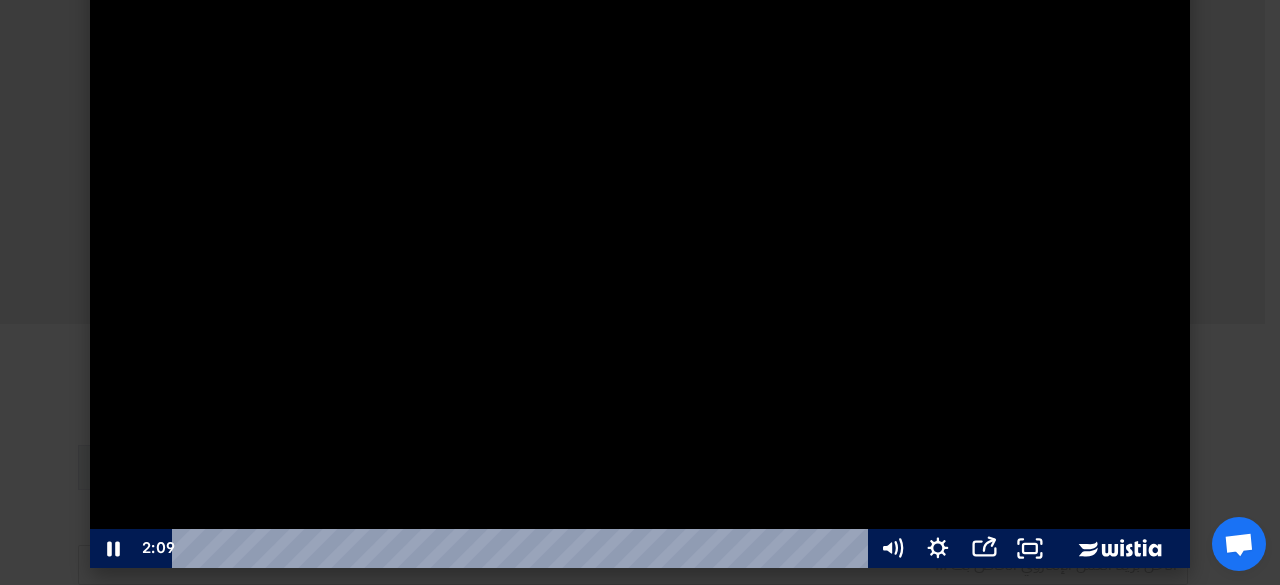 click at bounding box center [640, 259] 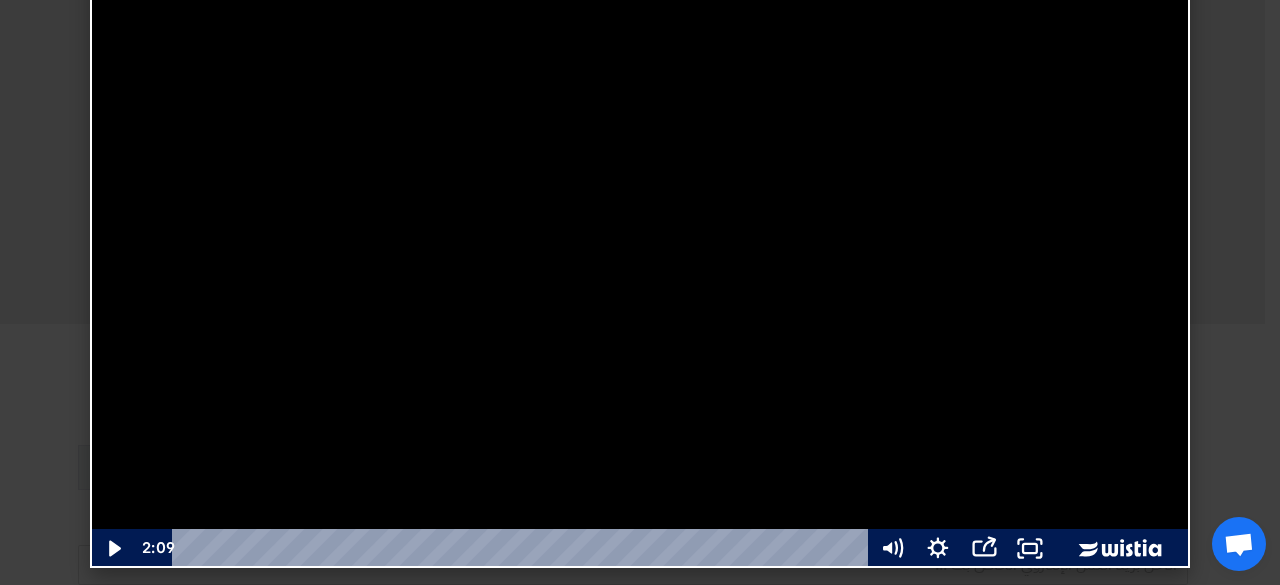 type 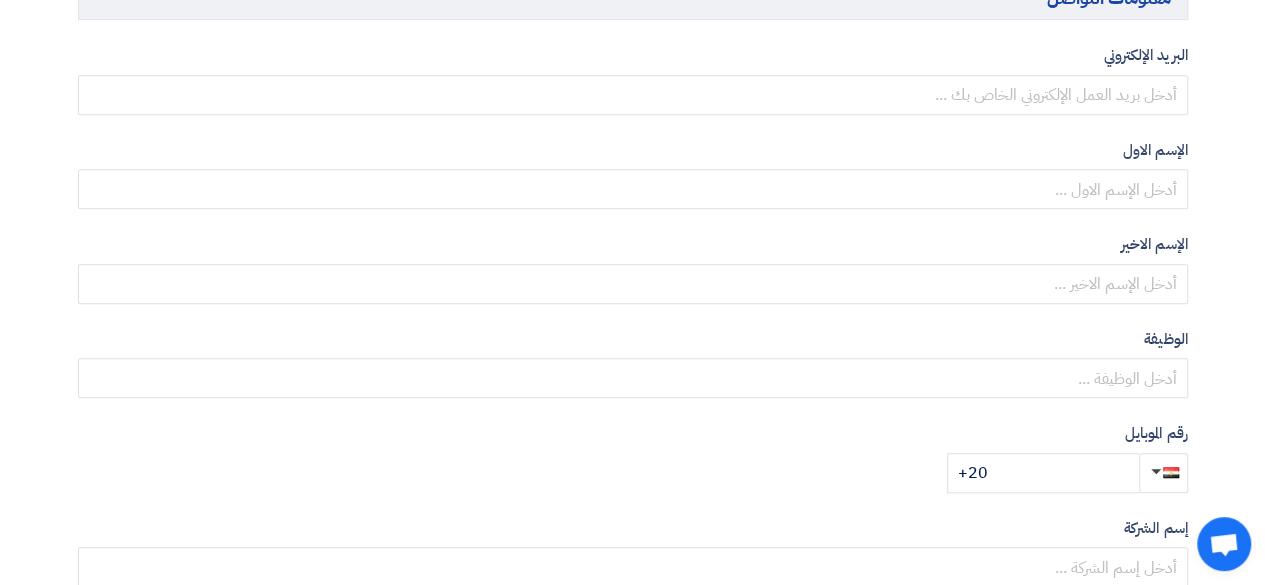 scroll, scrollTop: 758, scrollLeft: 0, axis: vertical 